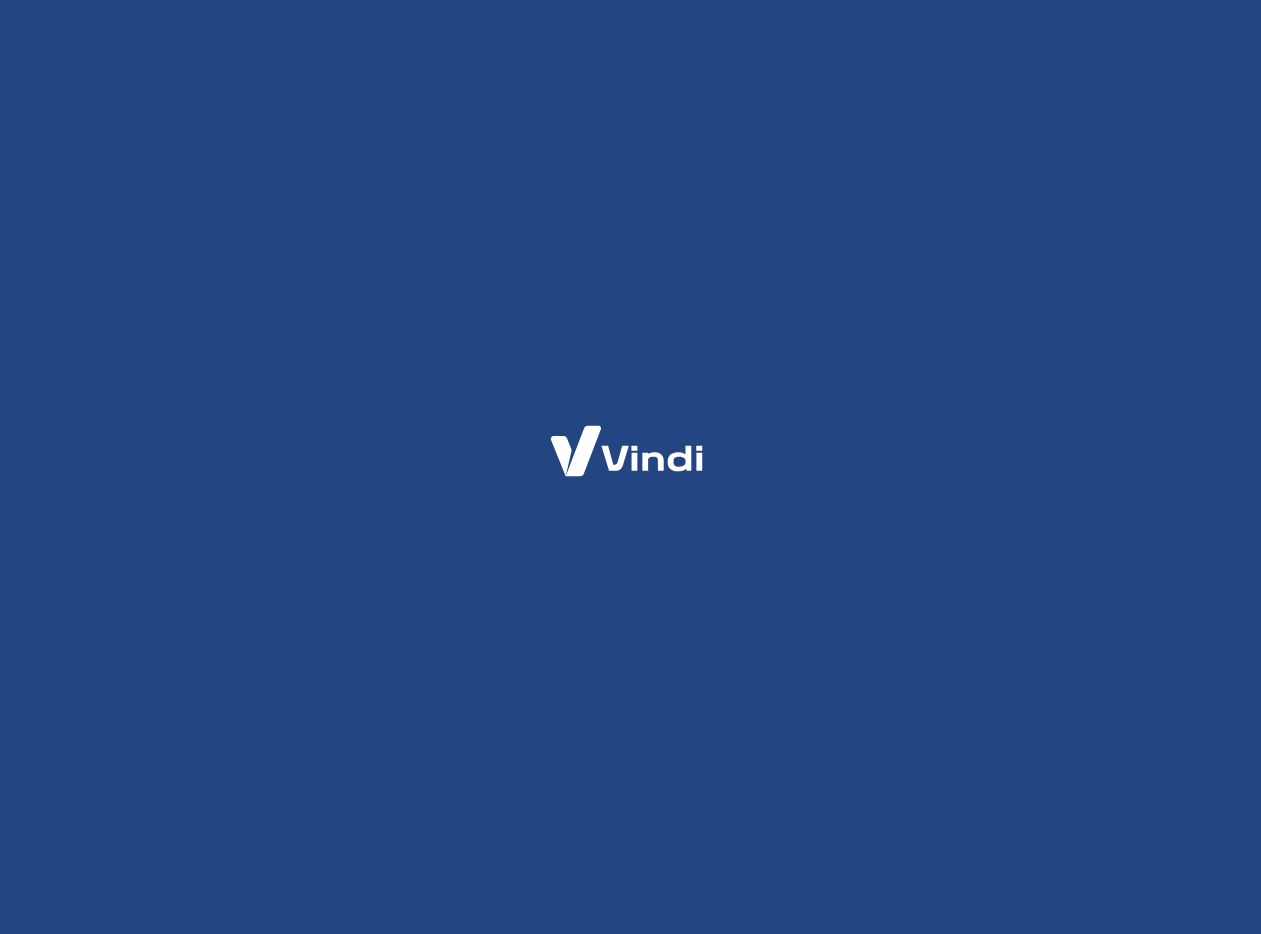 scroll, scrollTop: 0, scrollLeft: 0, axis: both 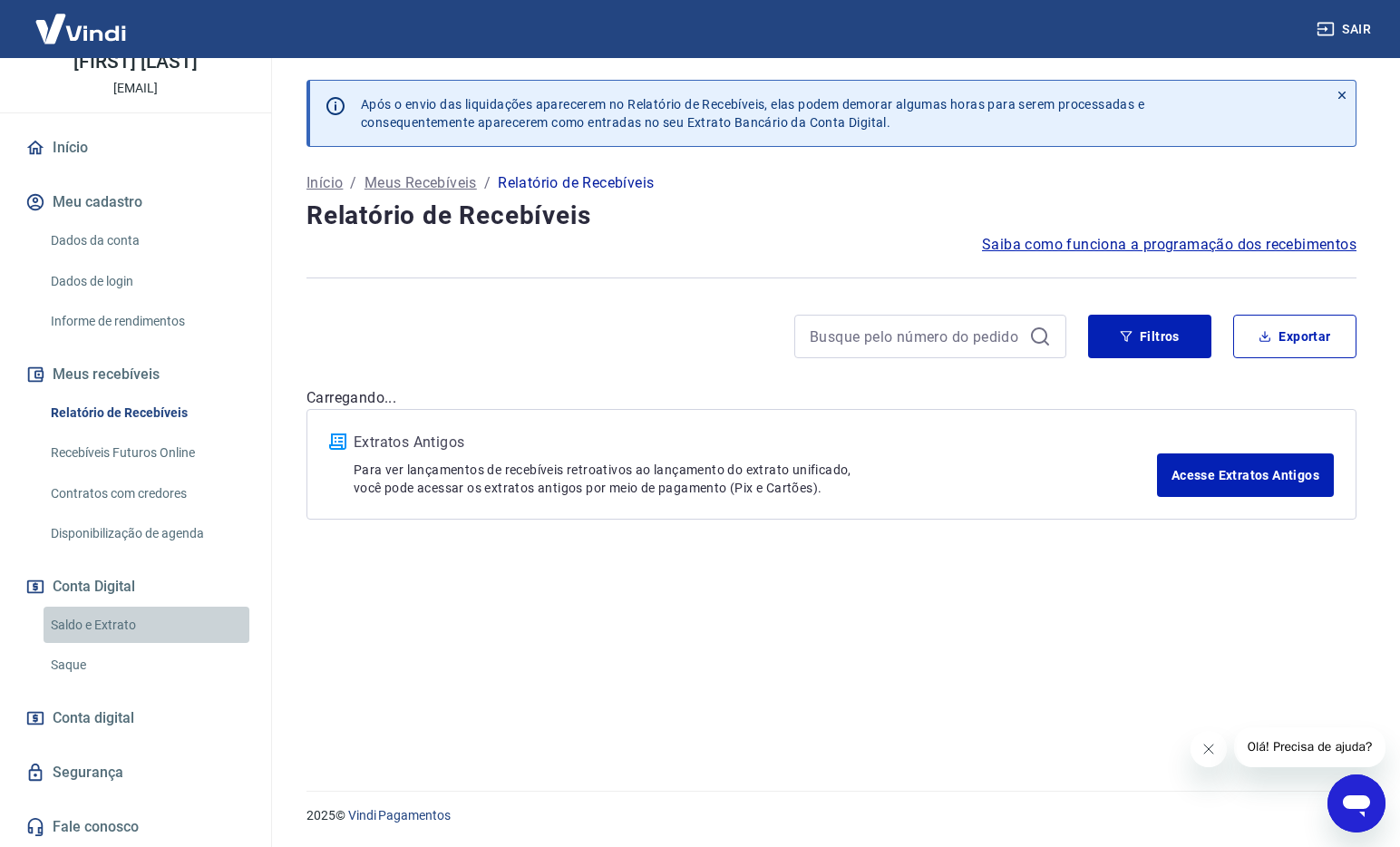 click on "Saldo e Extrato" at bounding box center [146, 625] 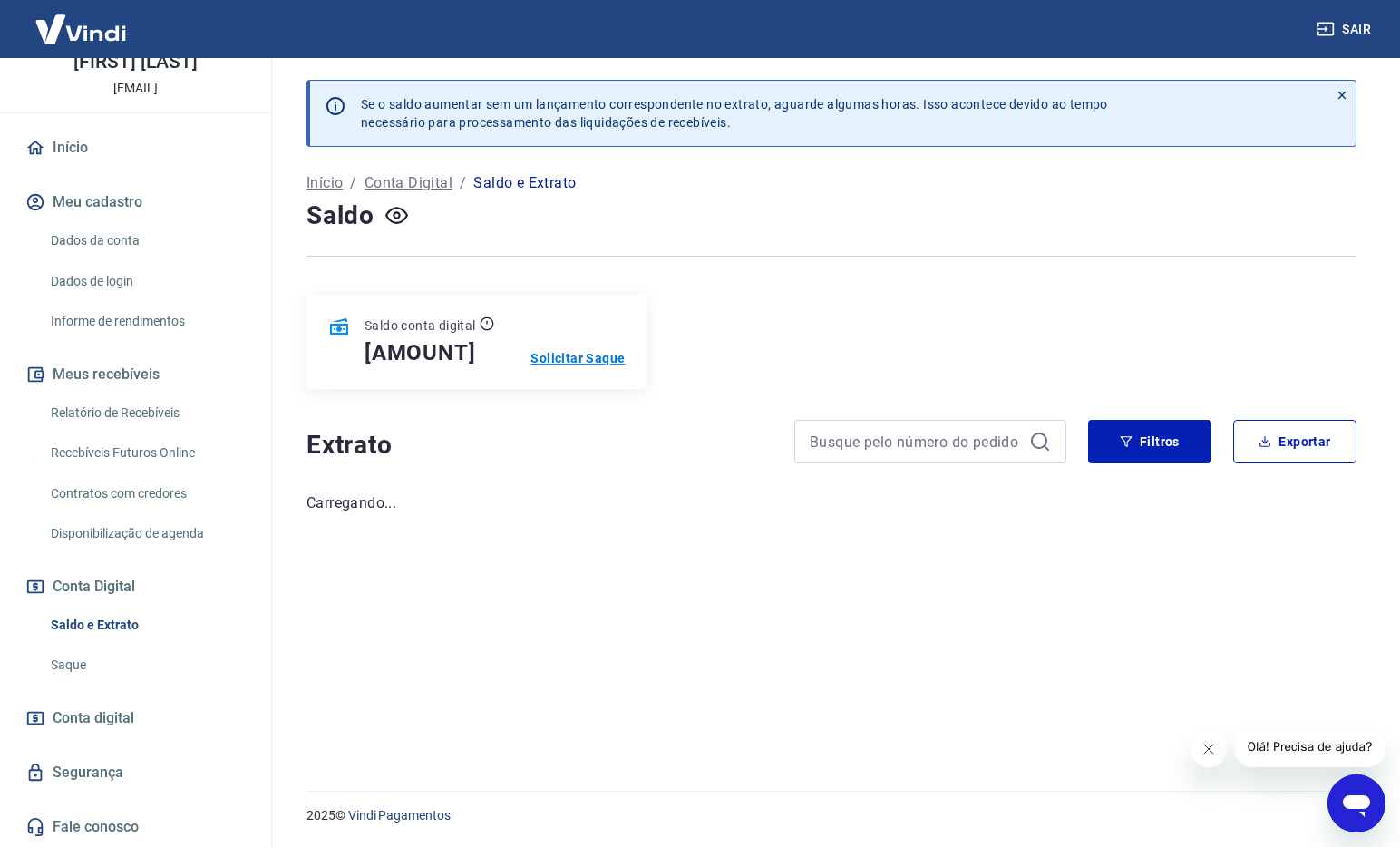 click on "Solicitar Saque" at bounding box center [578, 358] 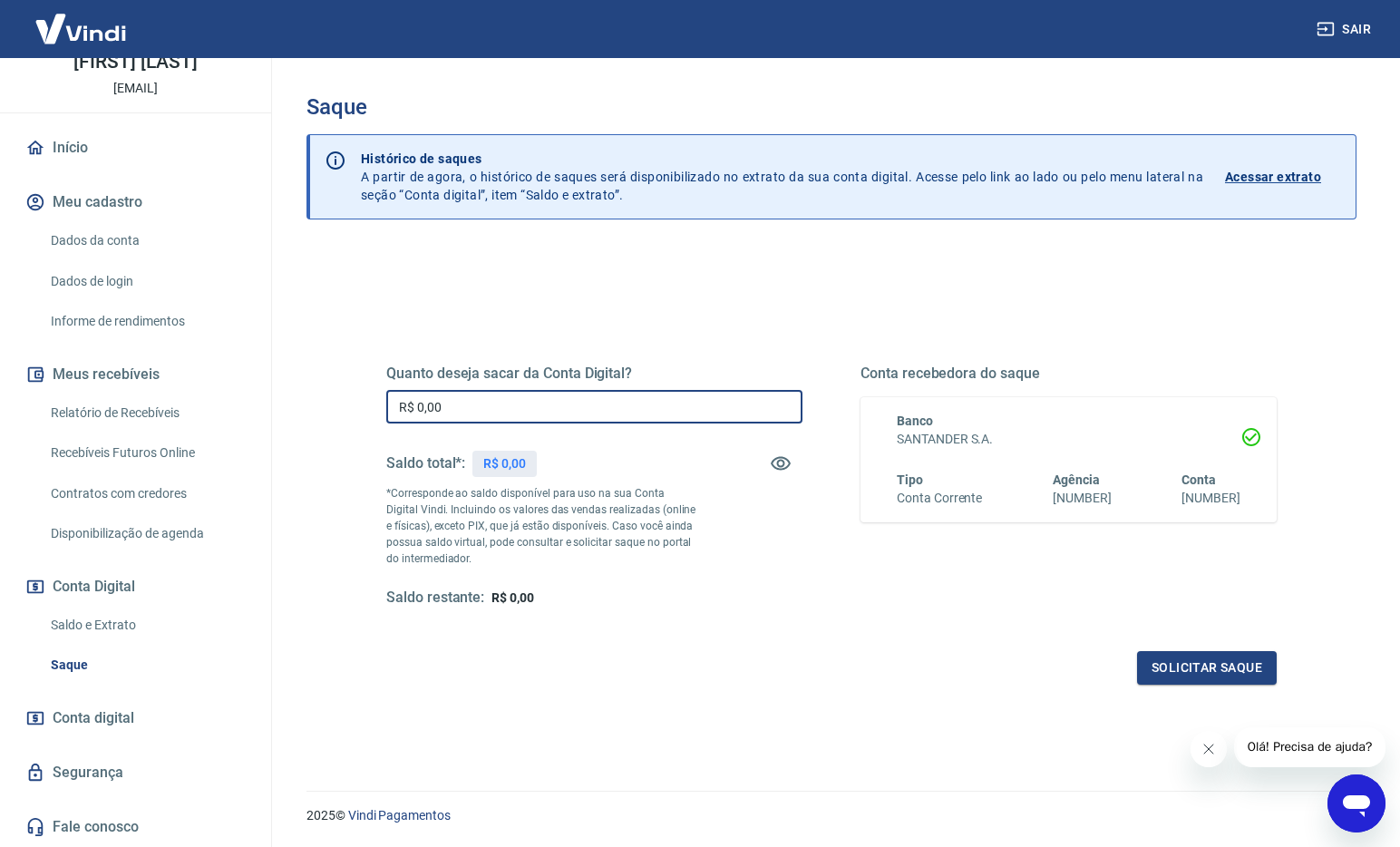 click on "R$ 0,00" at bounding box center (594, 406) 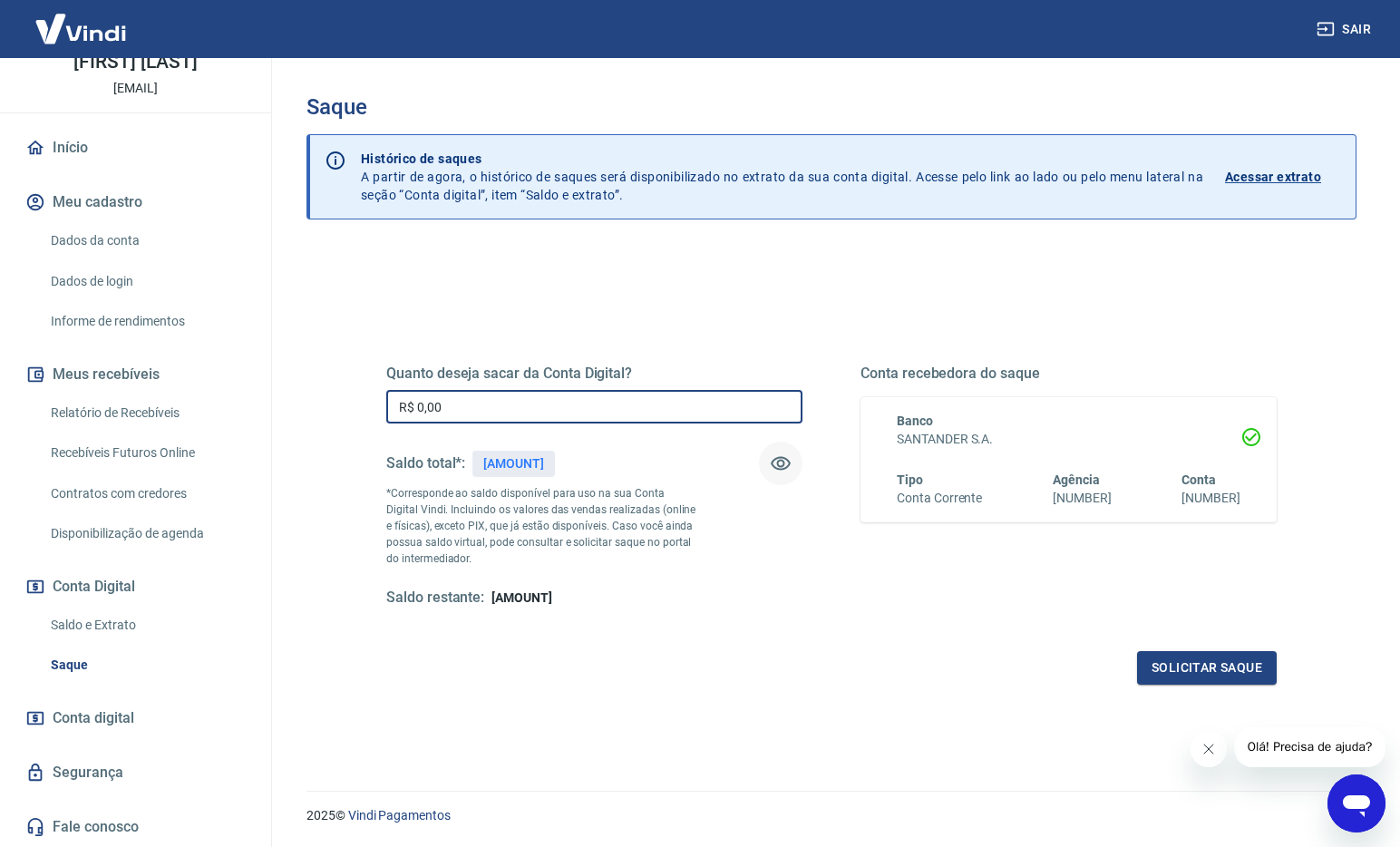 click 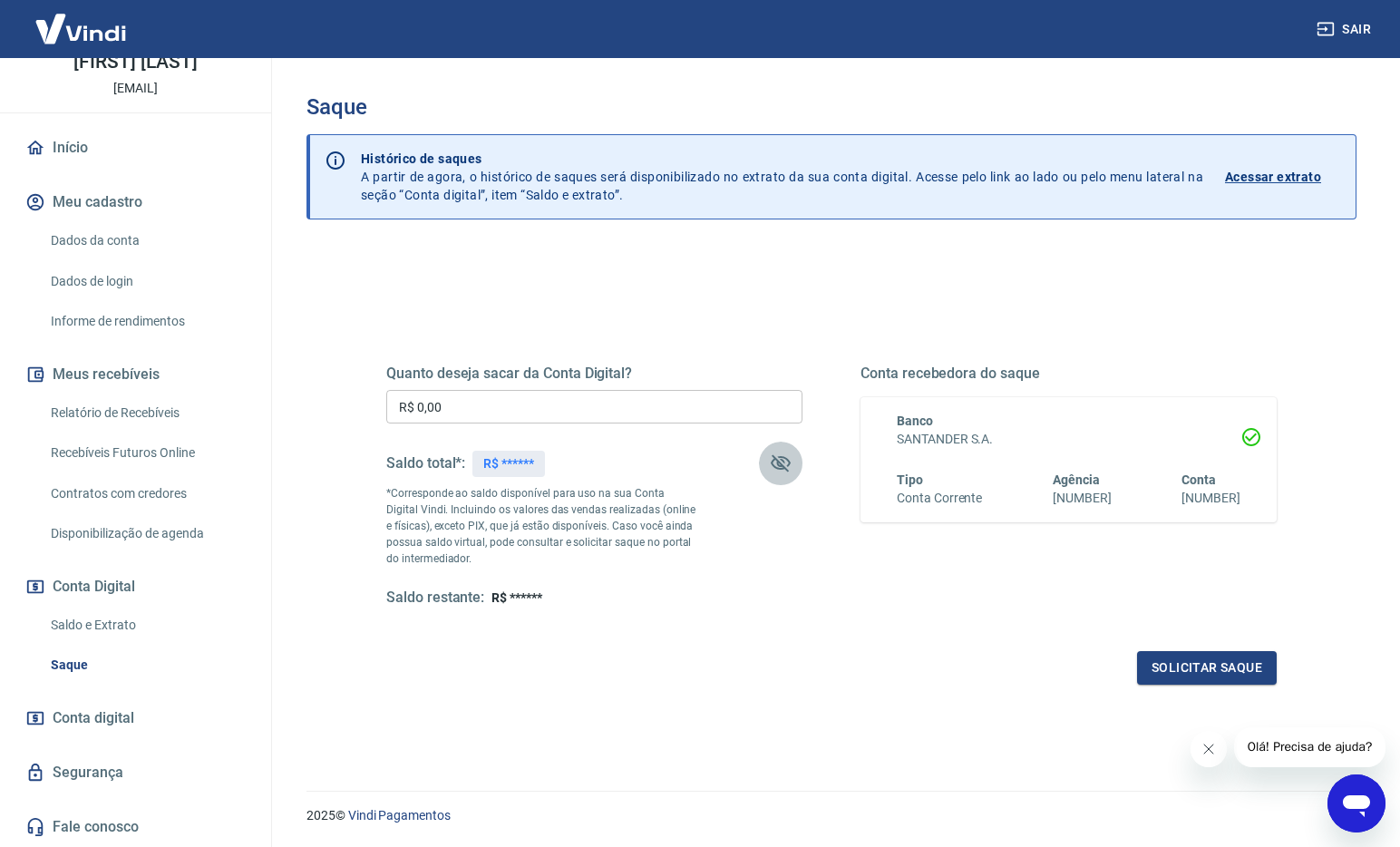click 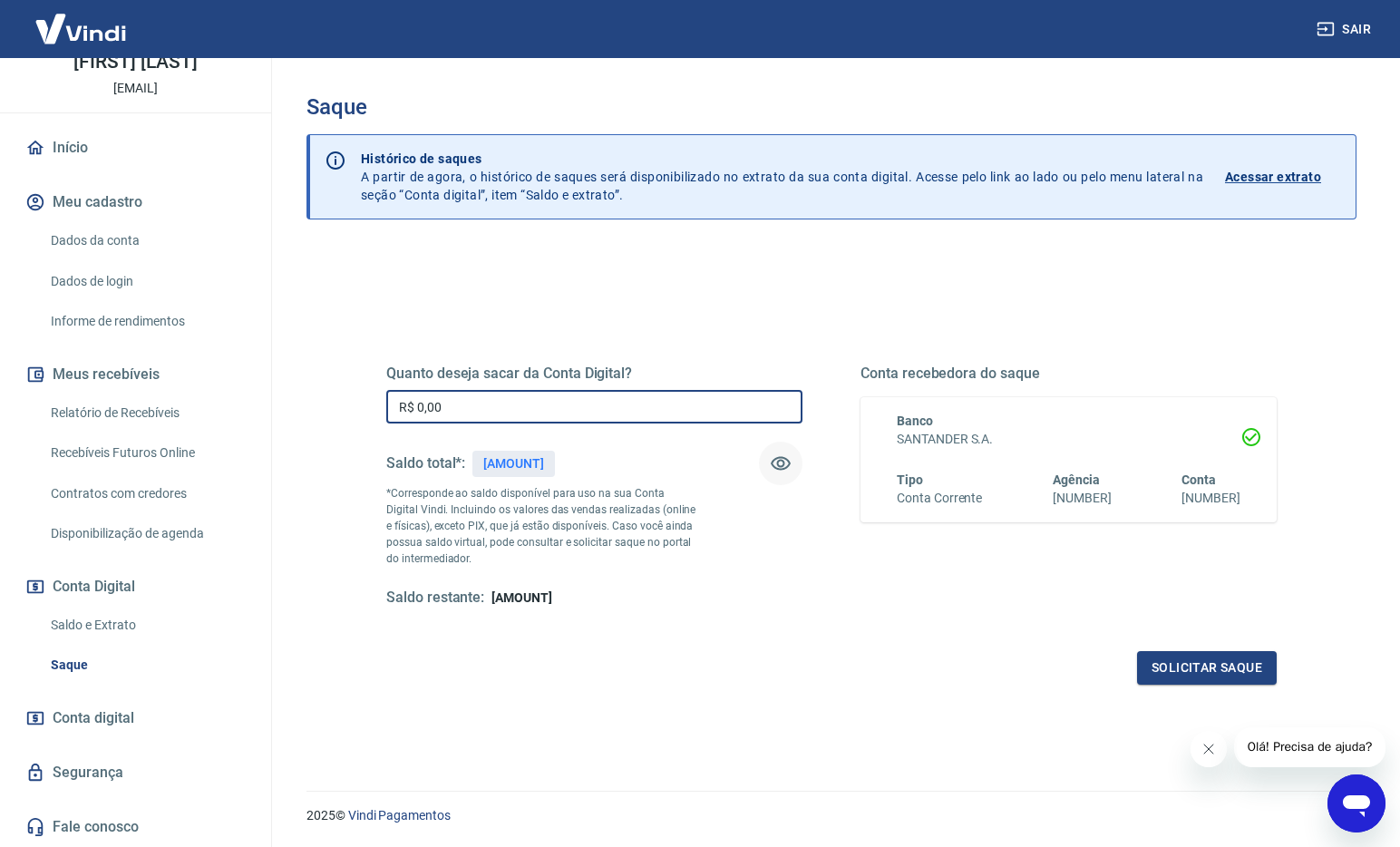 click on "R$ 0,00" at bounding box center (594, 406) 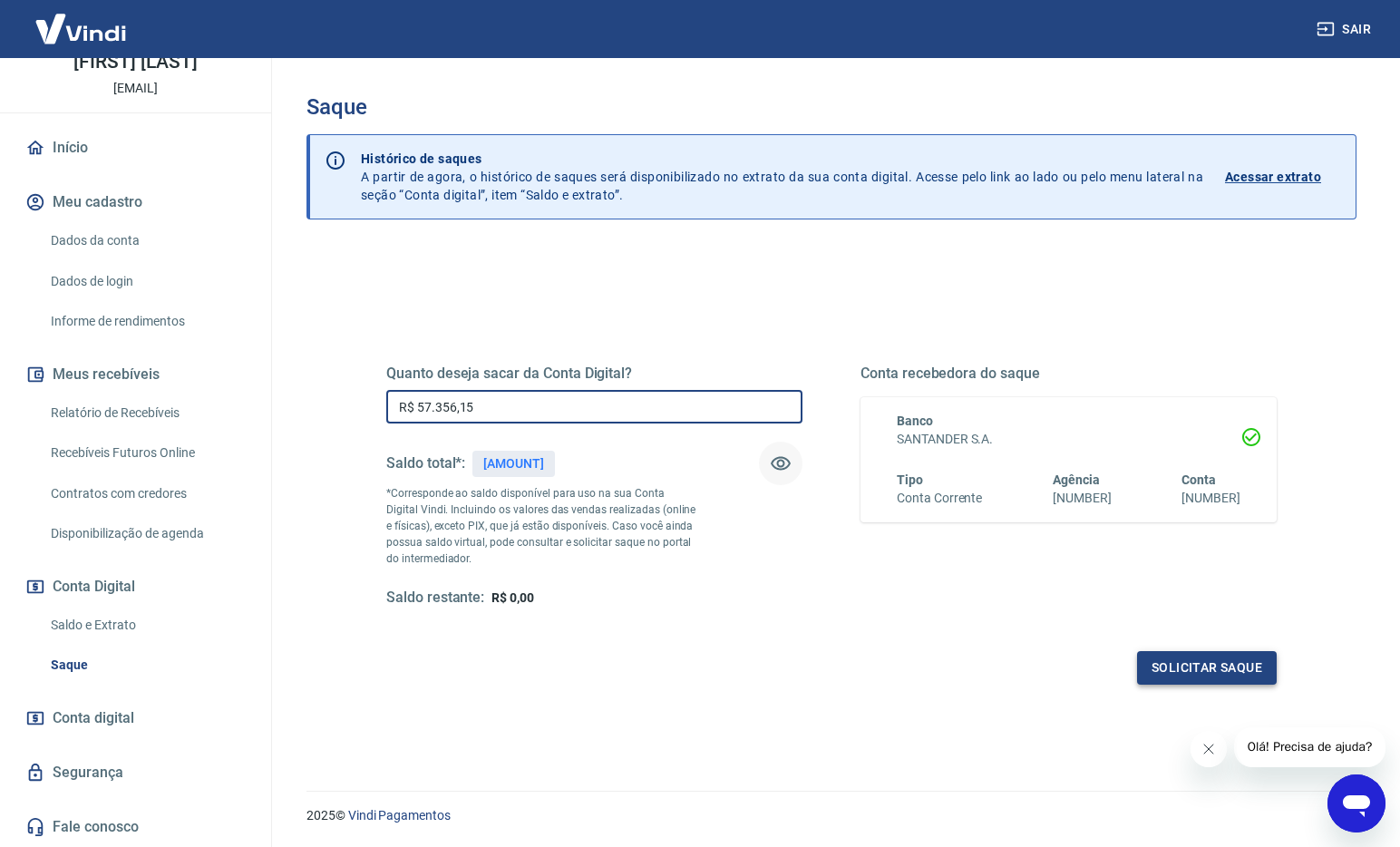 type on "R$ 57.356,15" 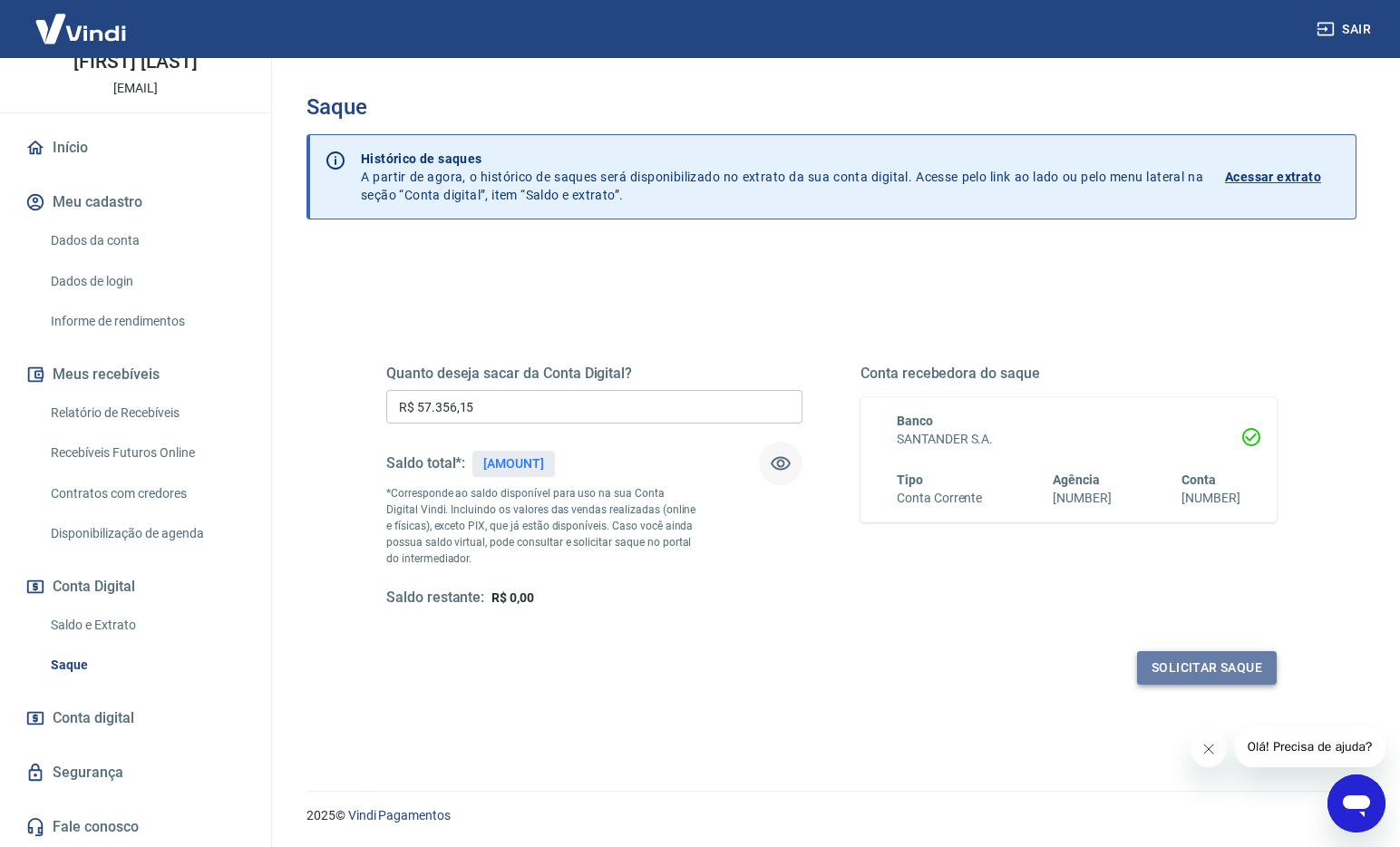 click on "Solicitar saque" at bounding box center [1207, 667] 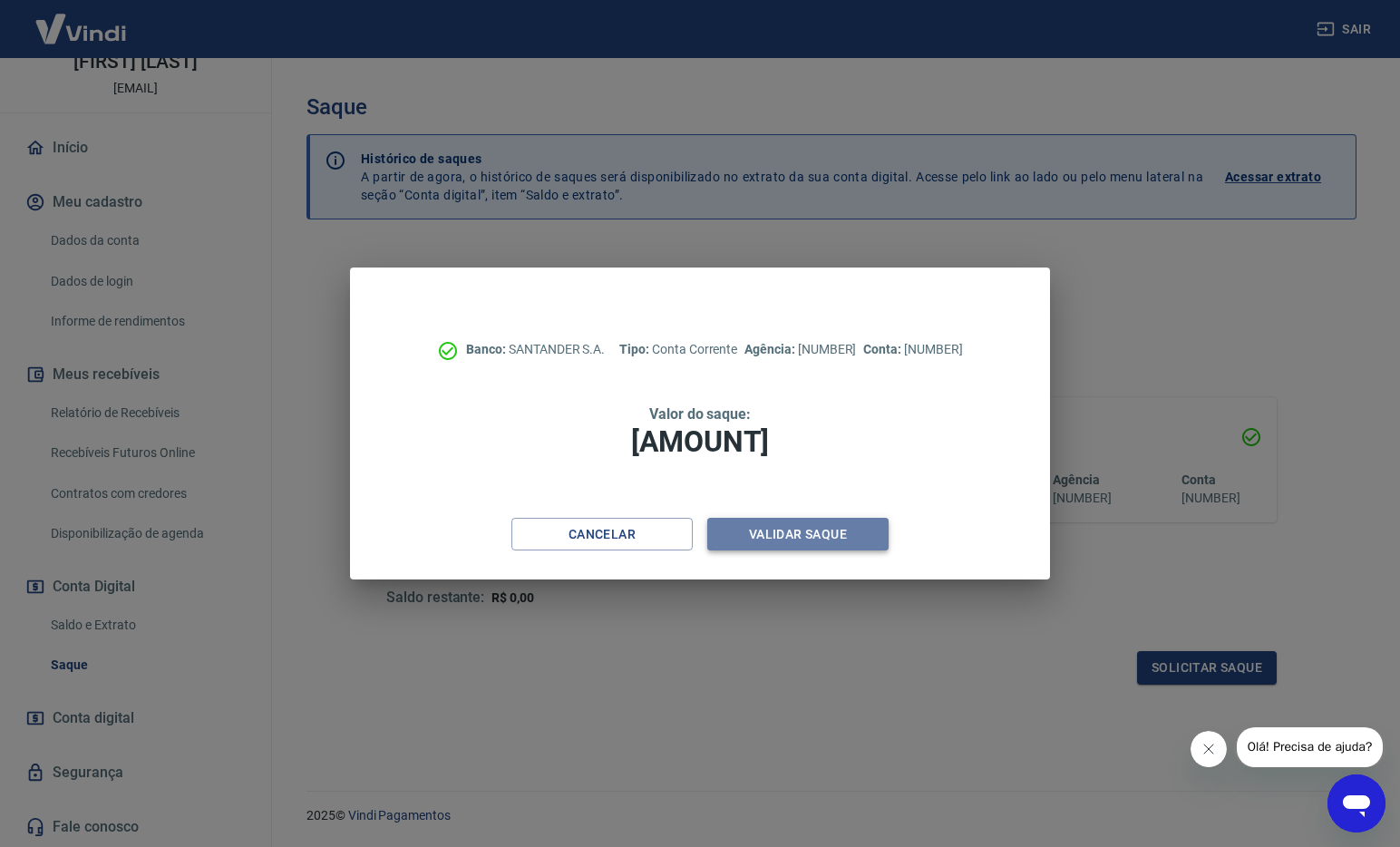 click on "Validar saque" at bounding box center [798, 534] 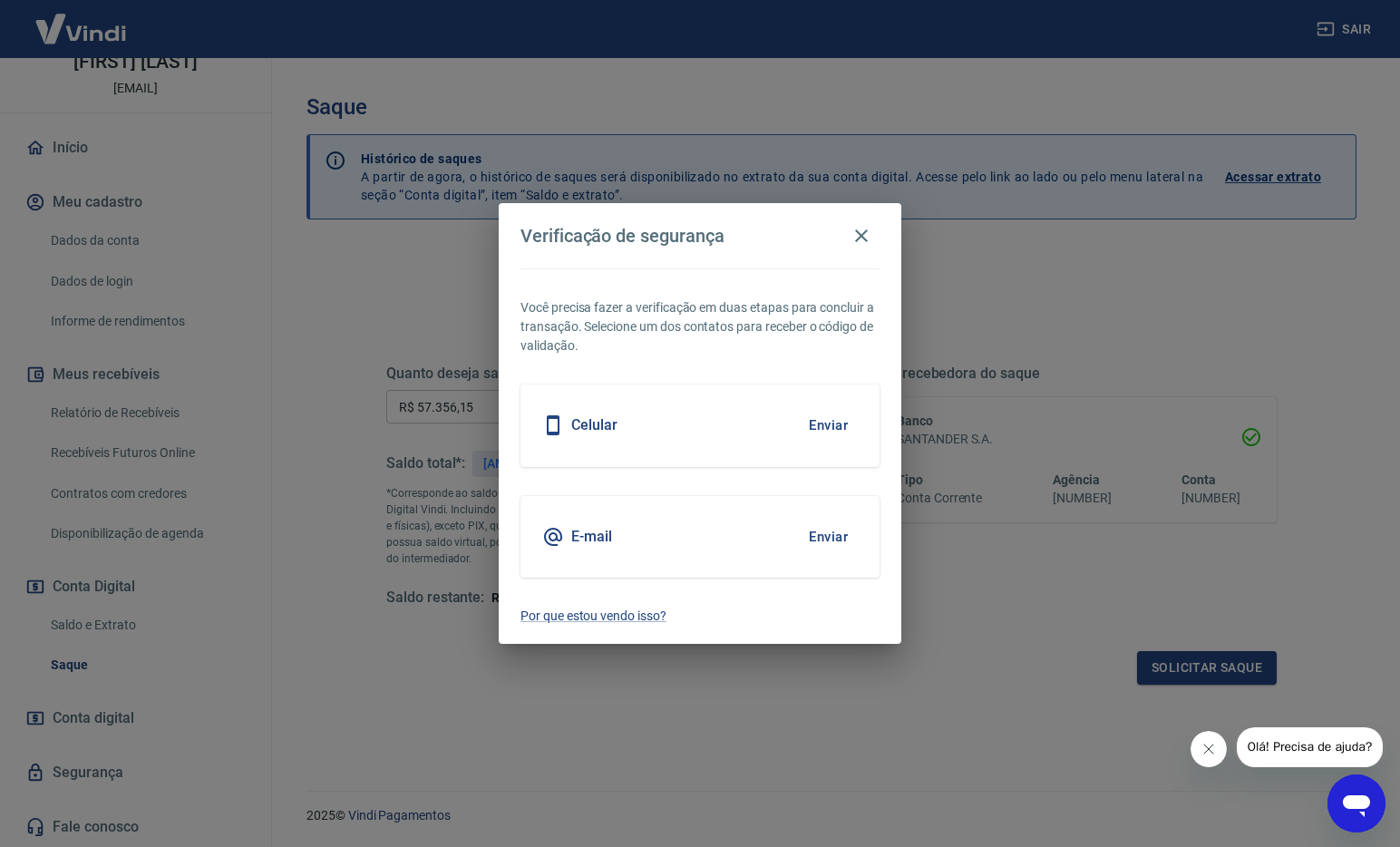 click on "Celular Enviar" at bounding box center [700, 425] 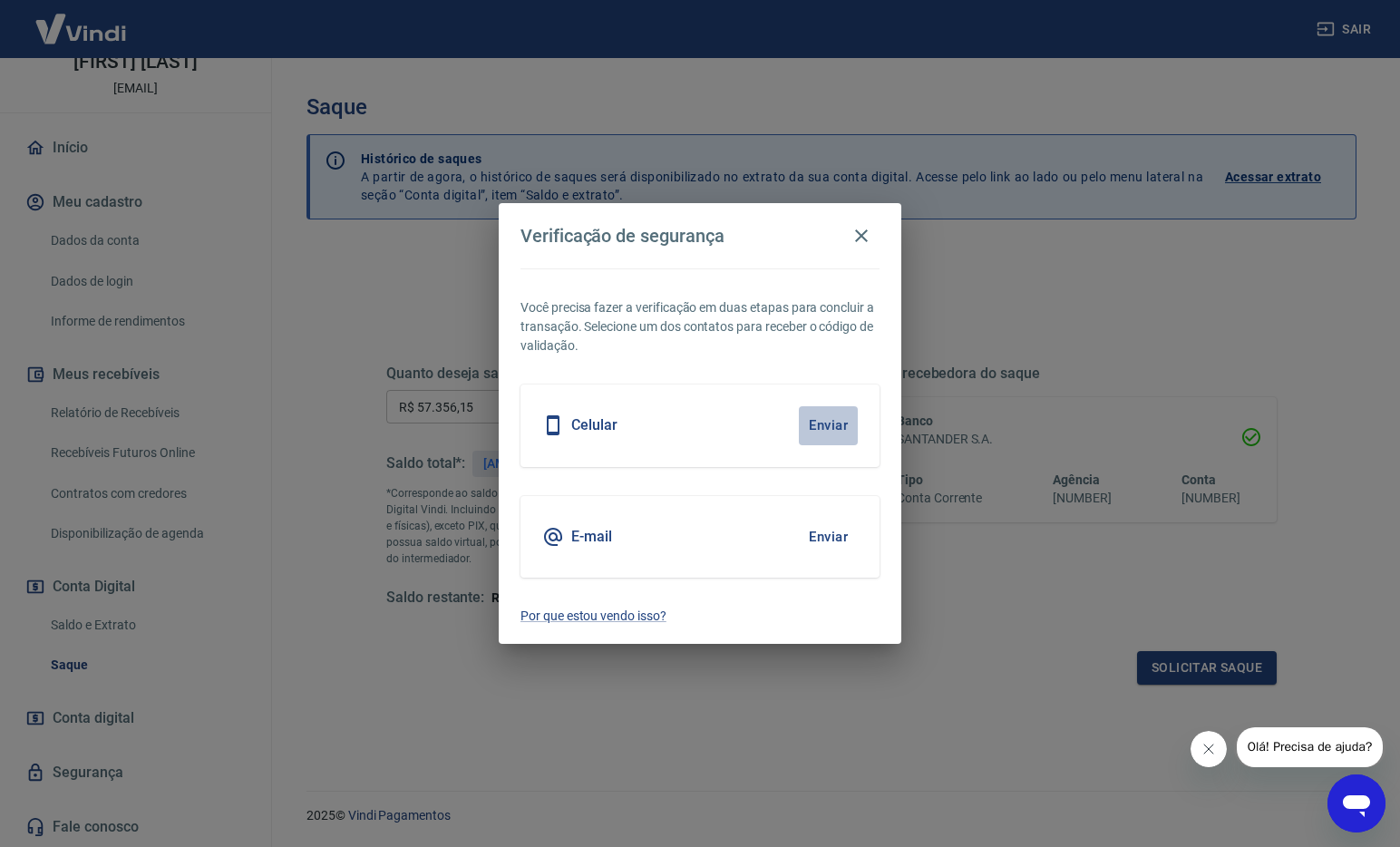 click on "Enviar" at bounding box center (828, 425) 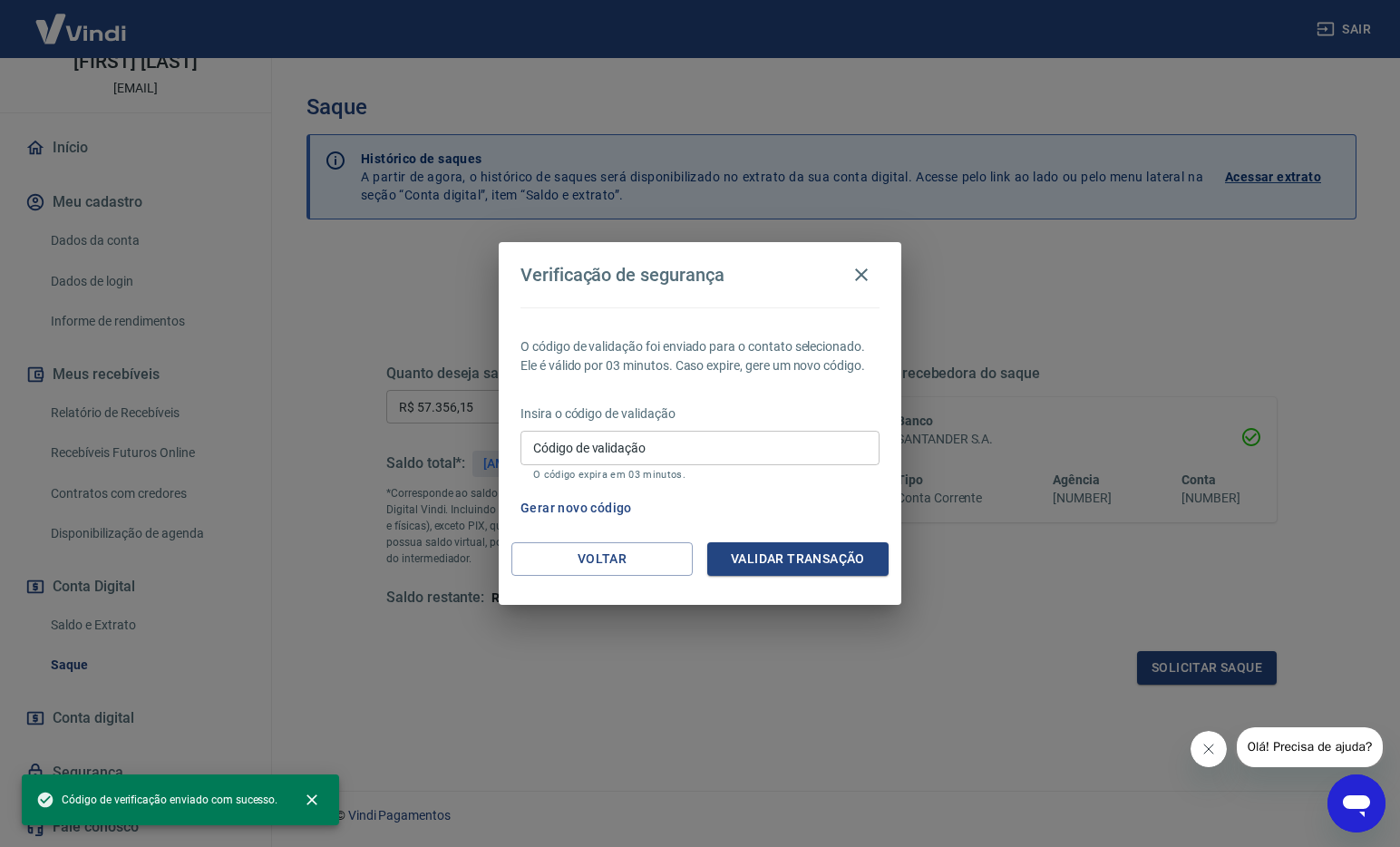 click on "Insira o código de validação Código de validação Código de validação O código expira em 03 minutos." at bounding box center (700, 443) 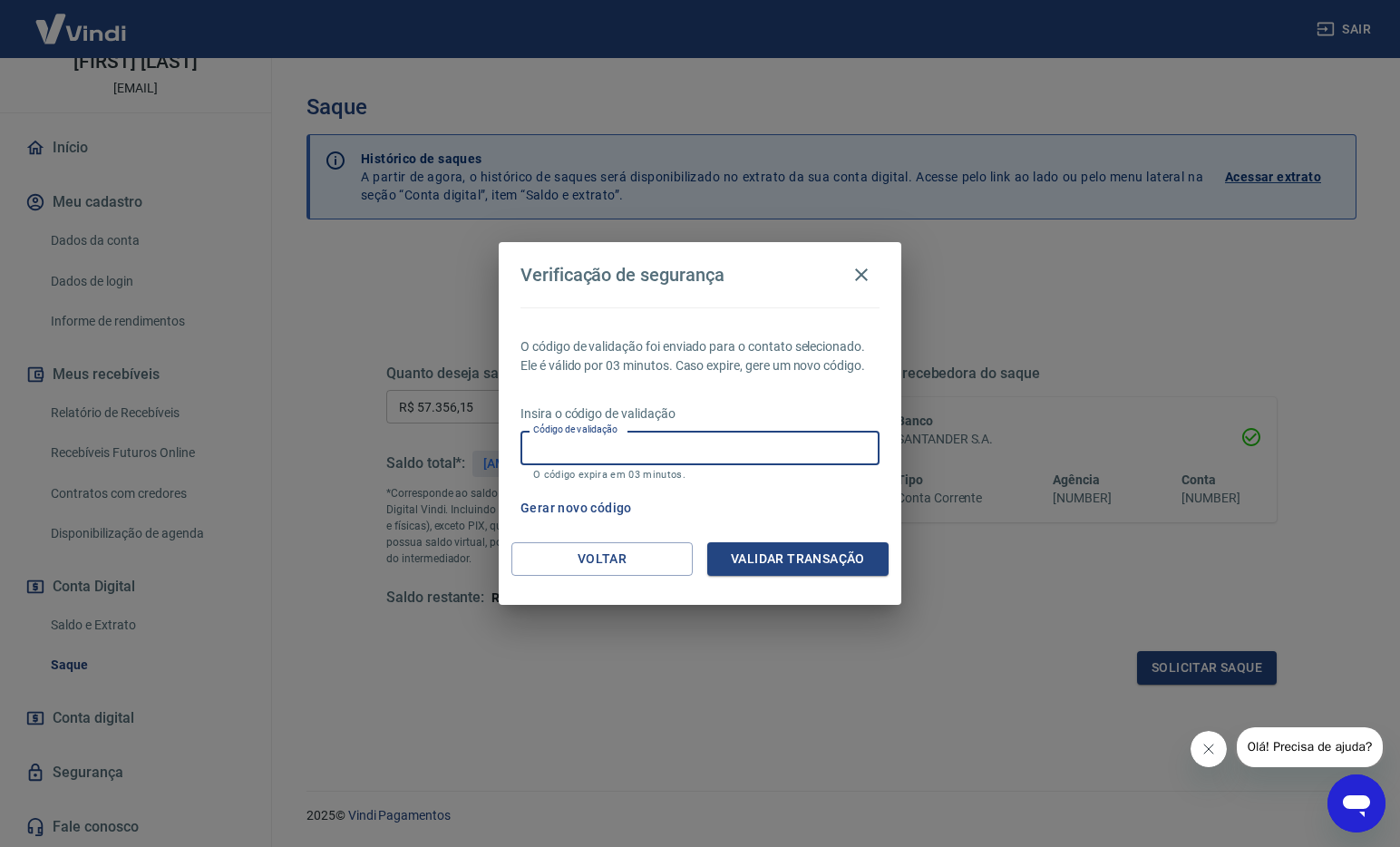 click on "Código de validação" at bounding box center (700, 447) 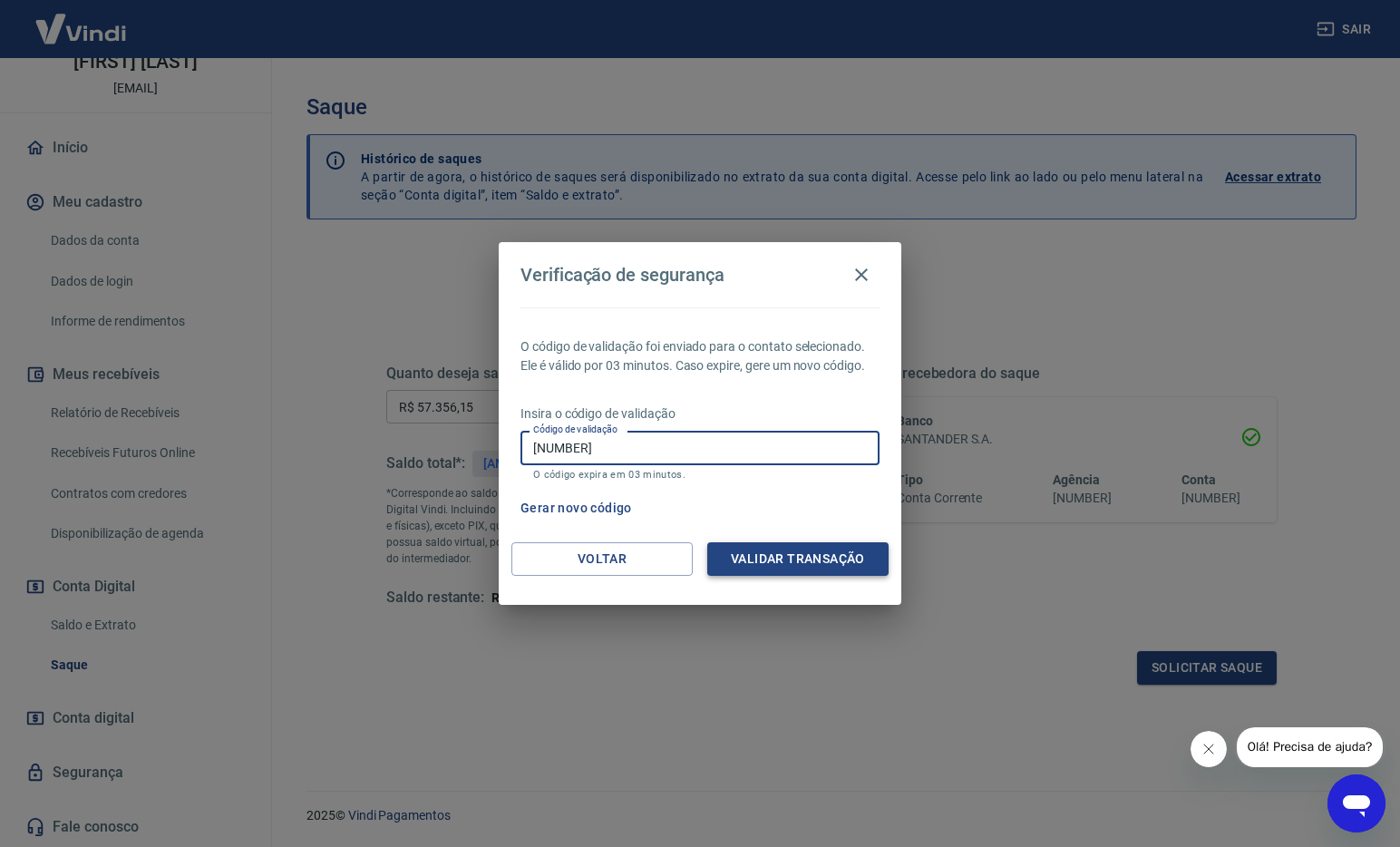 type on "[NUMBER]" 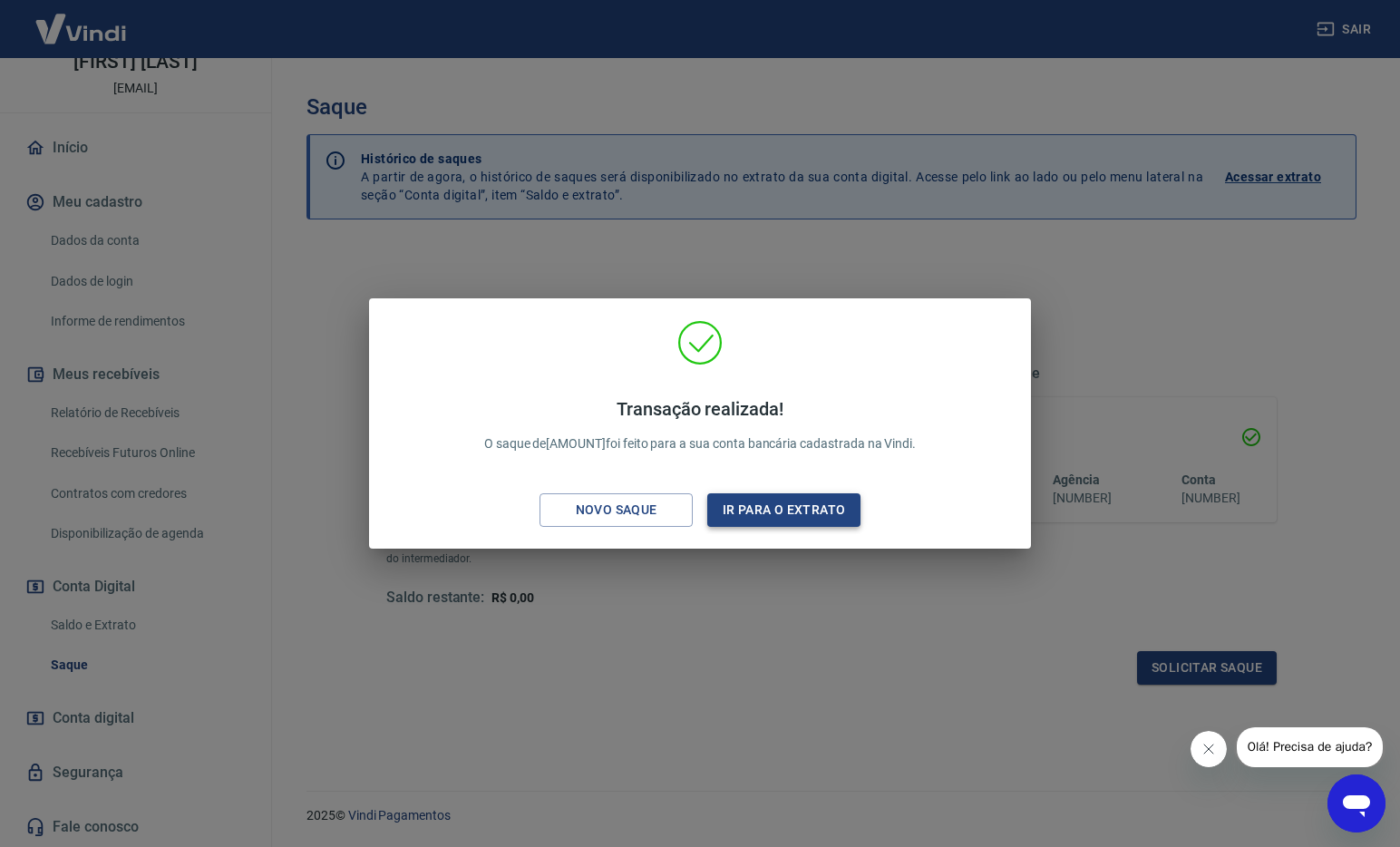 click on "Ir para o extrato" at bounding box center (783, 510) 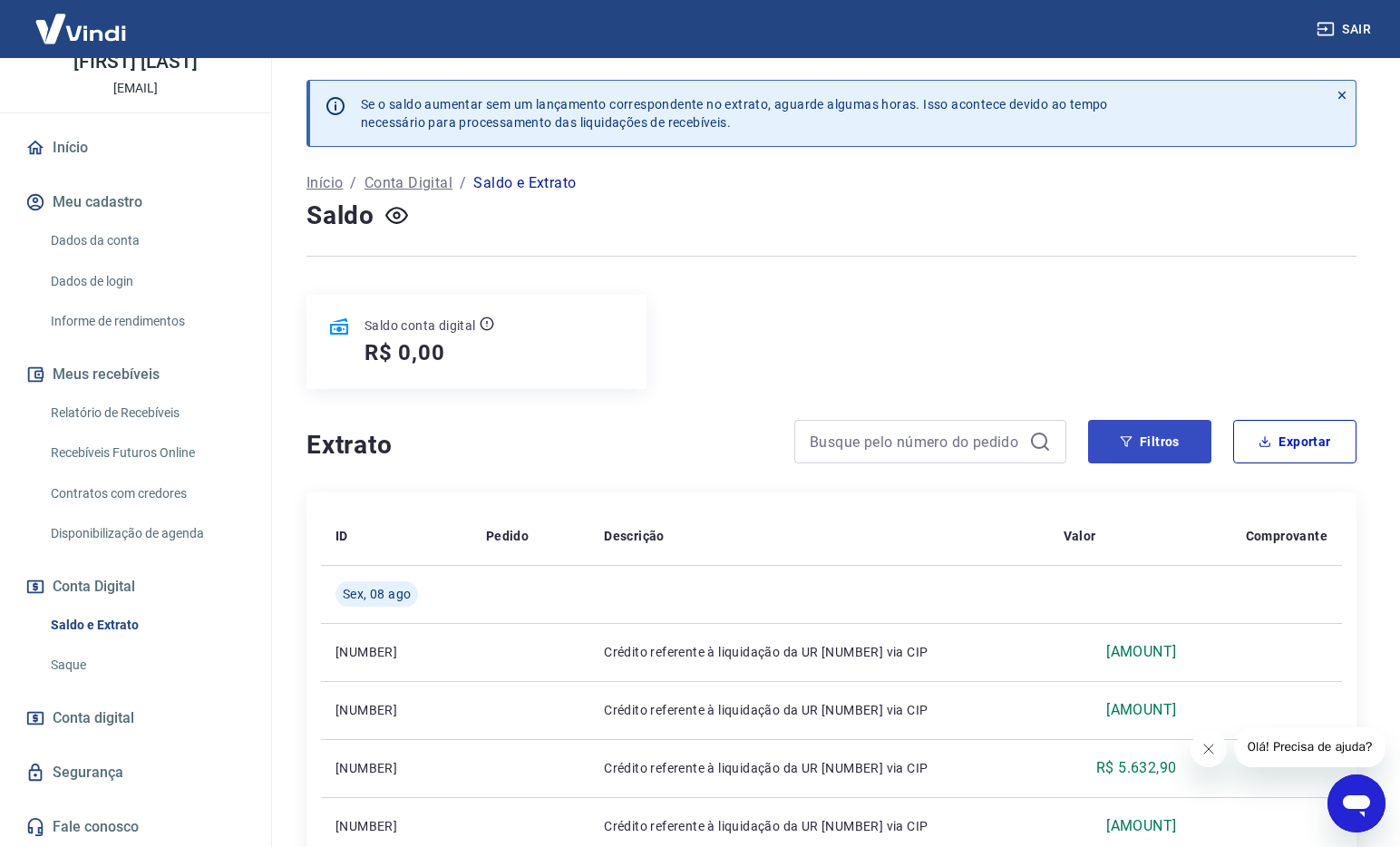 scroll, scrollTop: 4, scrollLeft: 0, axis: vertical 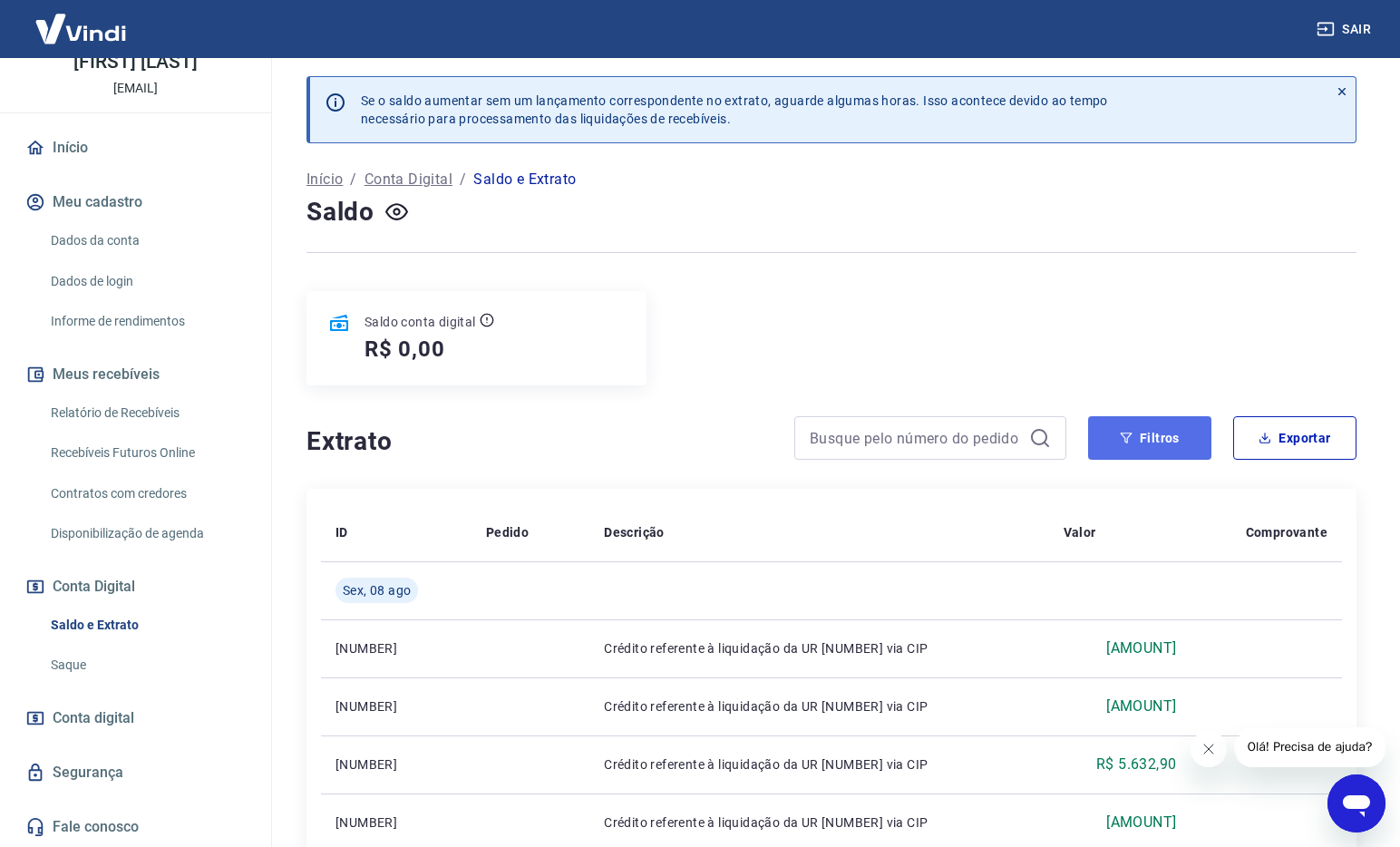 click on "Filtros" at bounding box center (1150, 438) 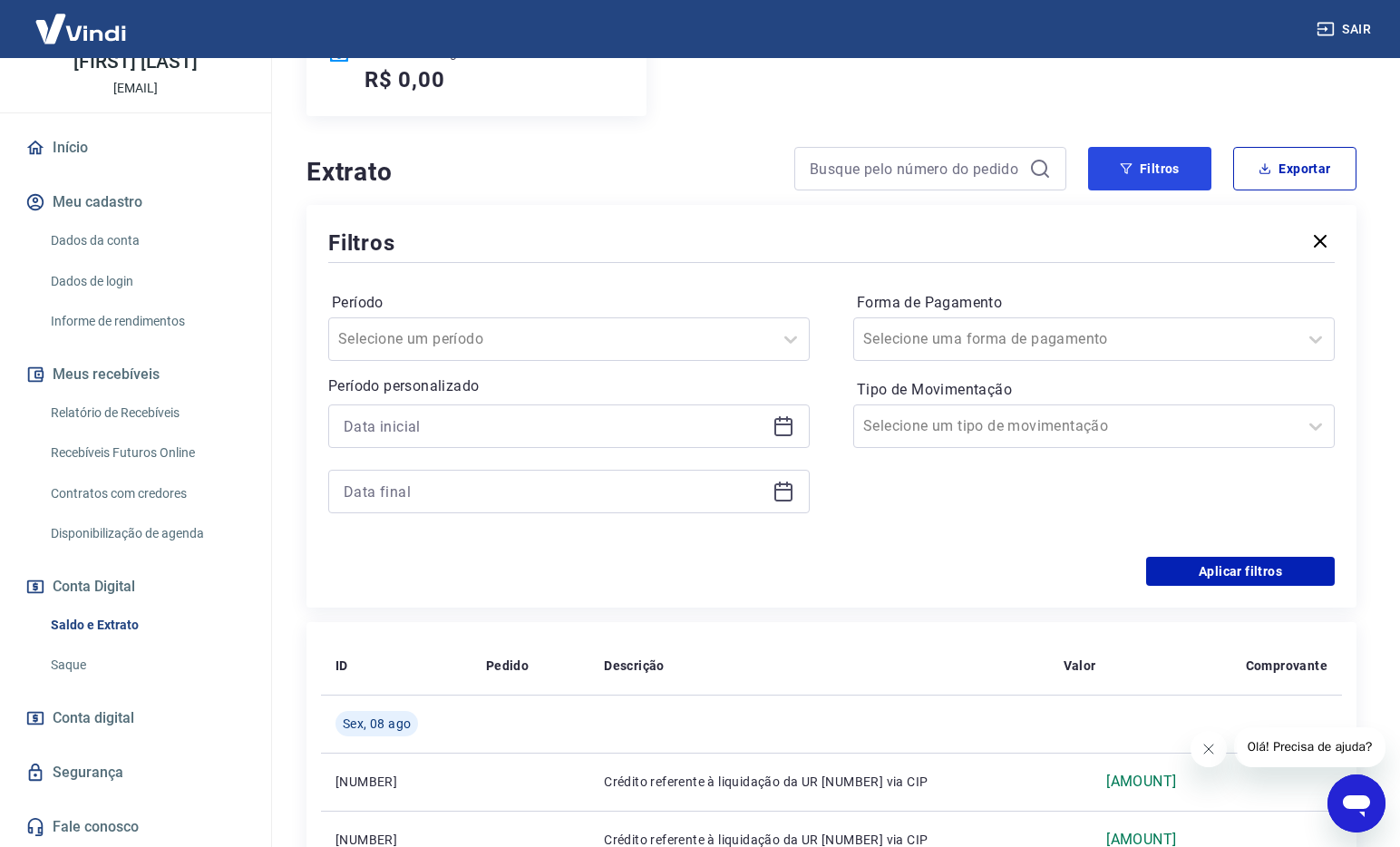 scroll, scrollTop: 281, scrollLeft: 0, axis: vertical 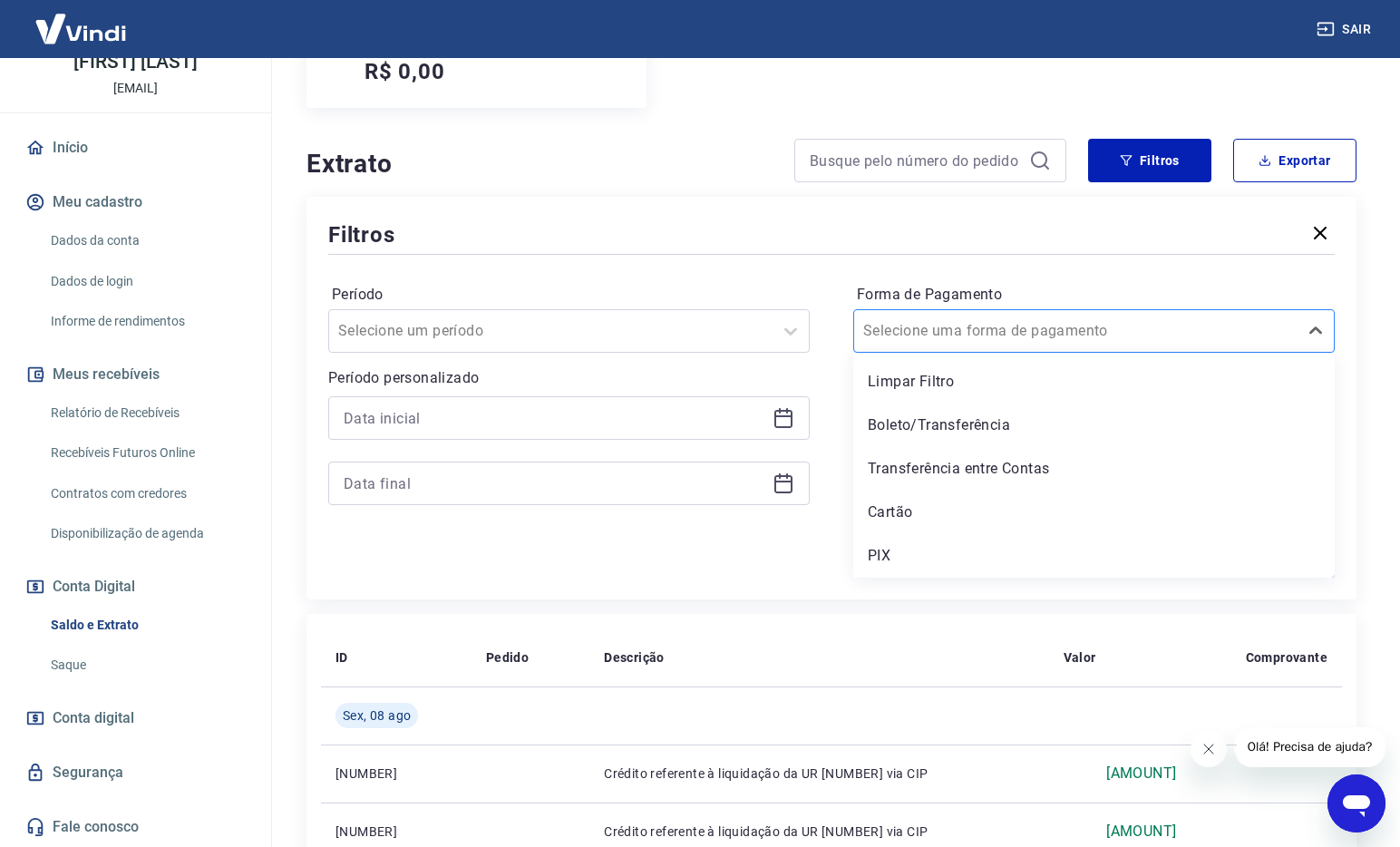 click on "Selecione uma forma de pagamento" at bounding box center [1094, 331] 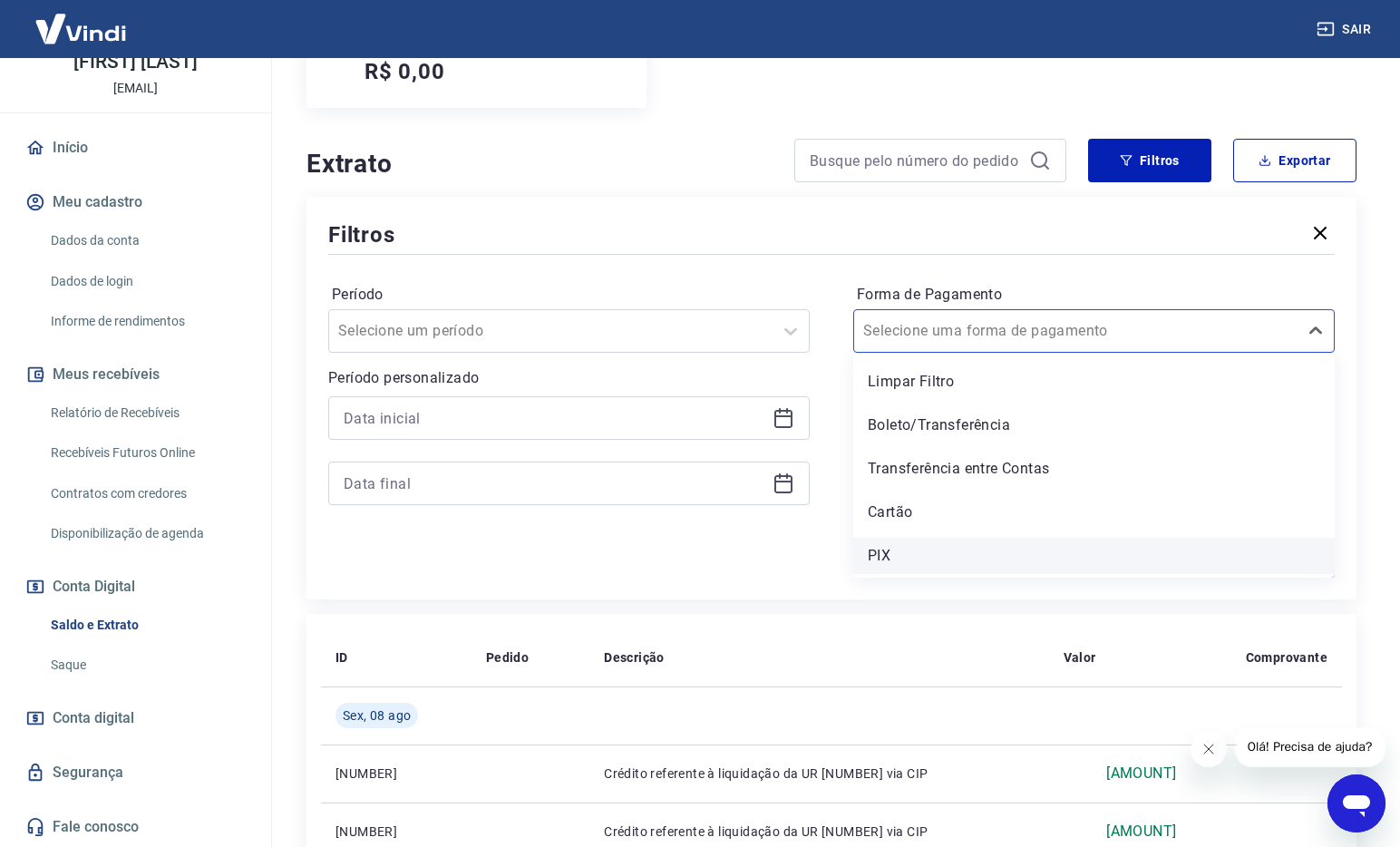 click on "PIX" at bounding box center (1094, 556) 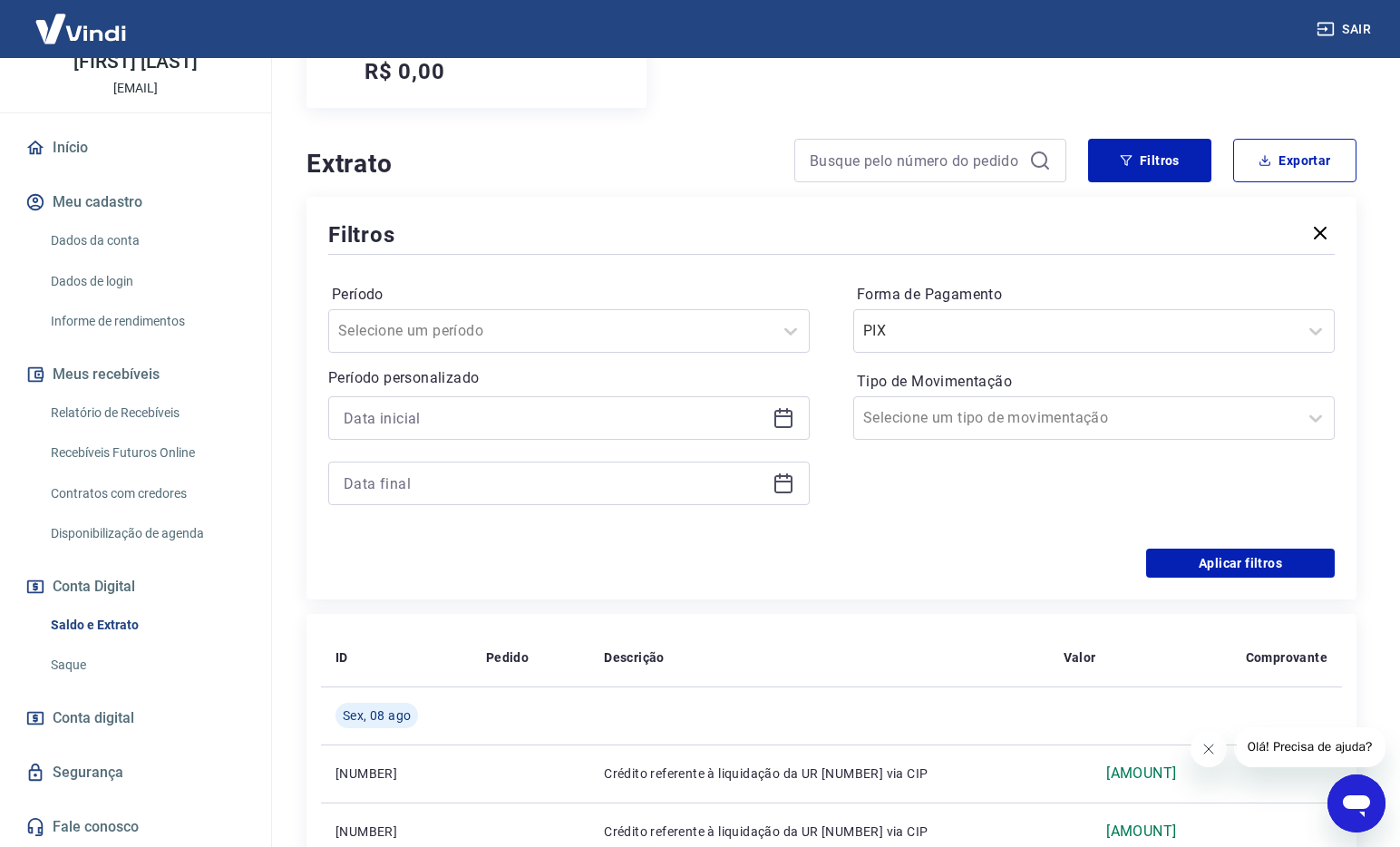 click on "Aplicar filtros" at bounding box center (831, 563) 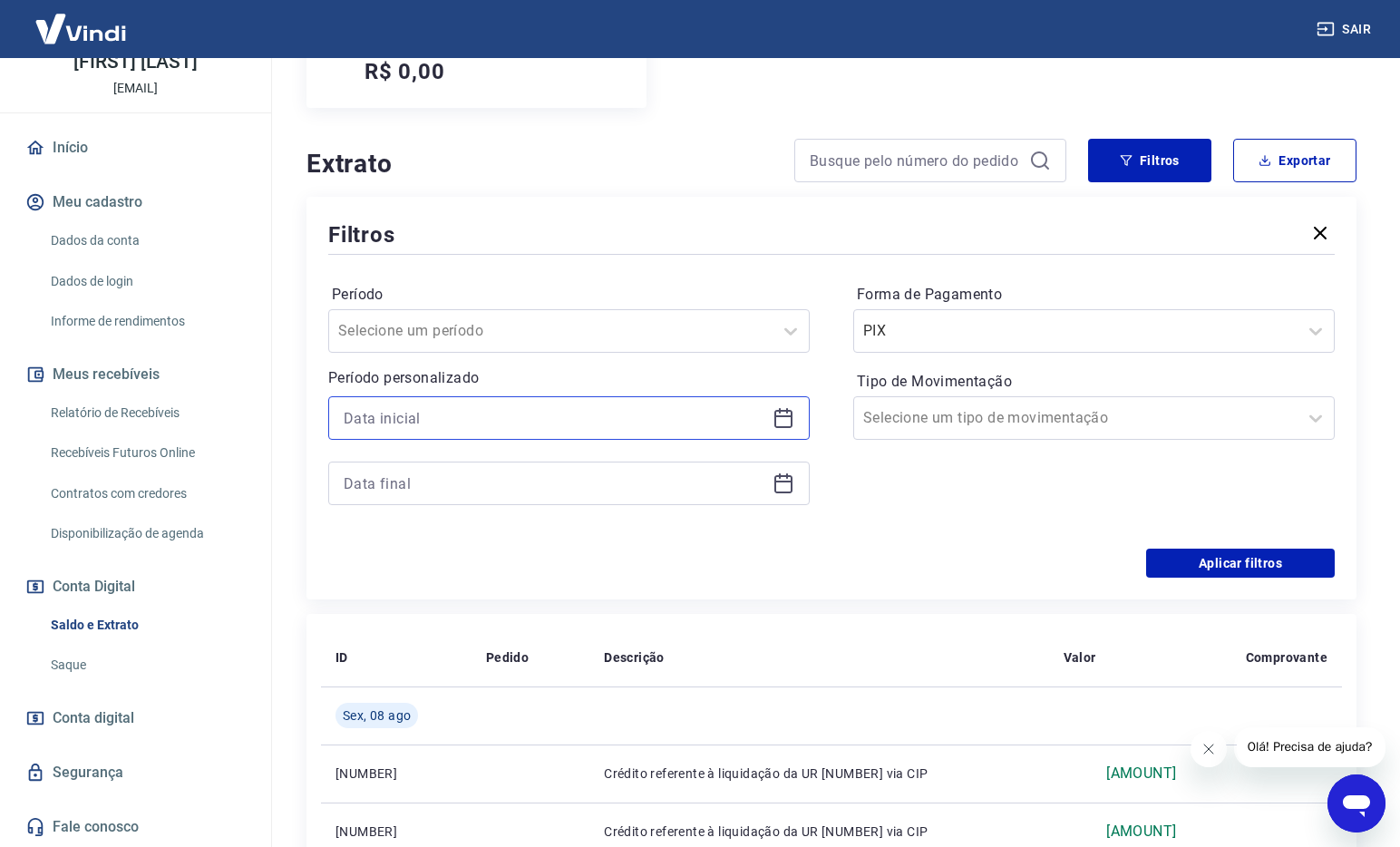 click at bounding box center (554, 418) 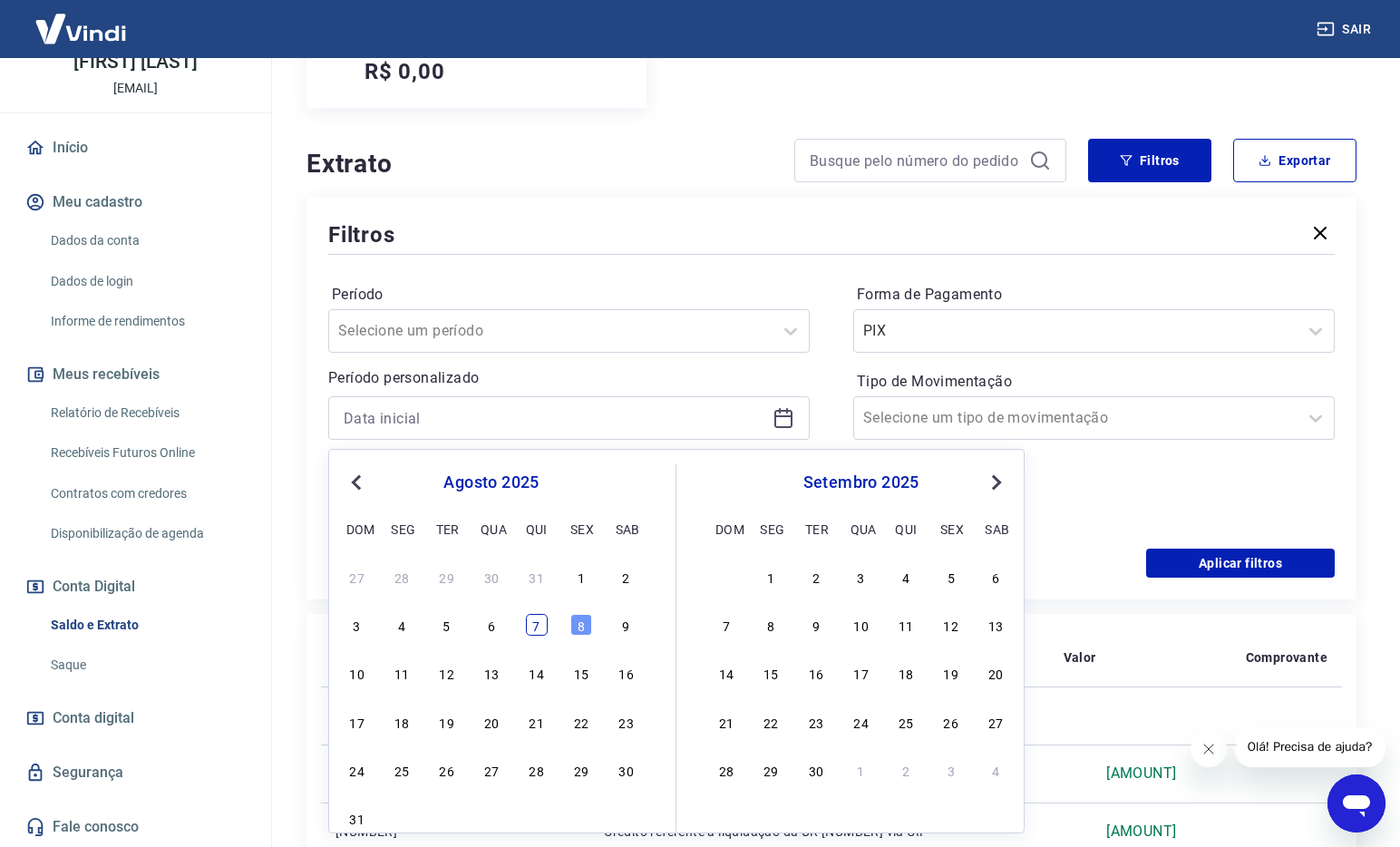 click on "7" at bounding box center [537, 625] 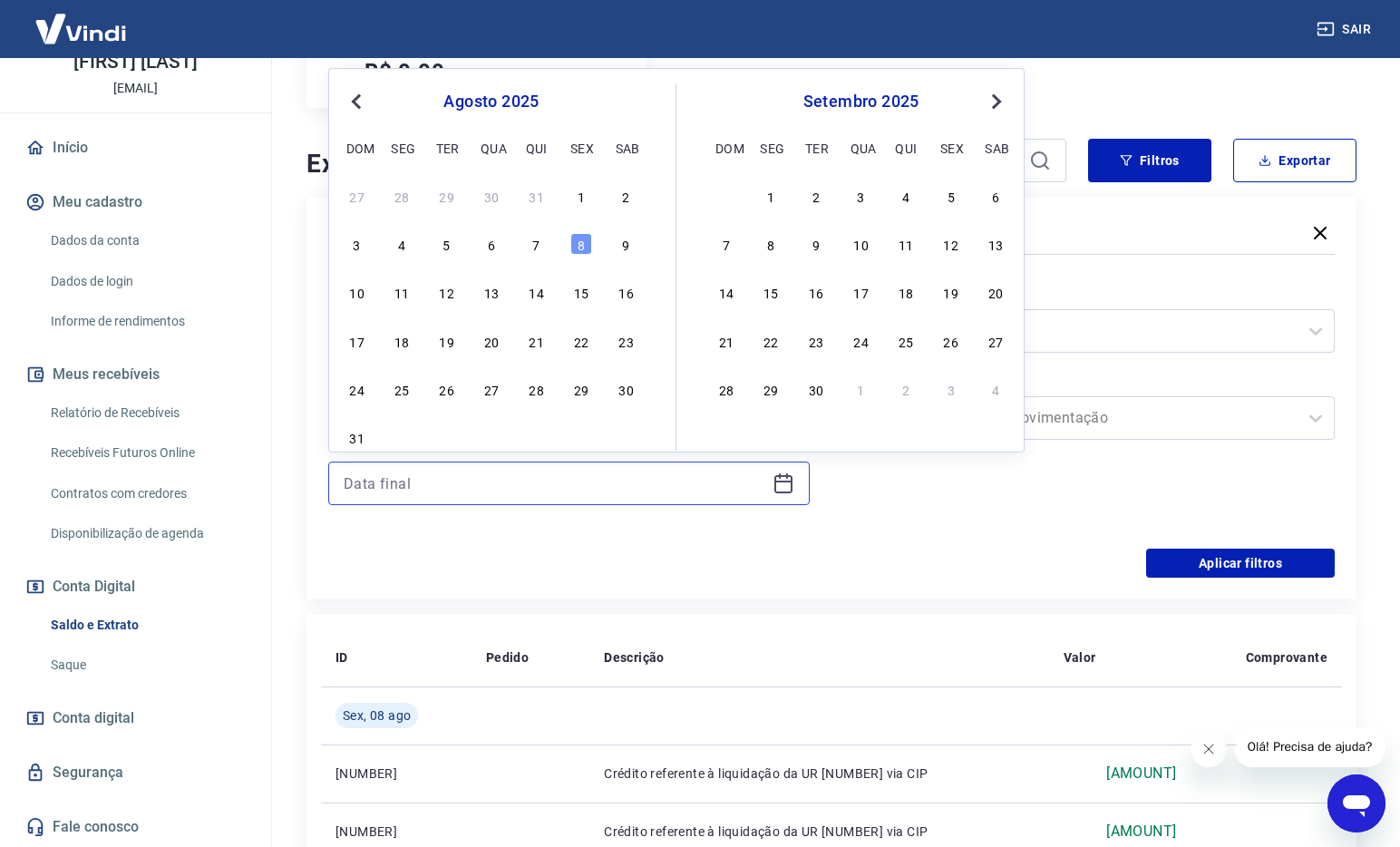 click at bounding box center [554, 483] 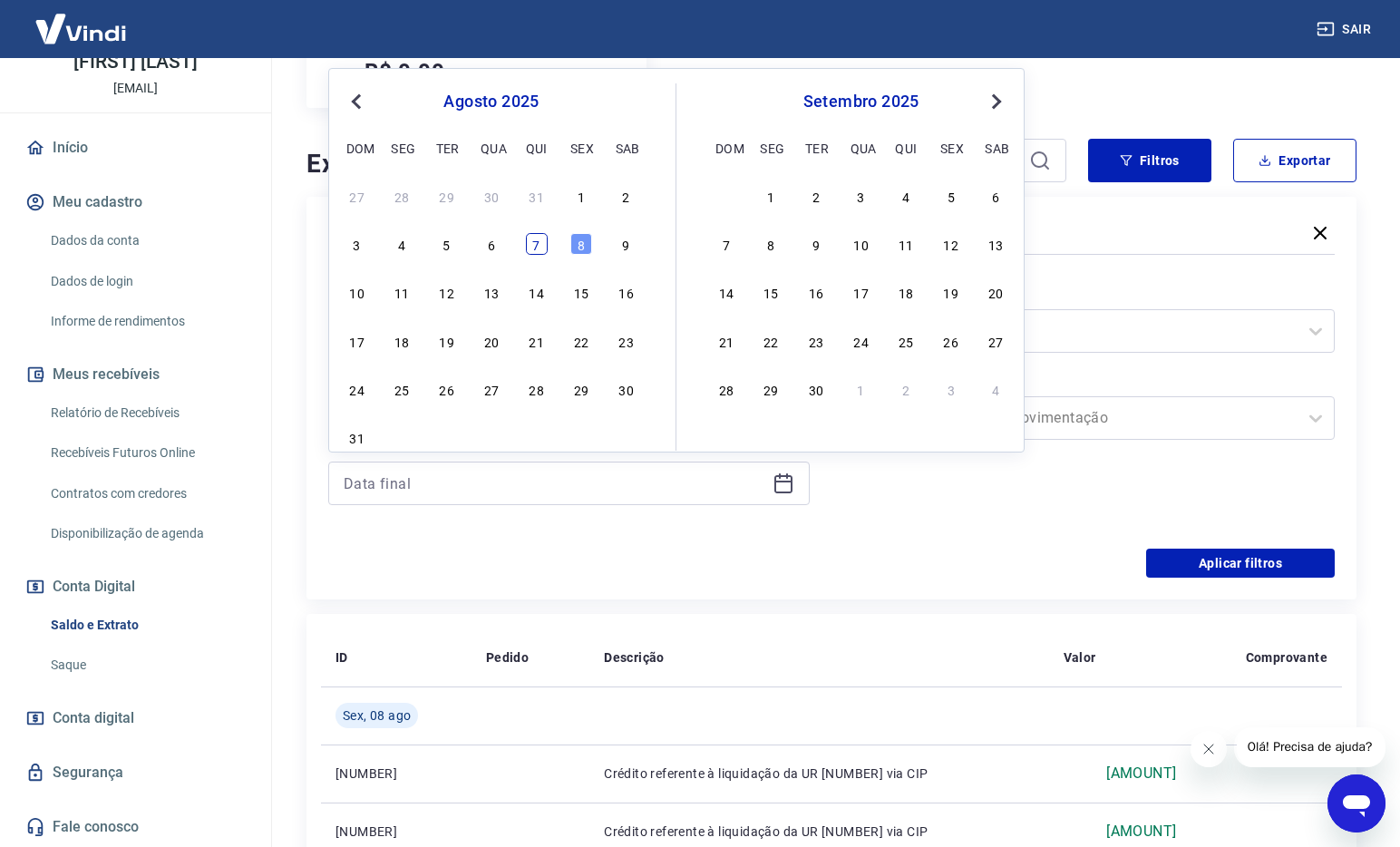 click on "7" at bounding box center (537, 244) 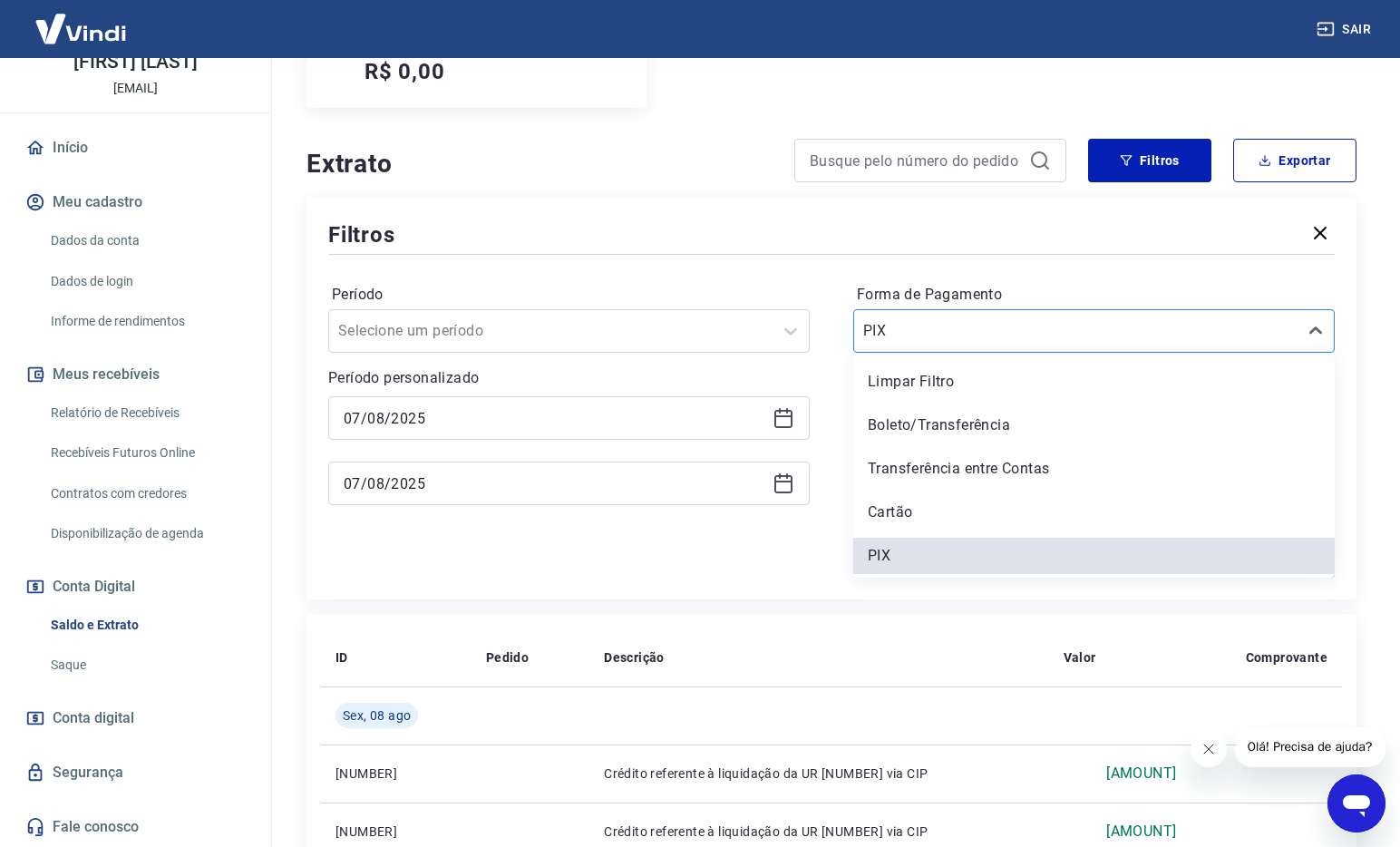 click on "PIX" at bounding box center [1075, 331] 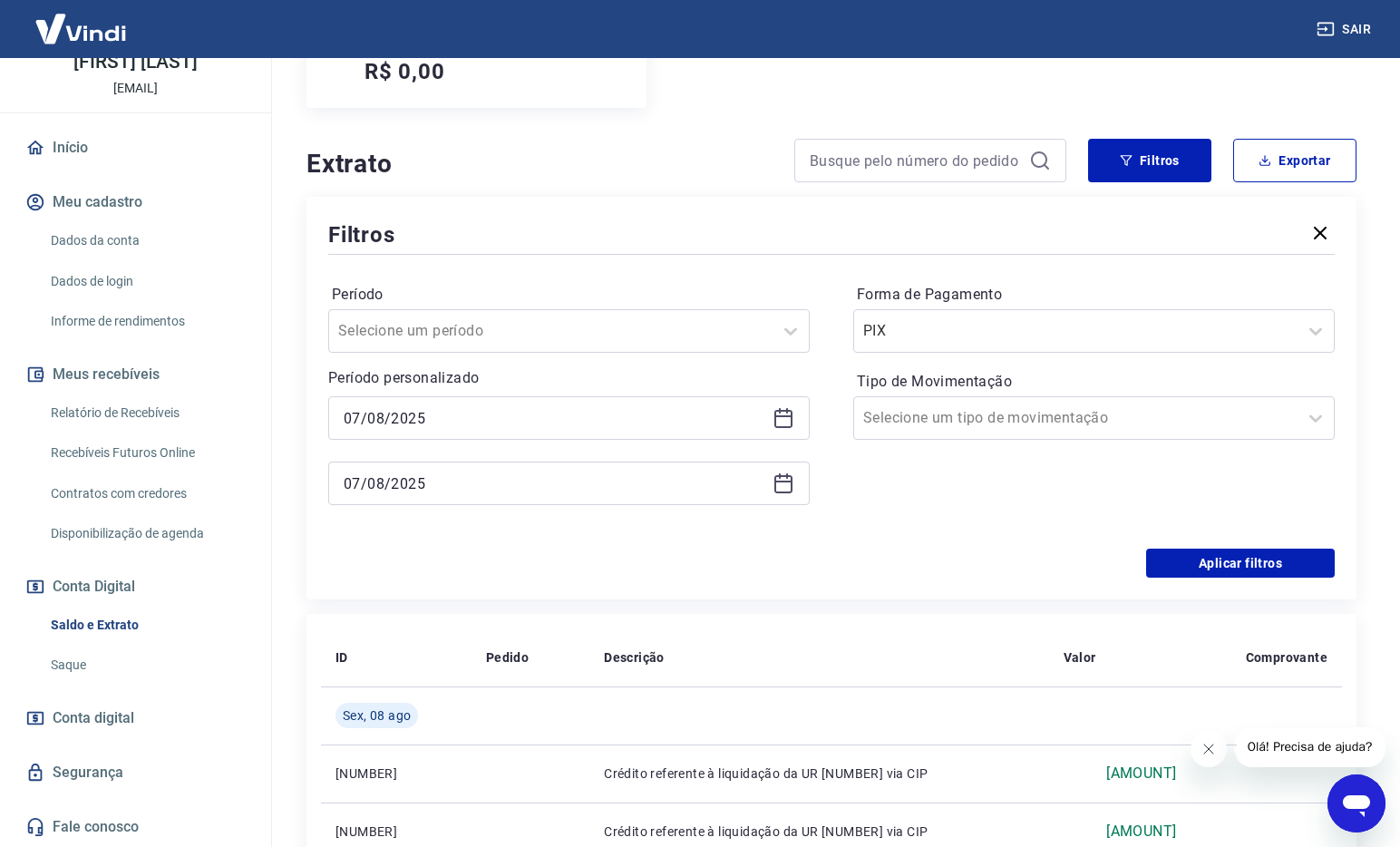 click on "Período Selecione um período Período personalizado Selected date: [DATE] [DATE] Forma de Pagamento PIX Tipo de Movimentação Selecione um tipo de movimentação" at bounding box center [831, 404] 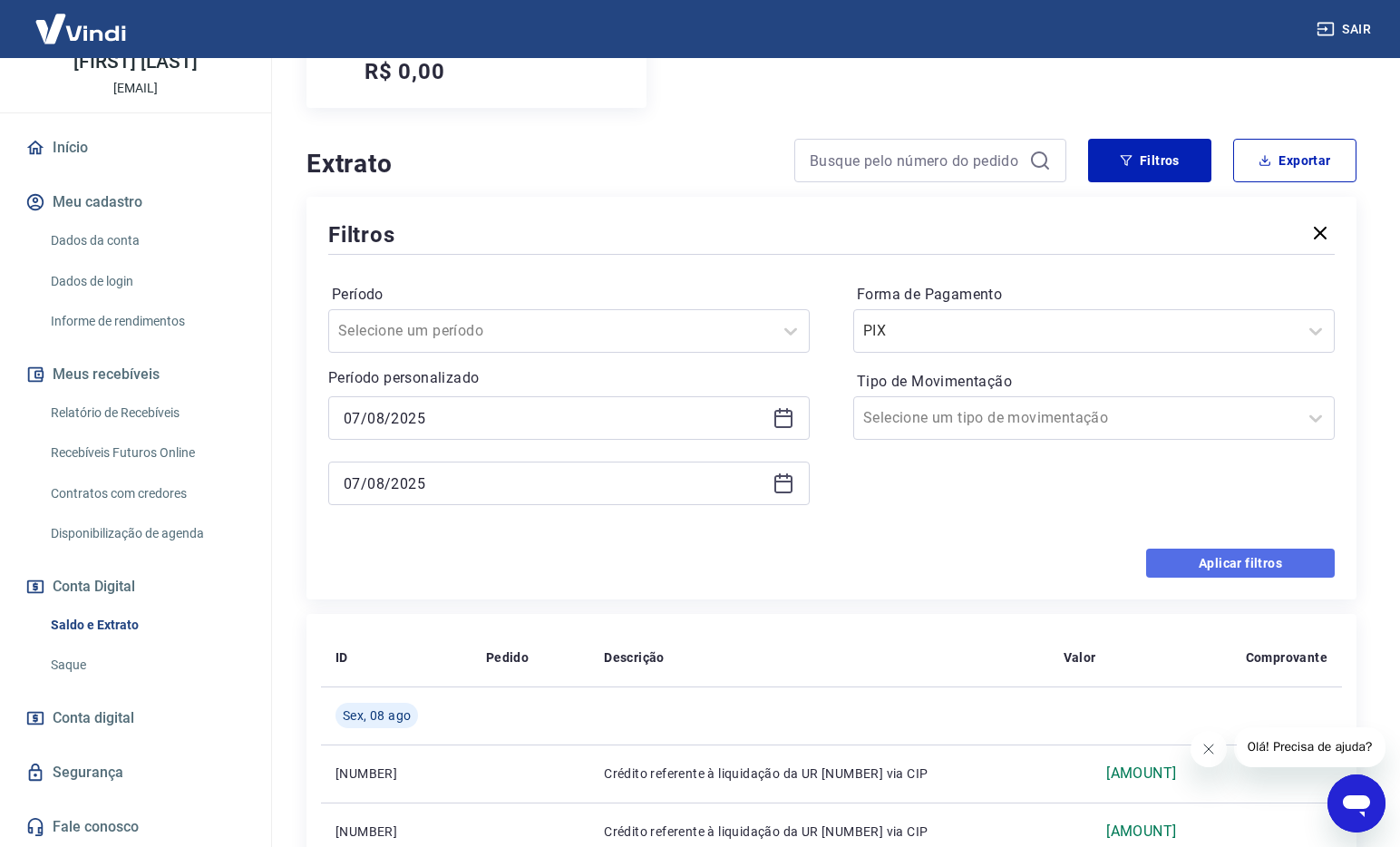 click on "Aplicar filtros" at bounding box center (1240, 563) 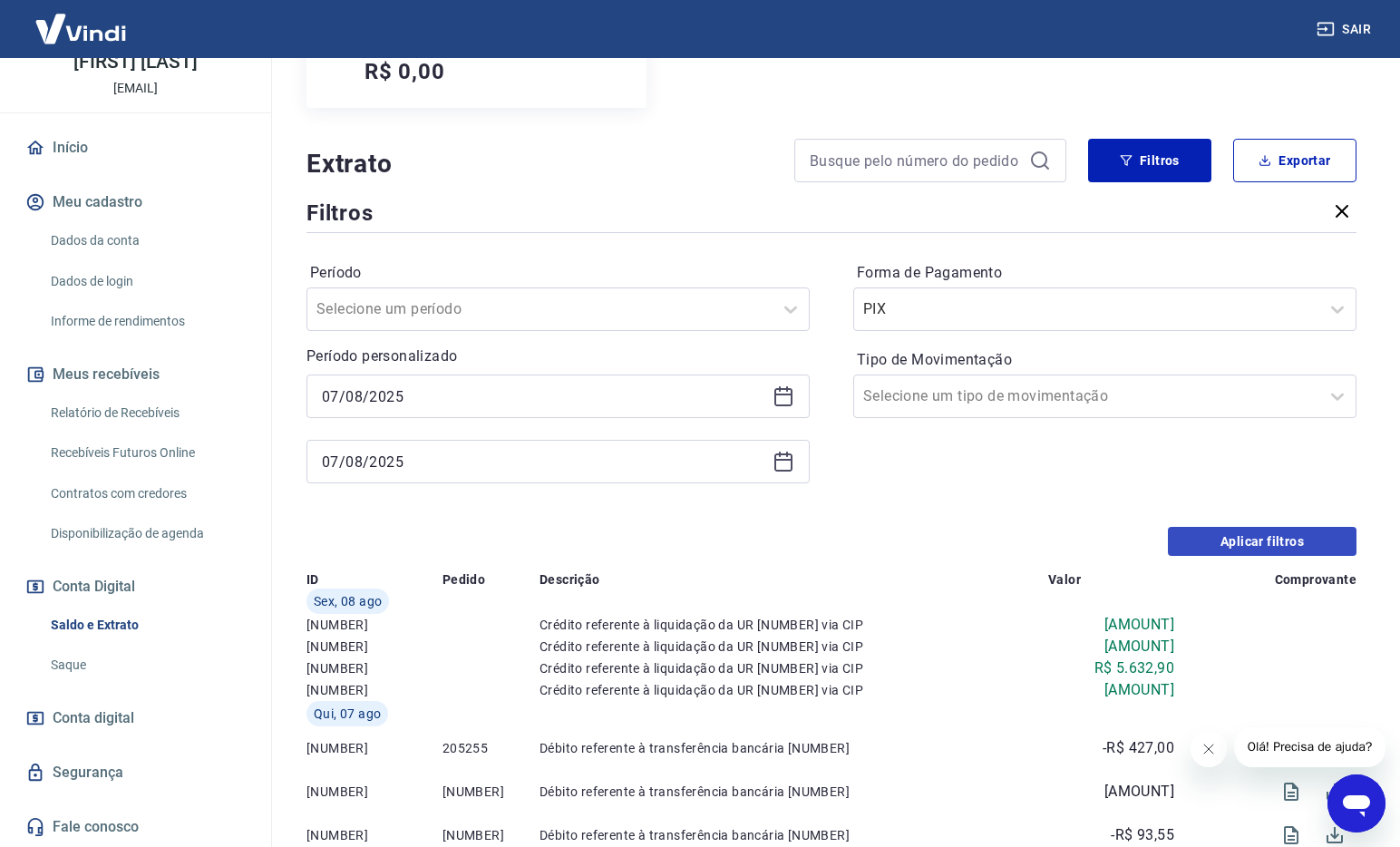 scroll, scrollTop: 0, scrollLeft: 0, axis: both 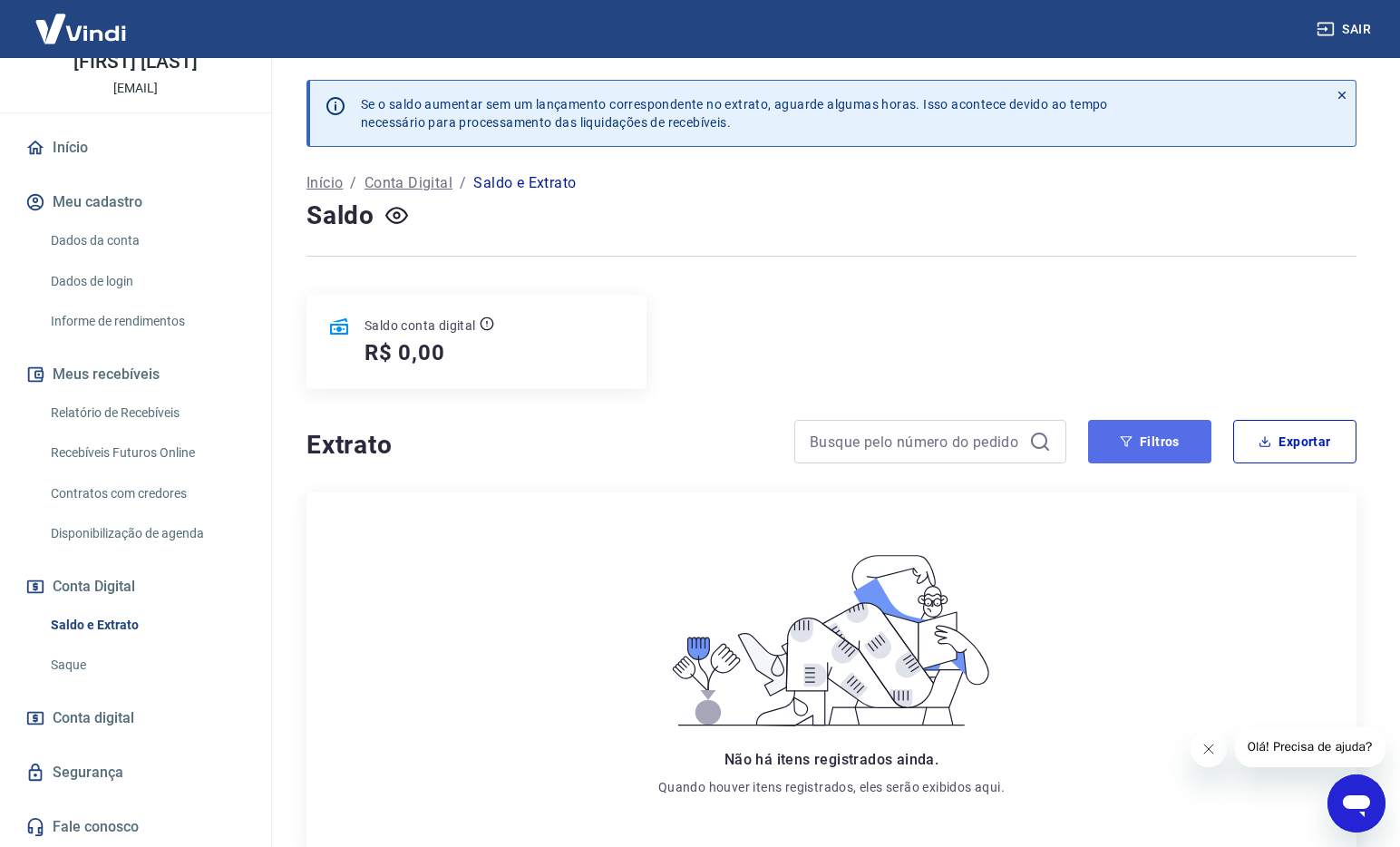 click on "Filtros" at bounding box center (1150, 442) 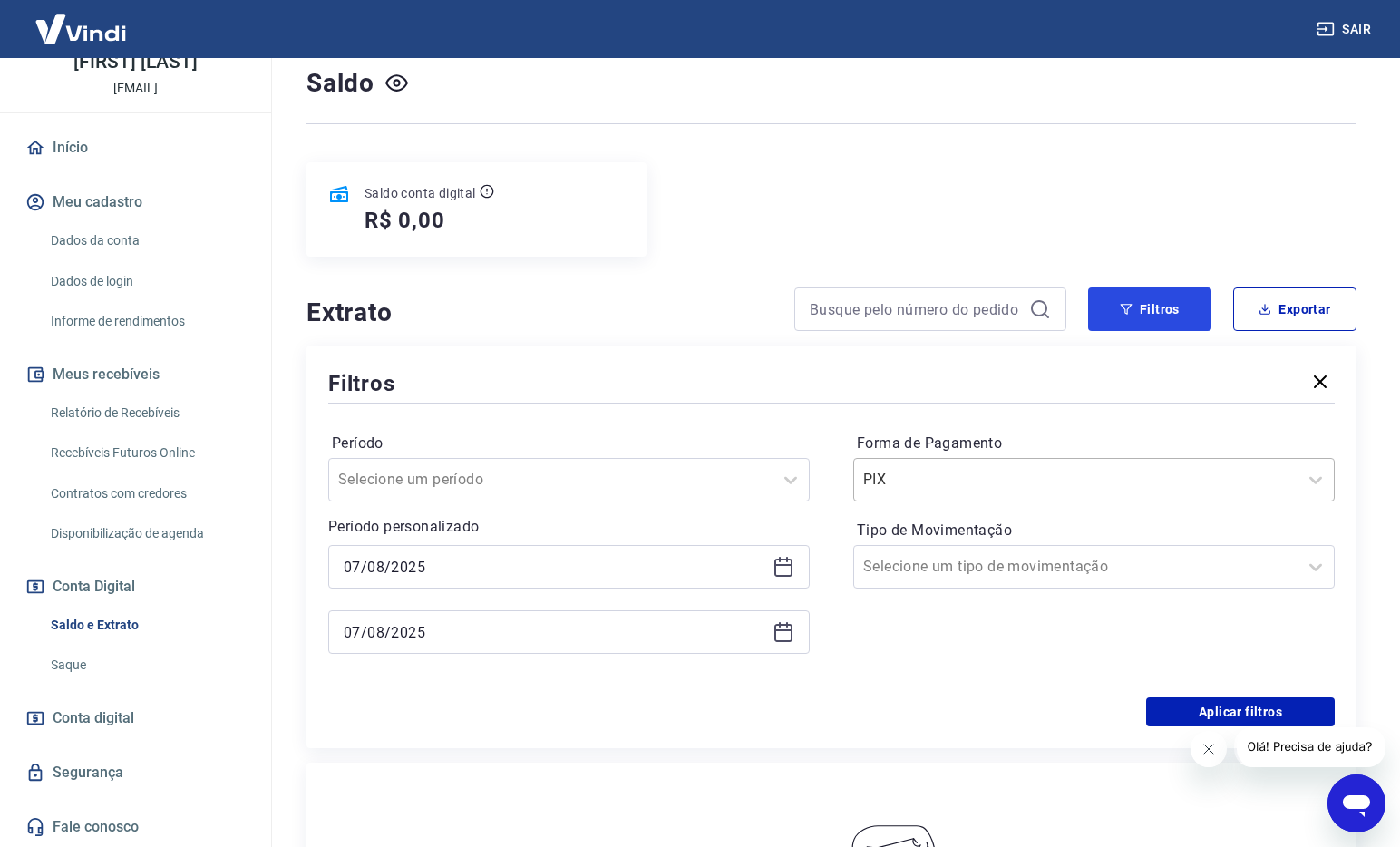 scroll, scrollTop: 170, scrollLeft: 0, axis: vertical 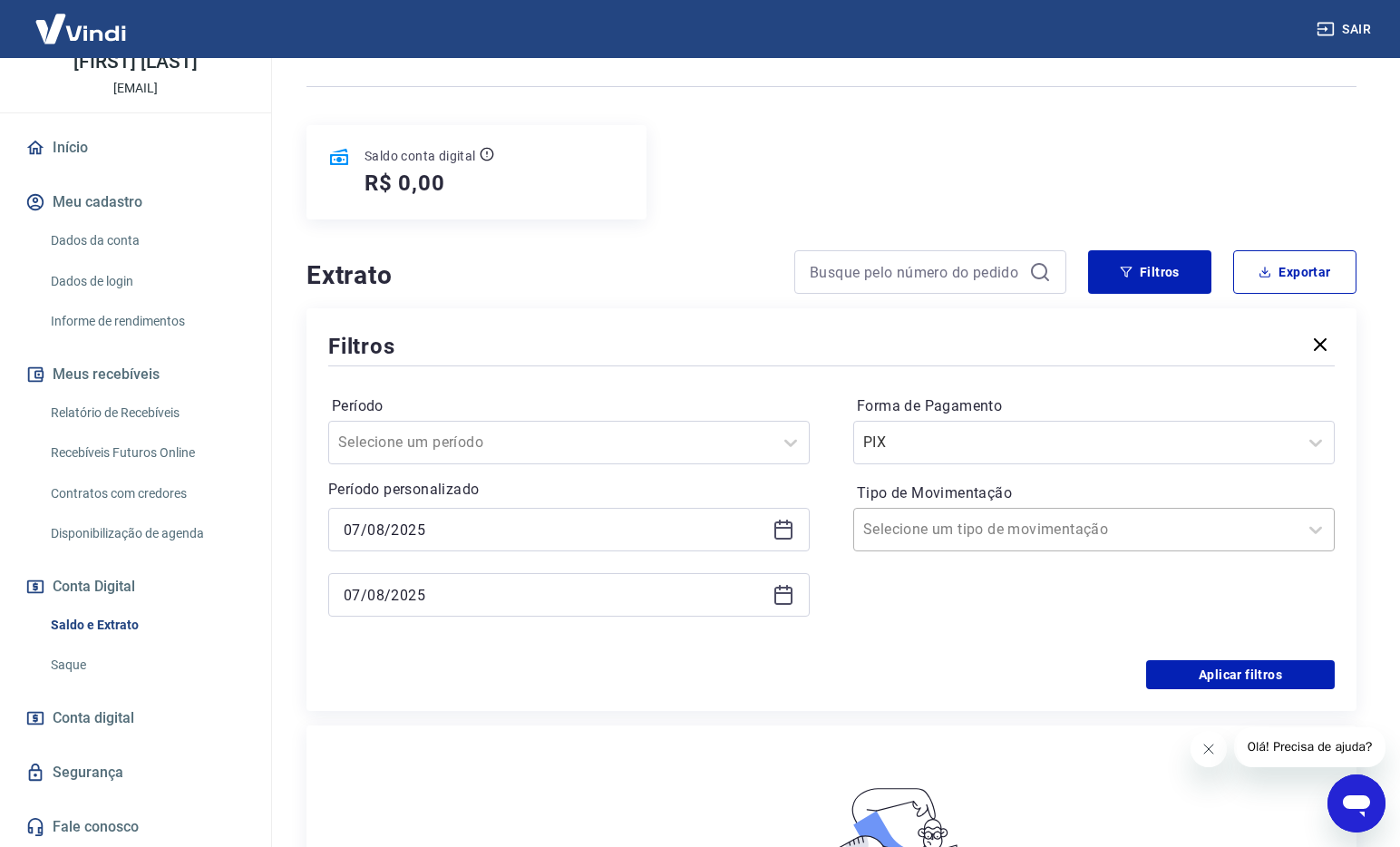 click on "Tipo de Movimentação" at bounding box center [955, 530] 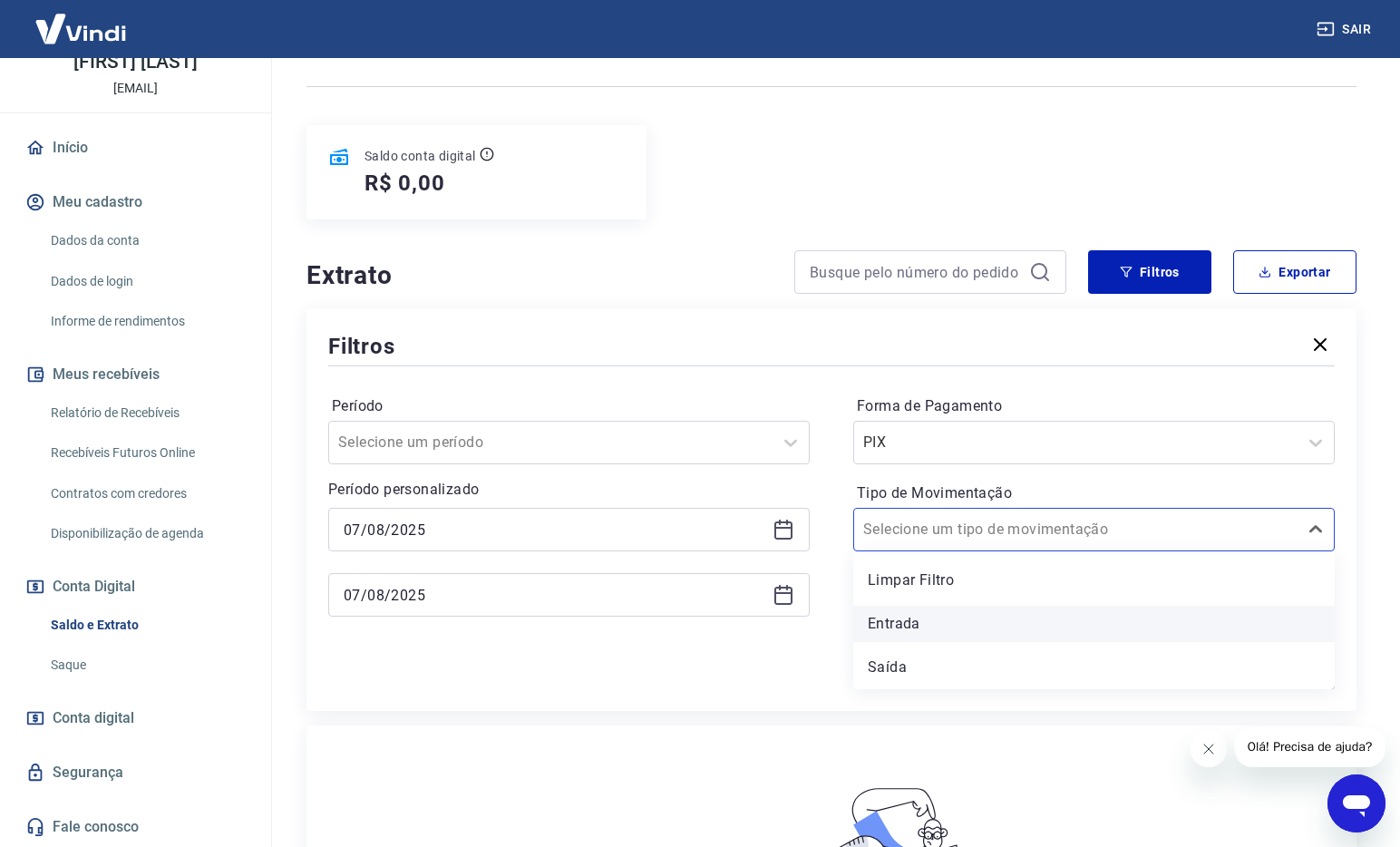 click on "Entrada" at bounding box center [1094, 624] 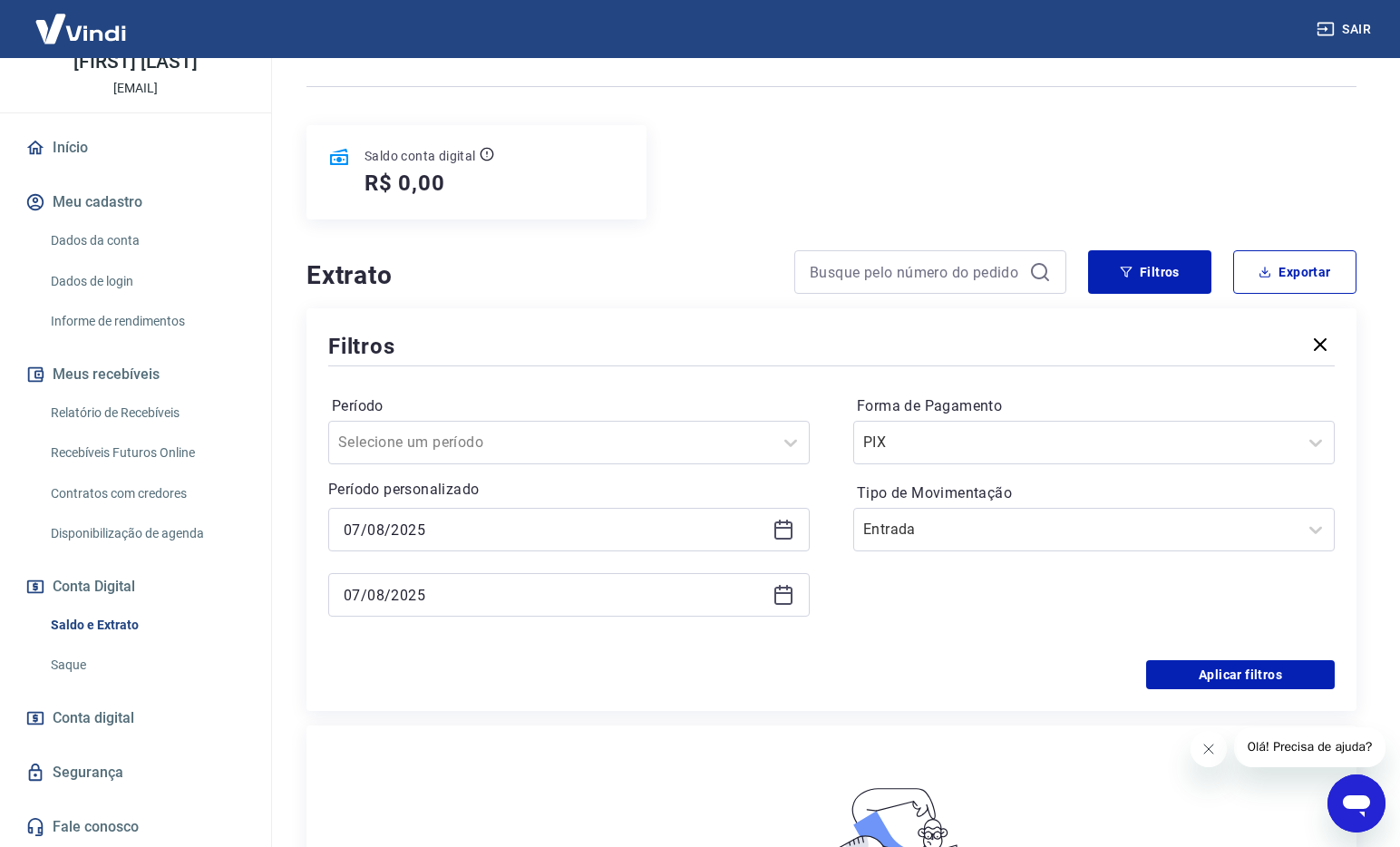 click on "Período Selecione um período Período personalizado [DATE] [DATE] Forma de Pagamento PIX Tipo de Movimentação Entrada" at bounding box center [831, 515] 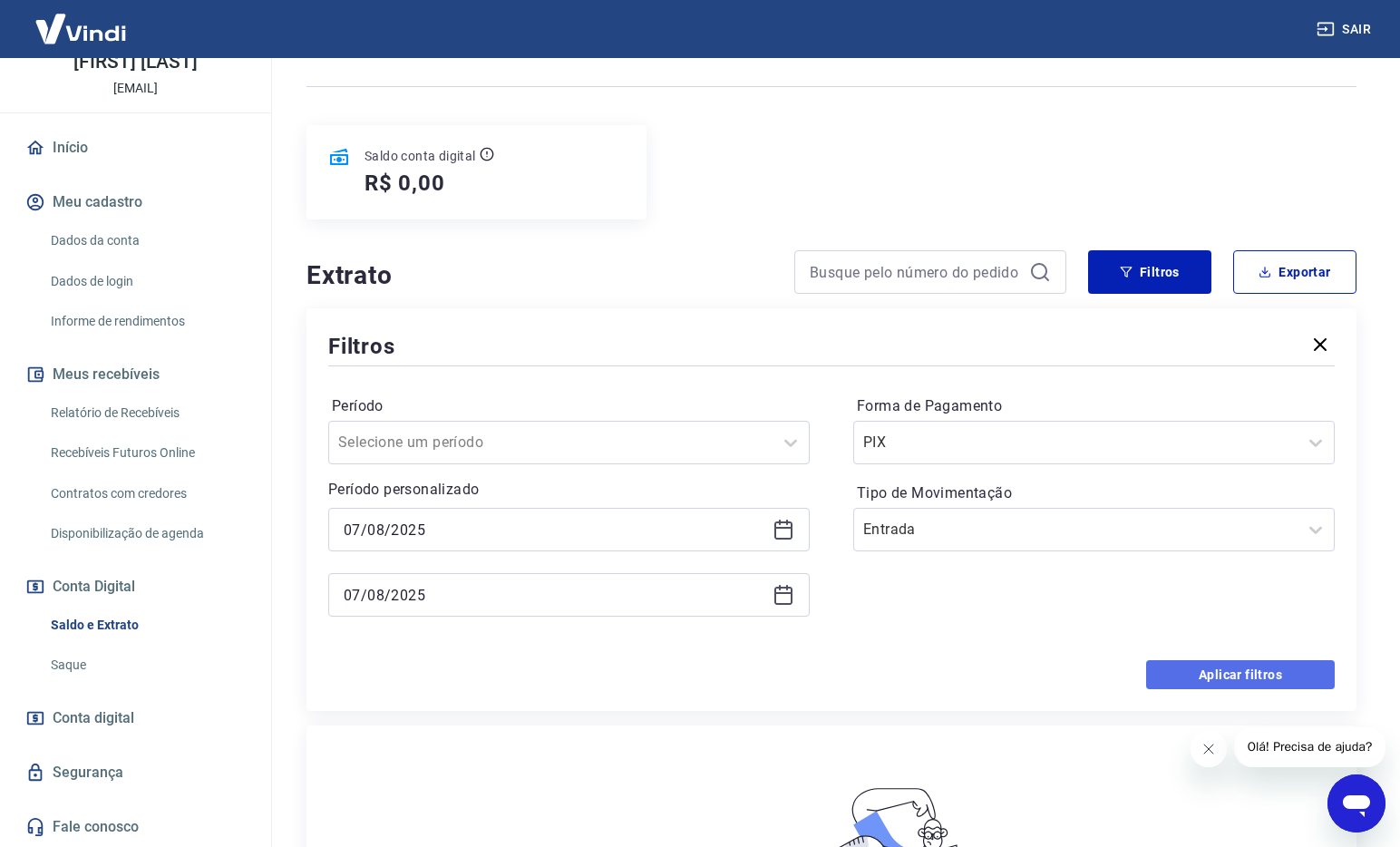 click on "Aplicar filtros" at bounding box center (1240, 675) 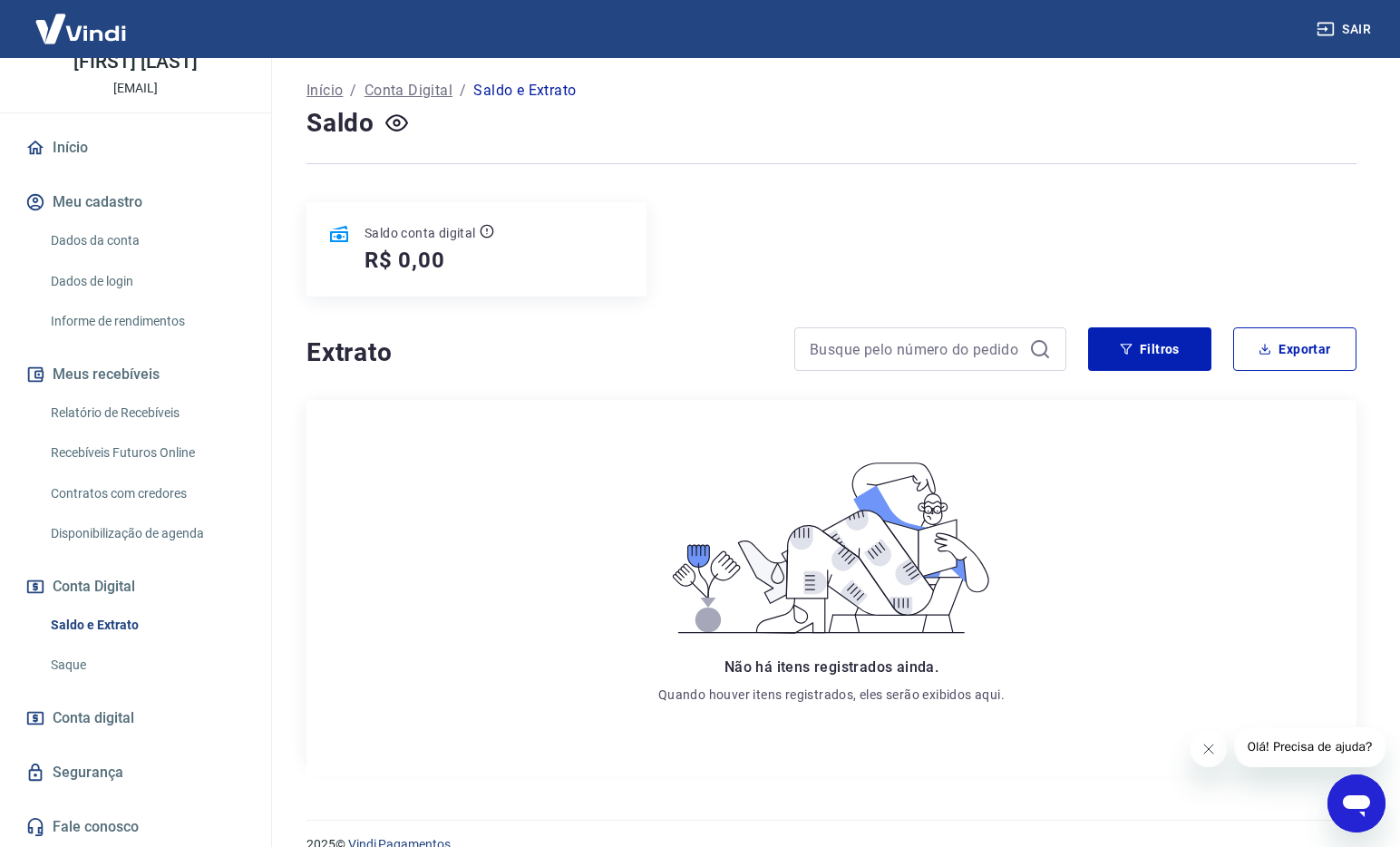 scroll, scrollTop: 122, scrollLeft: 0, axis: vertical 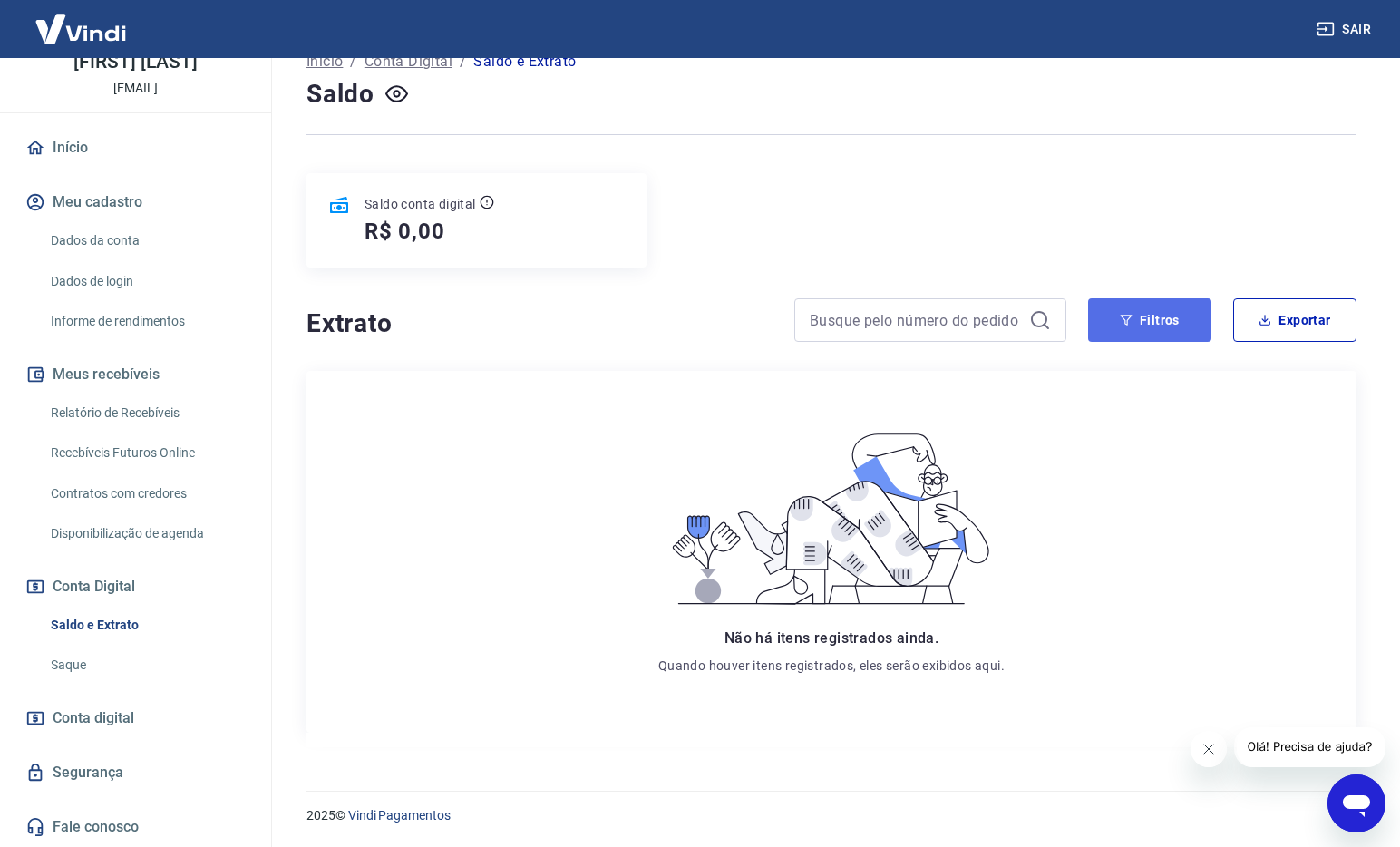 click on "Filtros" at bounding box center [1150, 320] 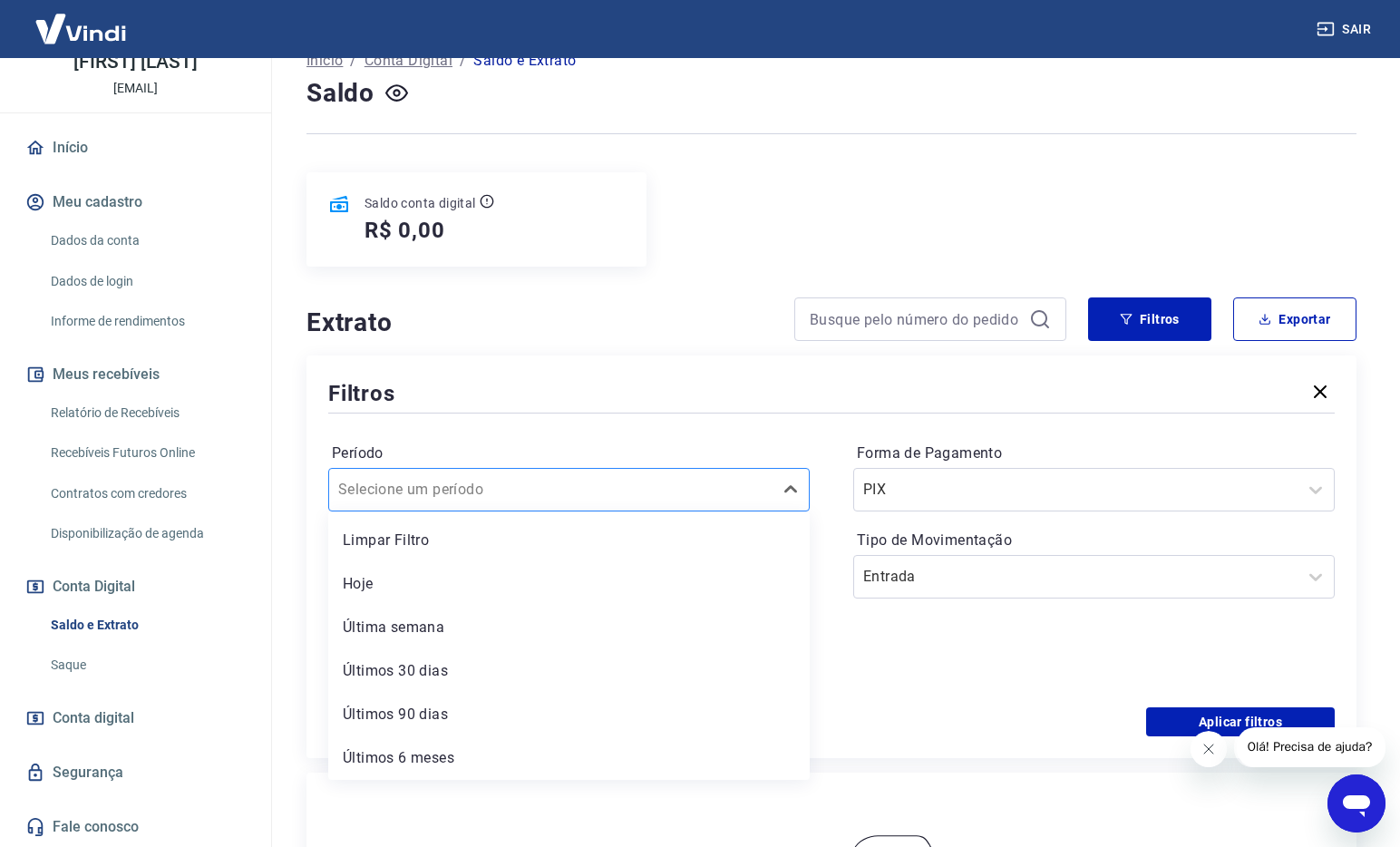 click on "Período" at bounding box center (430, 490) 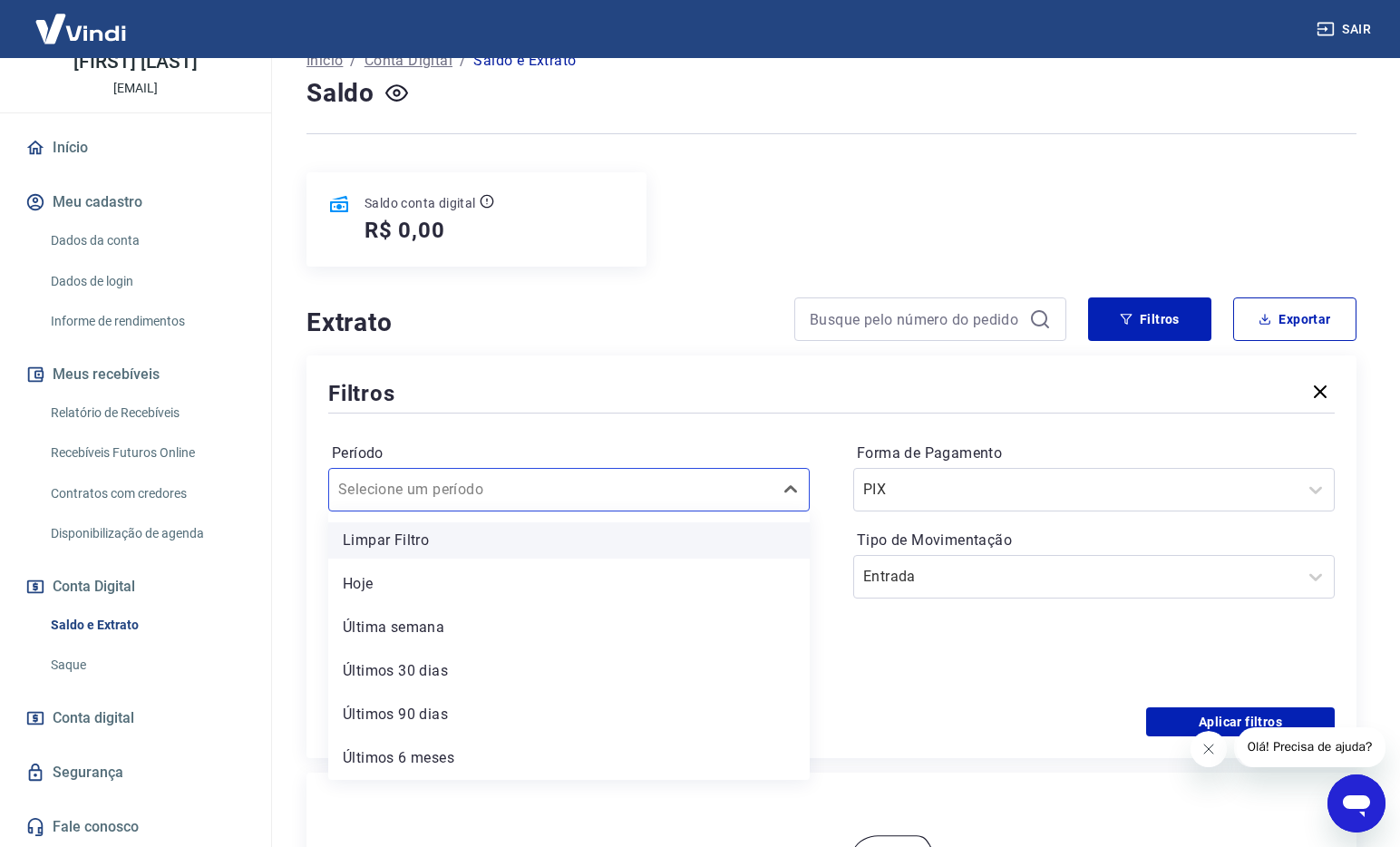 click on "Limpar Filtro" at bounding box center (569, 540) 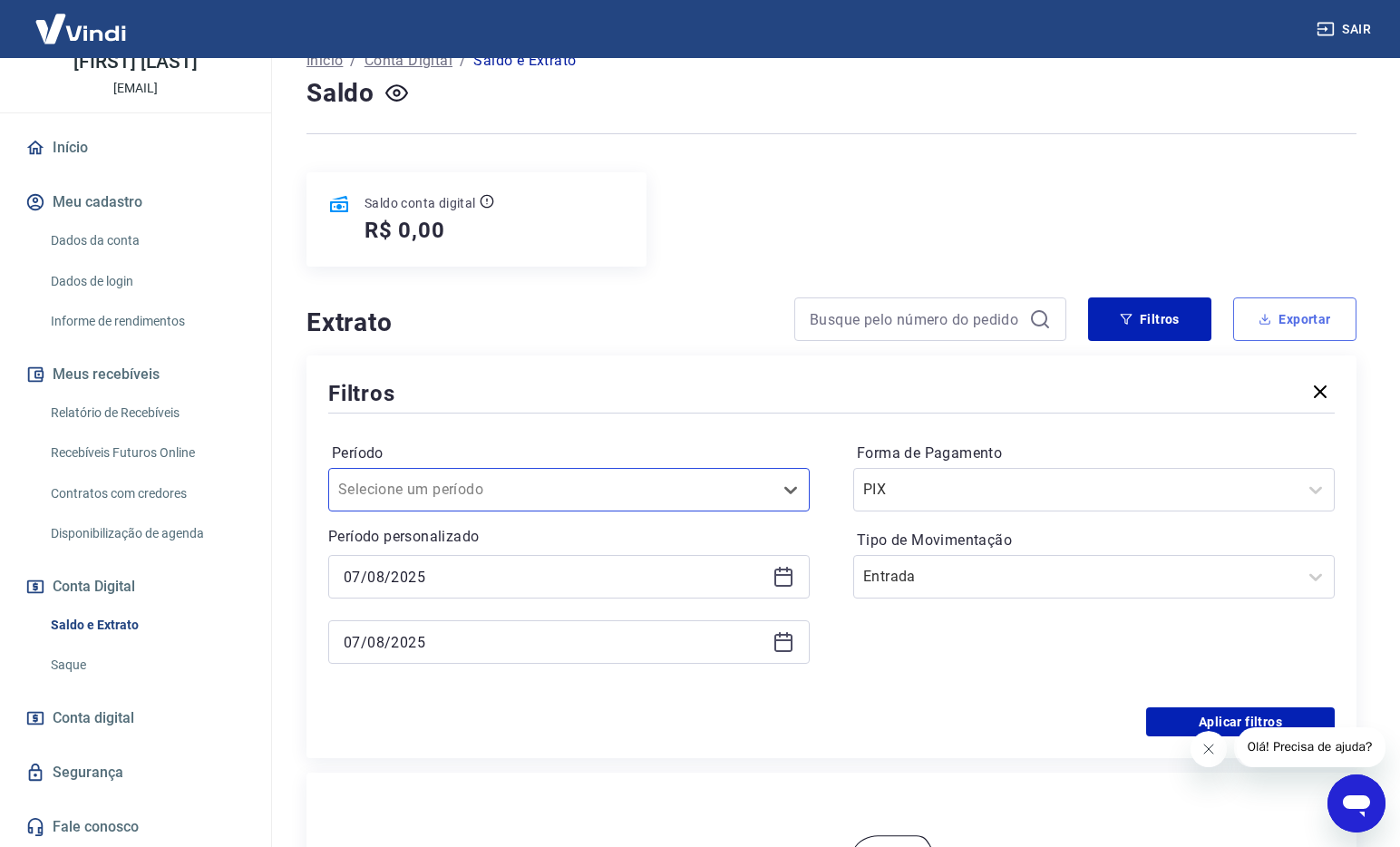 click on "Exportar" at bounding box center [1295, 319] 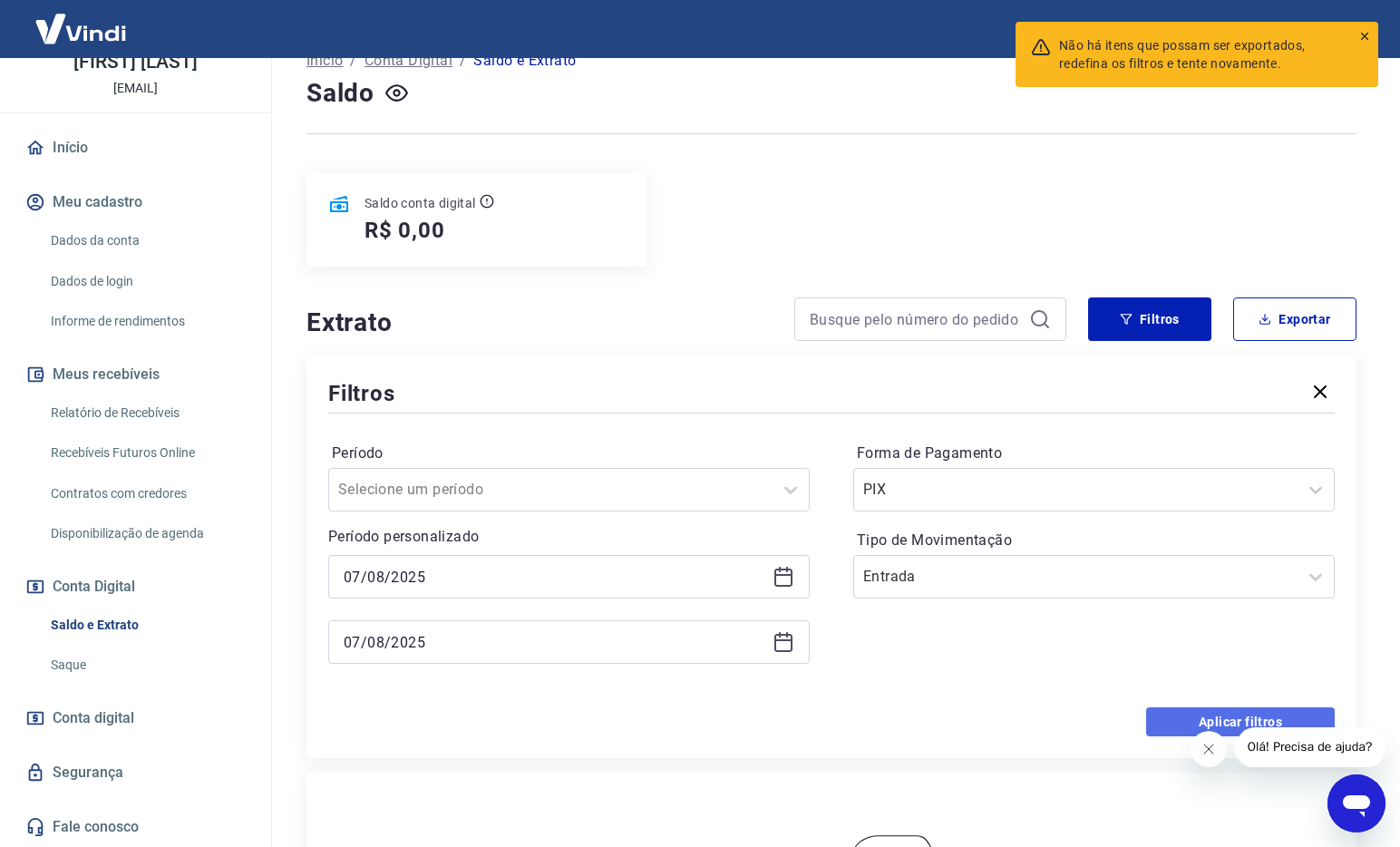click on "Aplicar filtros" at bounding box center [1240, 722] 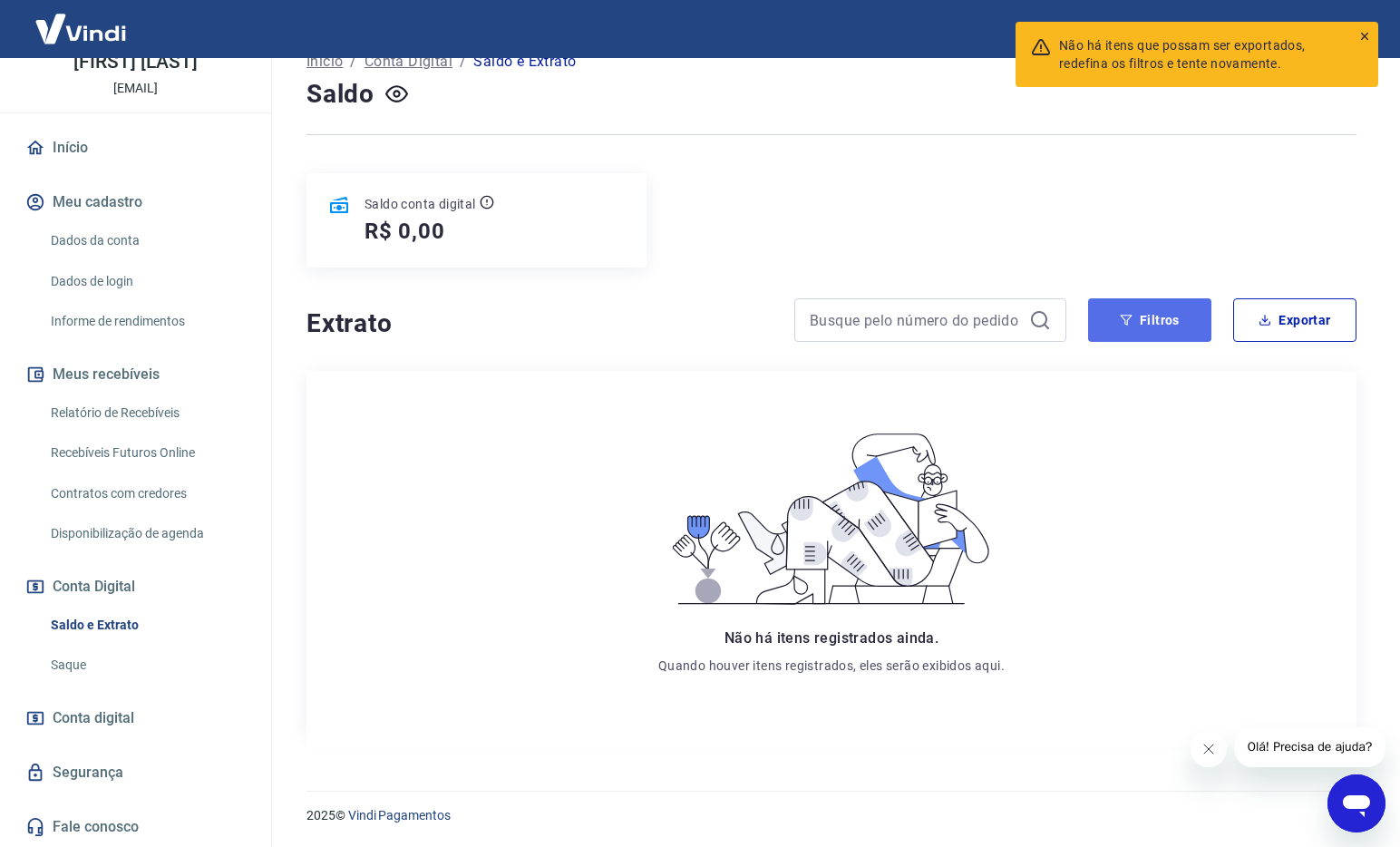 click on "Filtros" at bounding box center (1150, 320) 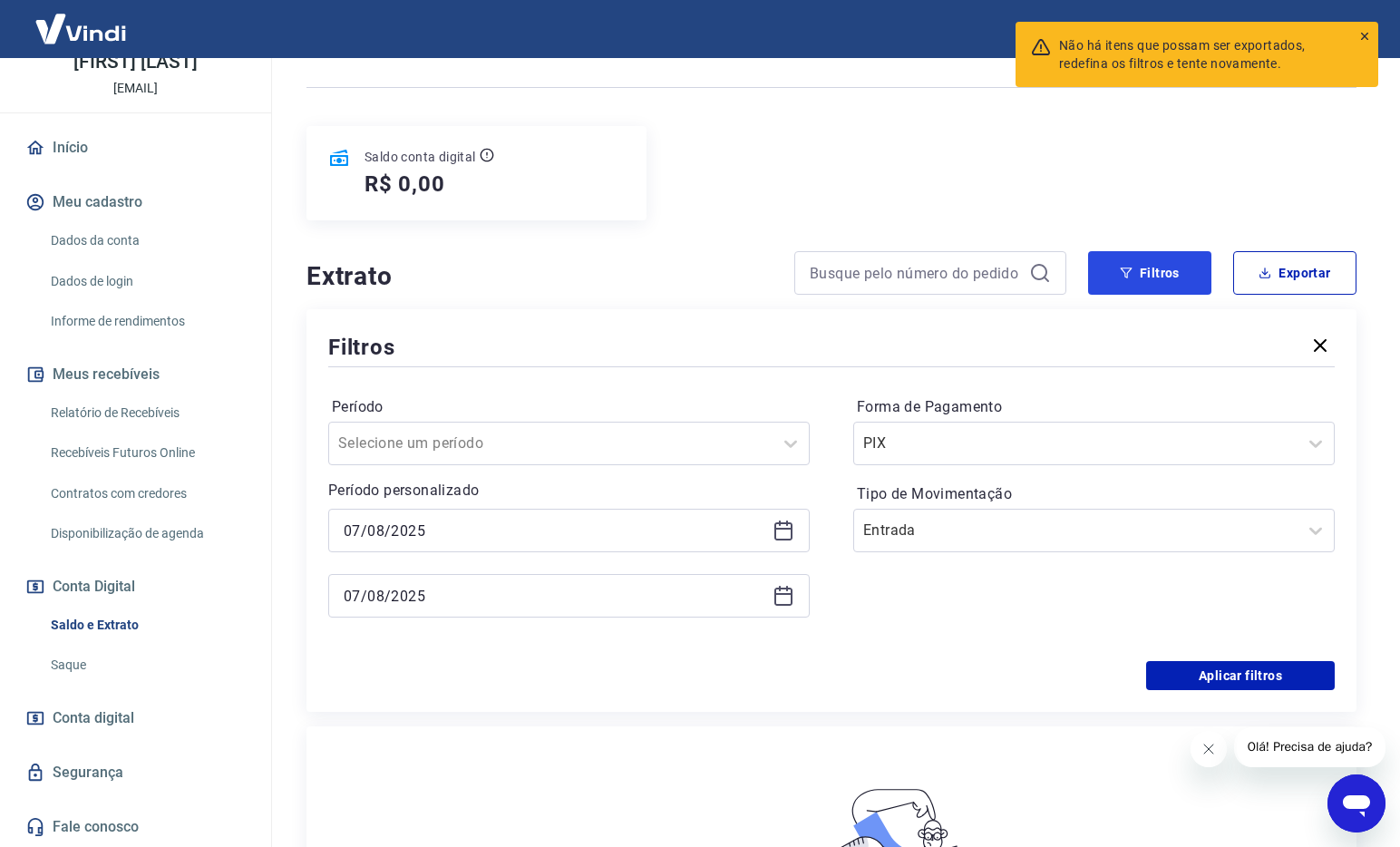 scroll, scrollTop: 172, scrollLeft: 0, axis: vertical 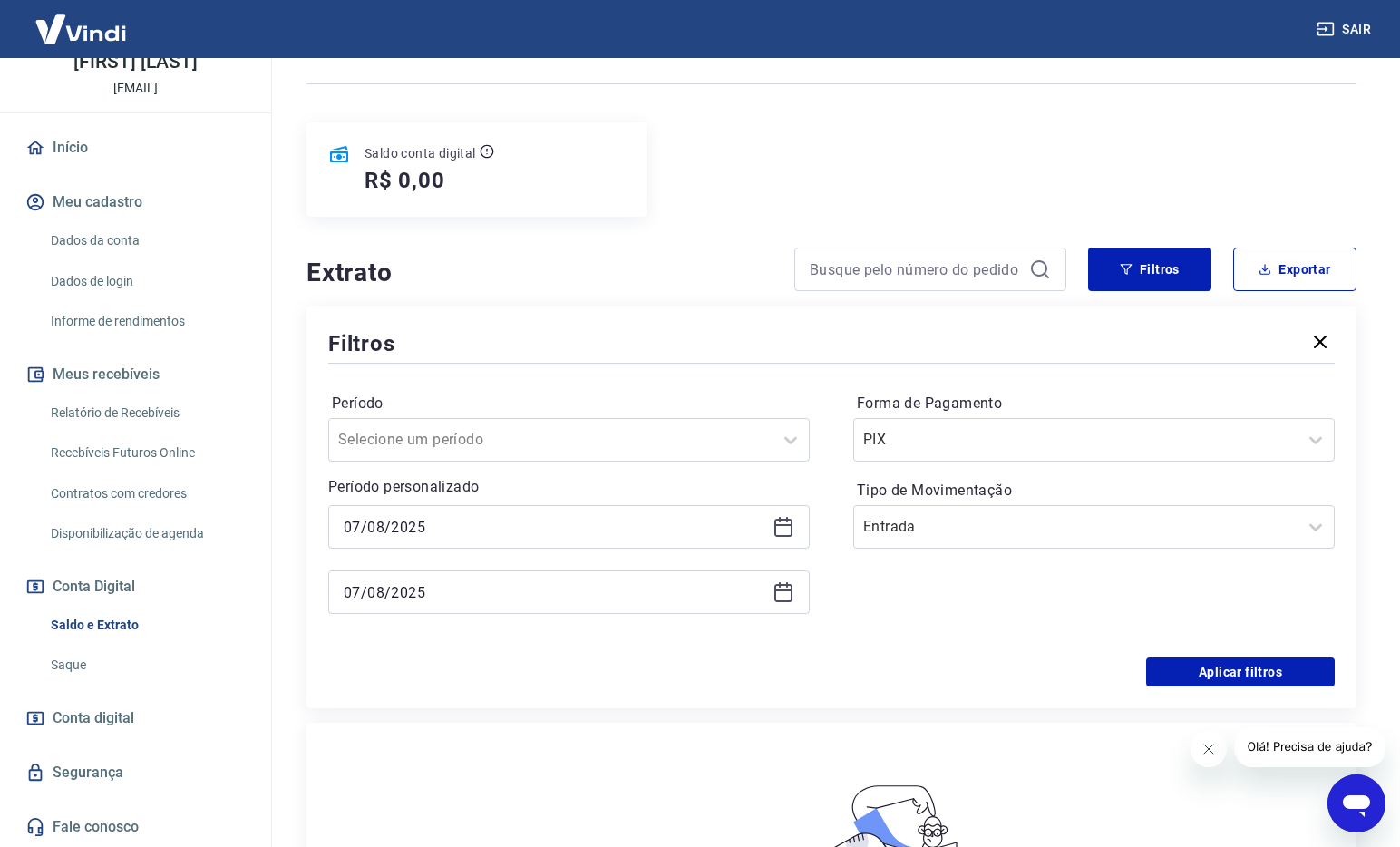 click on "07/08/2025" at bounding box center [569, 527] 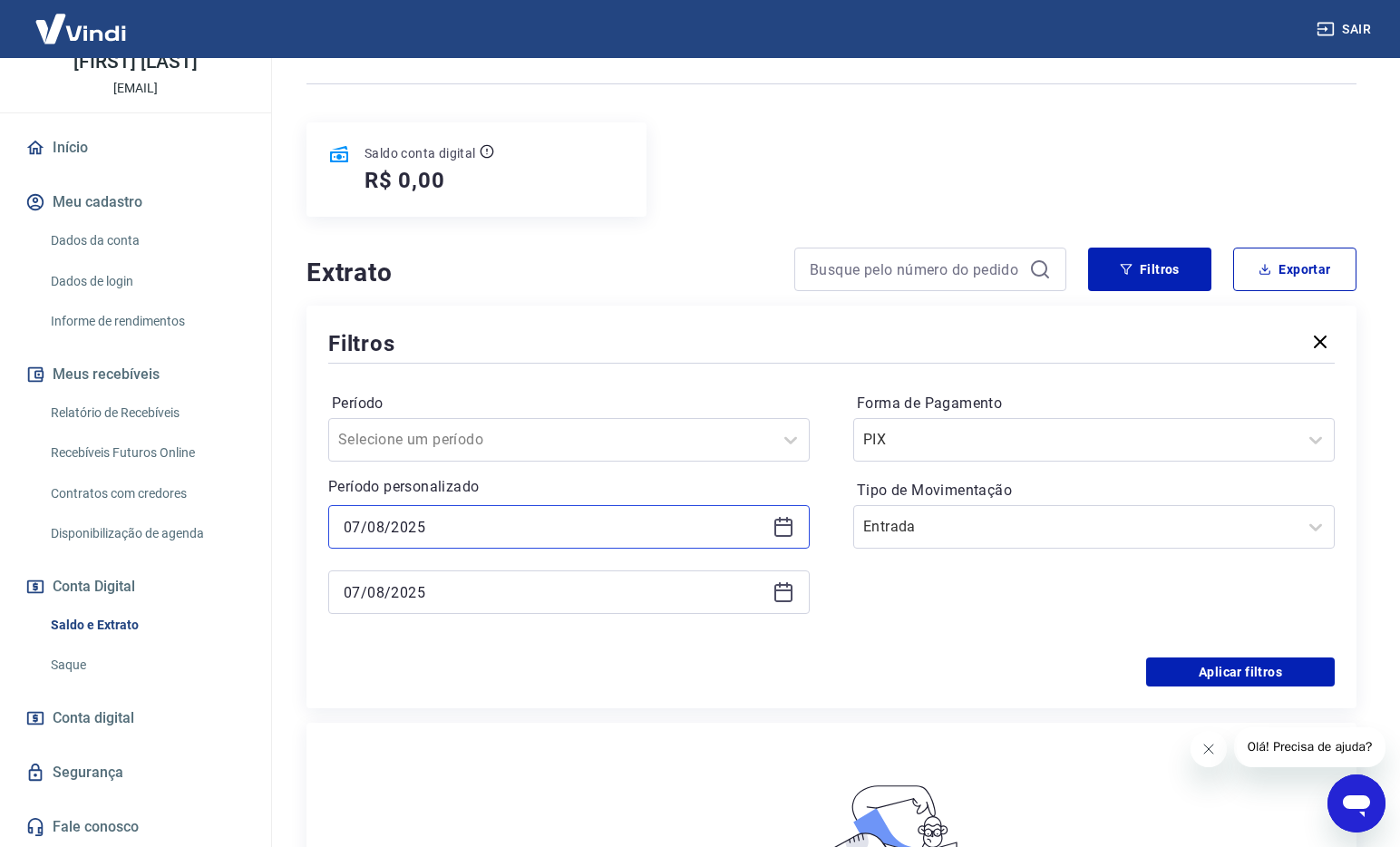 click on "07/08/2025" at bounding box center [554, 527] 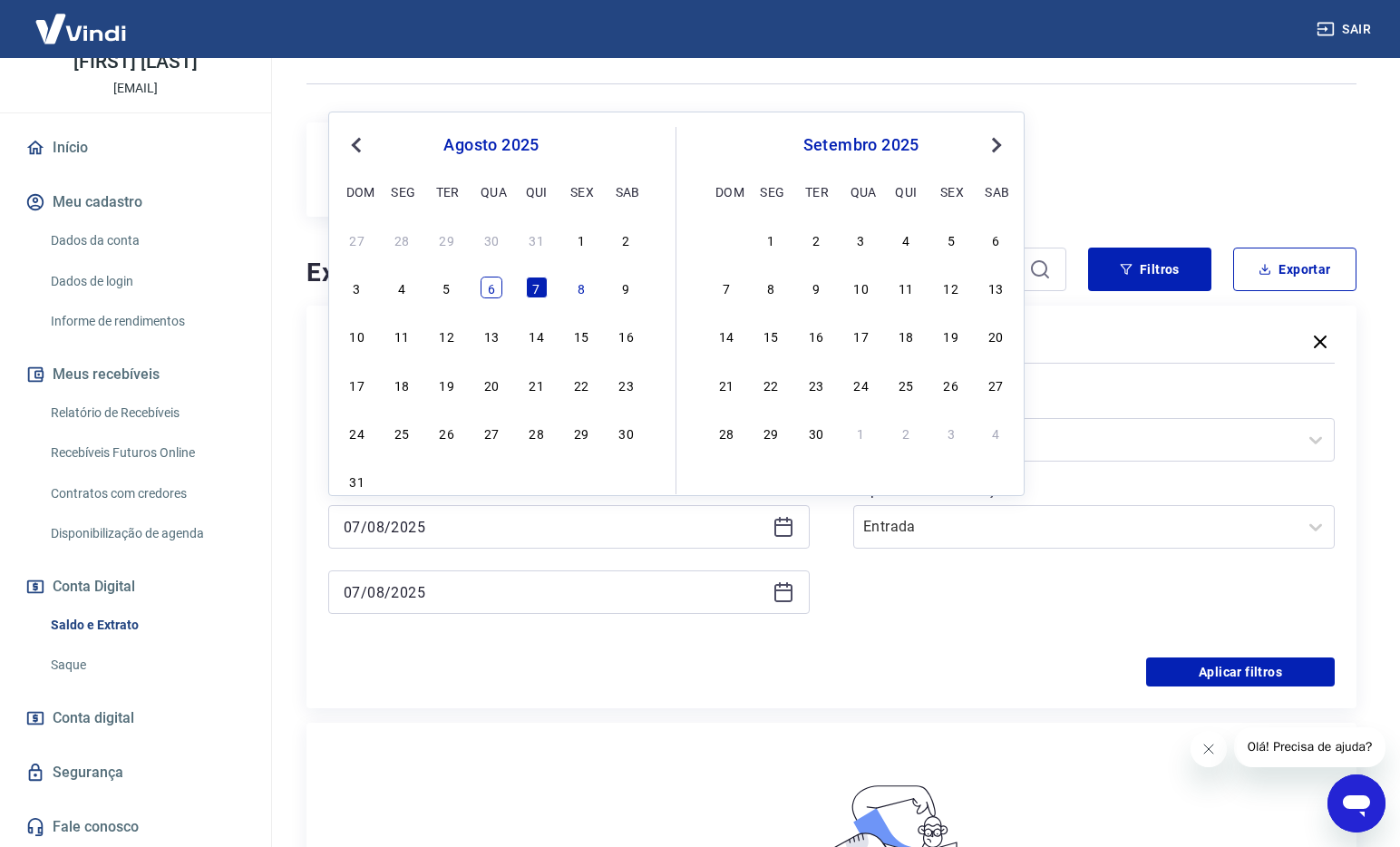 click on "6" at bounding box center [491, 287] 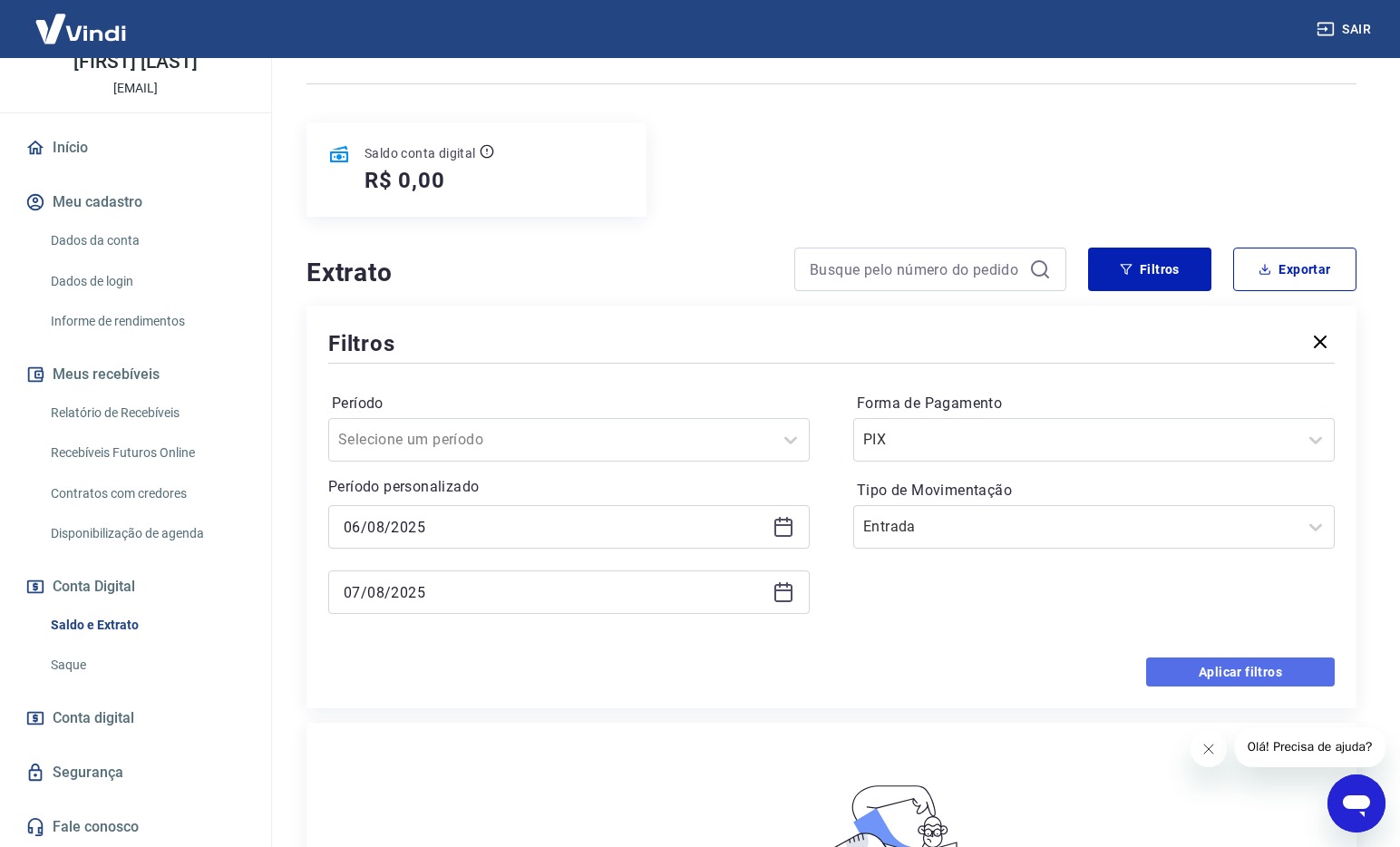 click on "Aplicar filtros" at bounding box center [1240, 672] 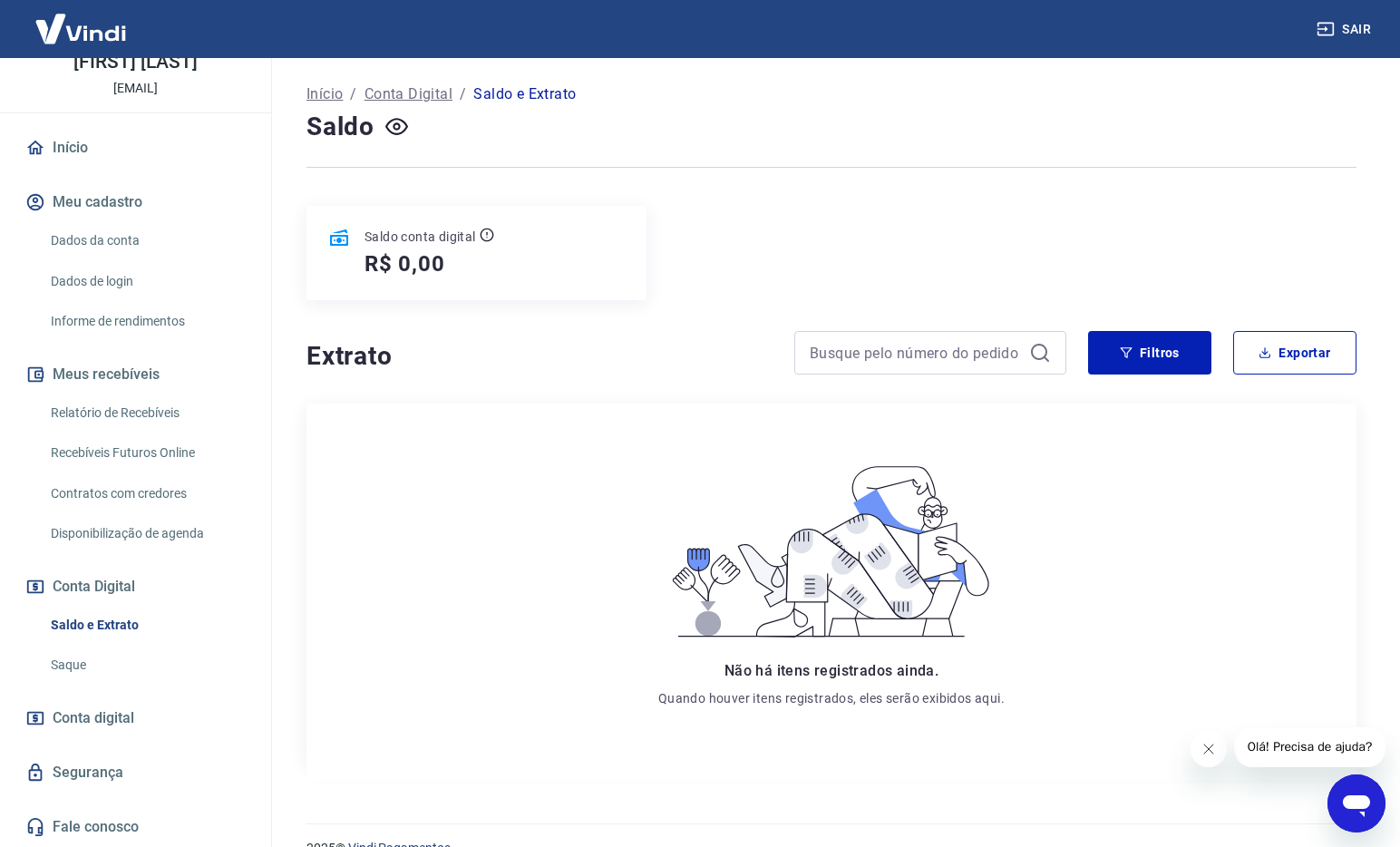 scroll, scrollTop: 122, scrollLeft: 0, axis: vertical 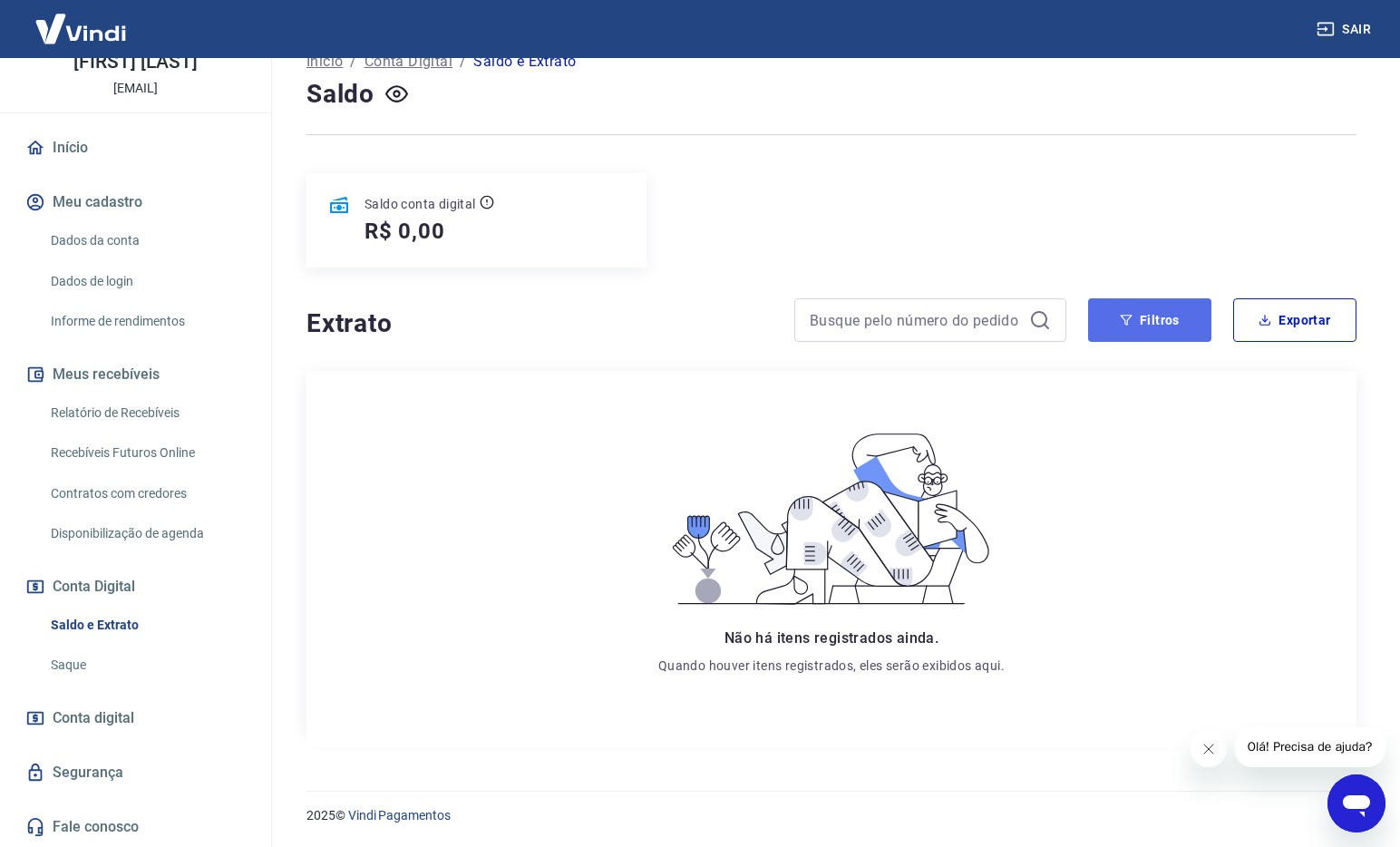 click on "Filtros" at bounding box center (1150, 320) 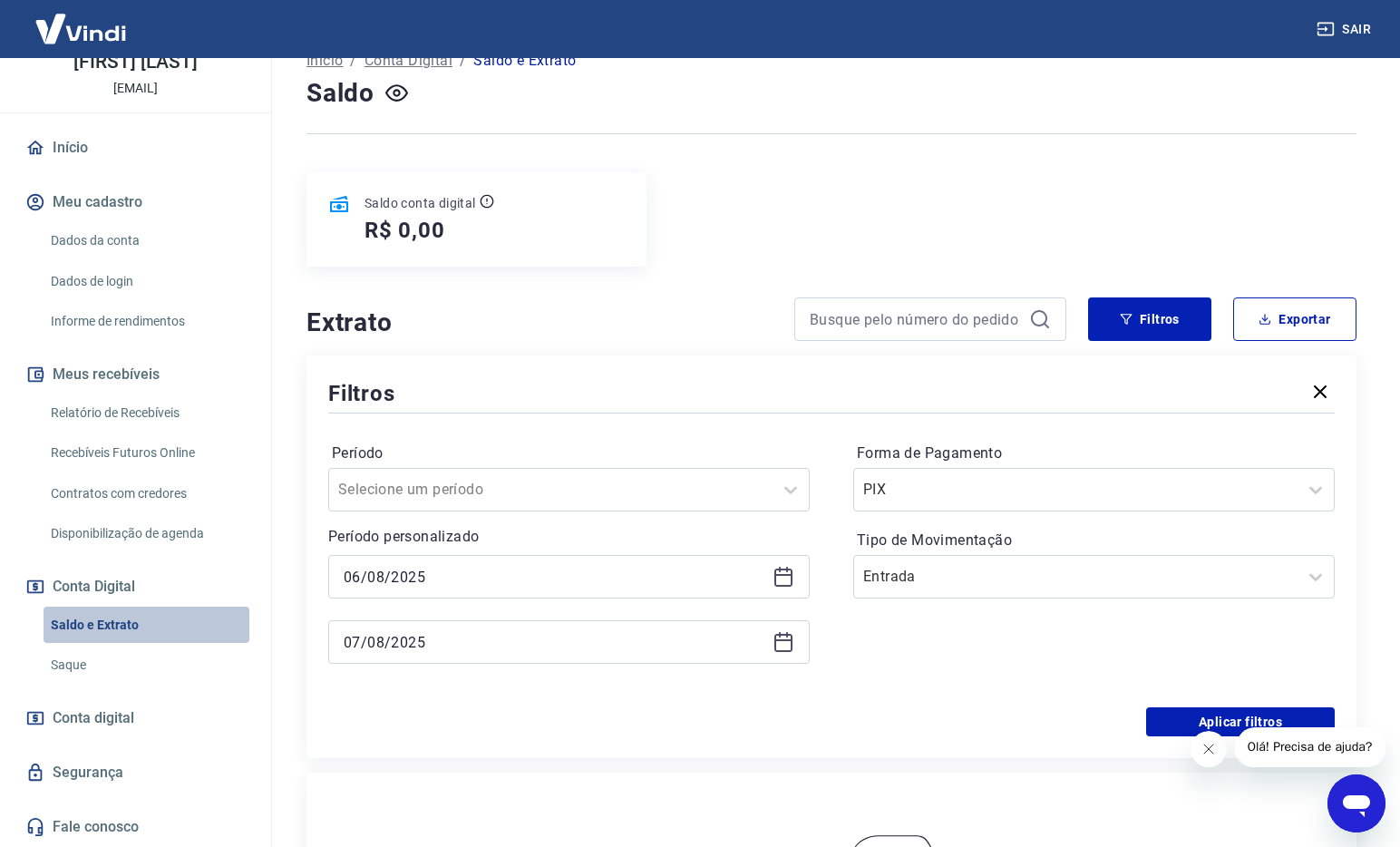 click on "Saldo e Extrato" at bounding box center (146, 625) 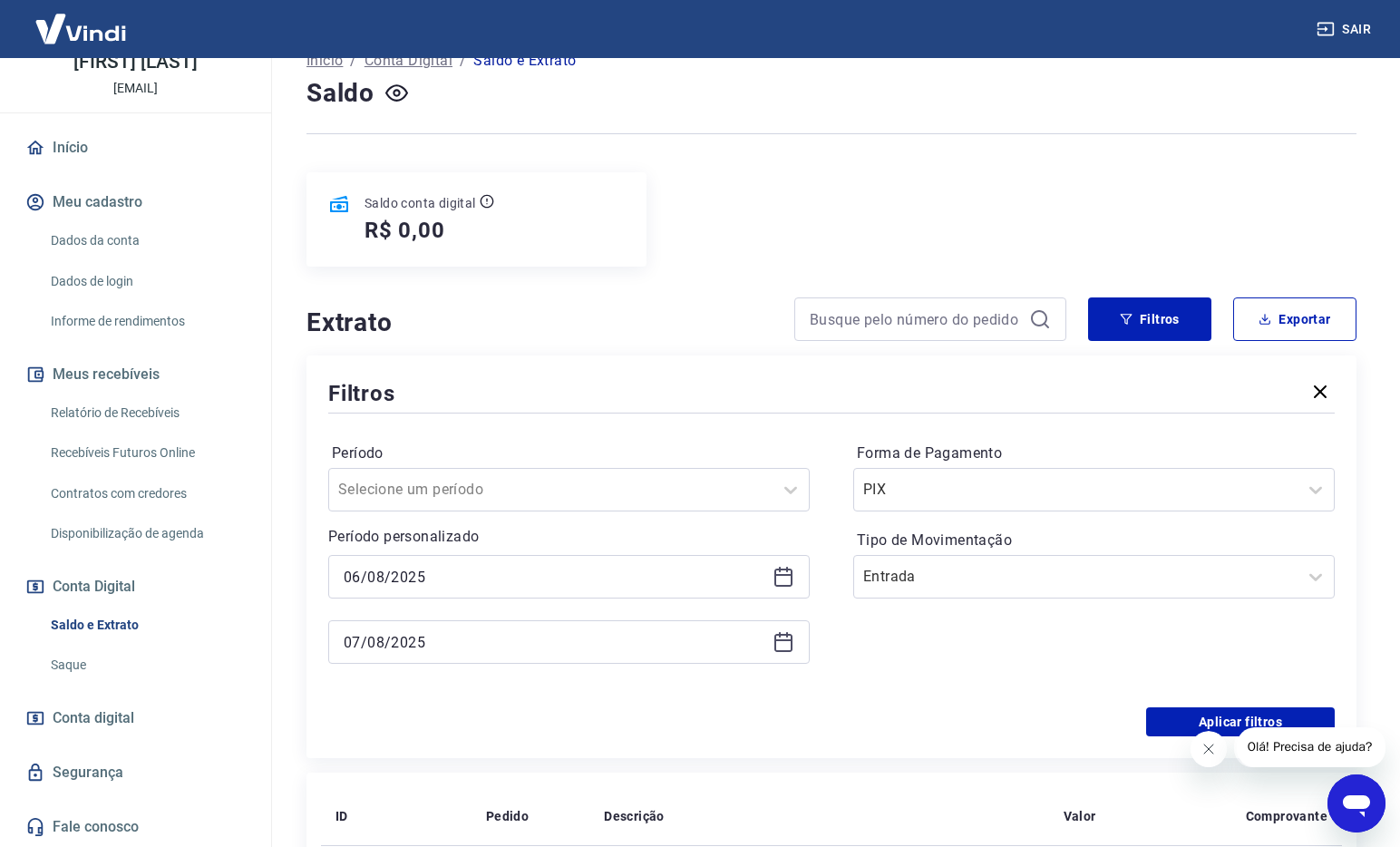 click on "Relatório de Recebíveis" at bounding box center [146, 413] 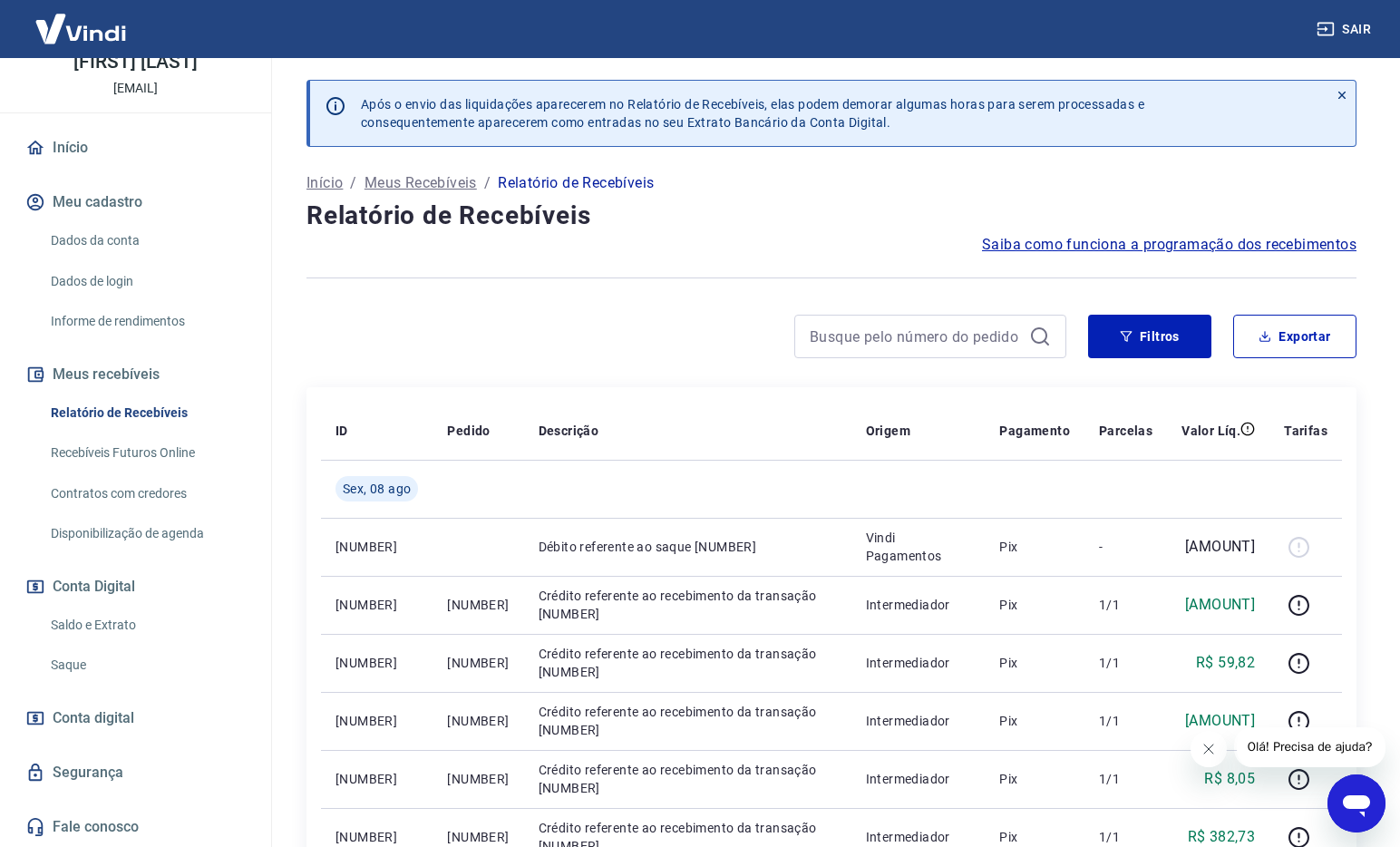 scroll, scrollTop: 2, scrollLeft: 0, axis: vertical 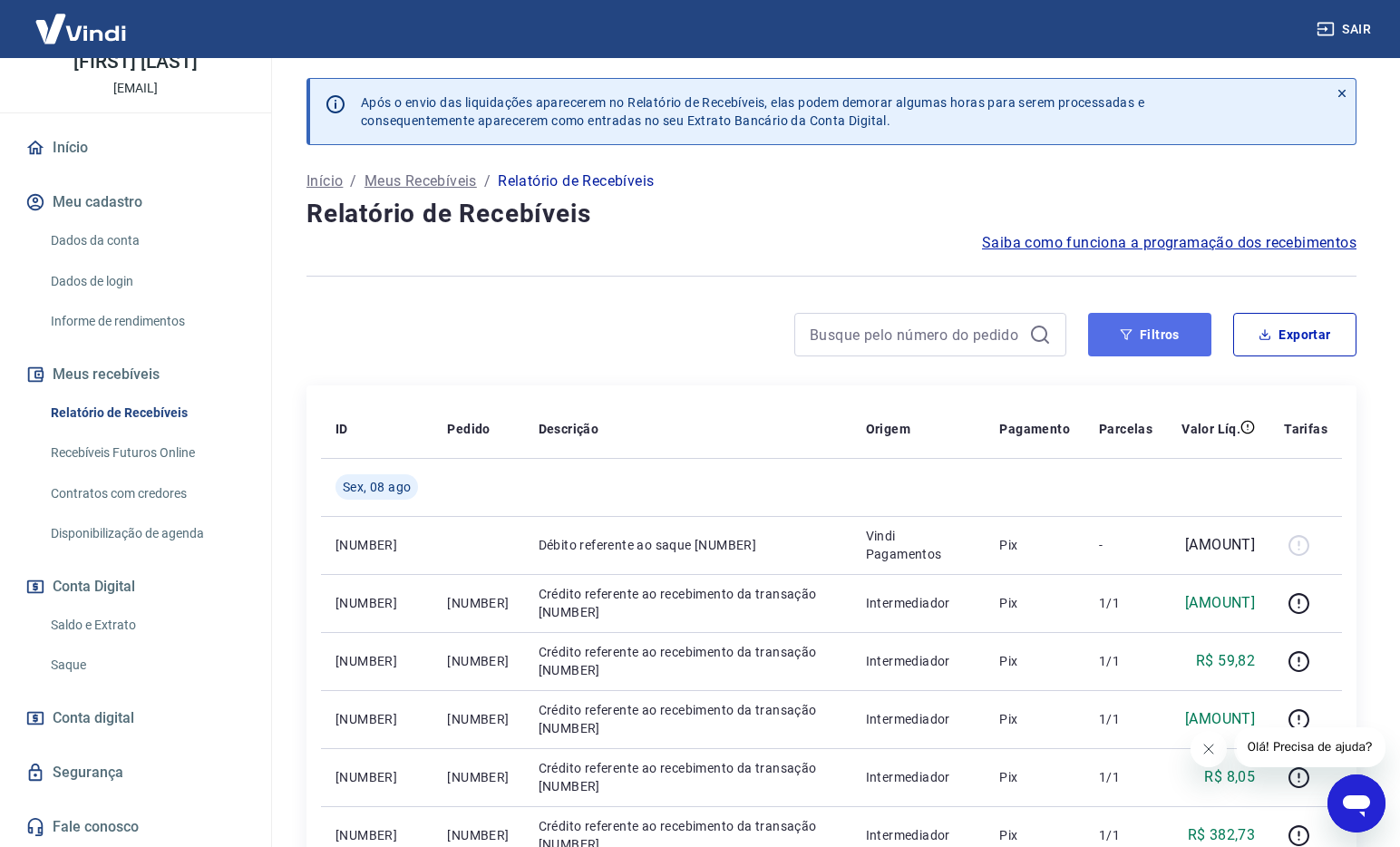 click on "Filtros" at bounding box center (1150, 335) 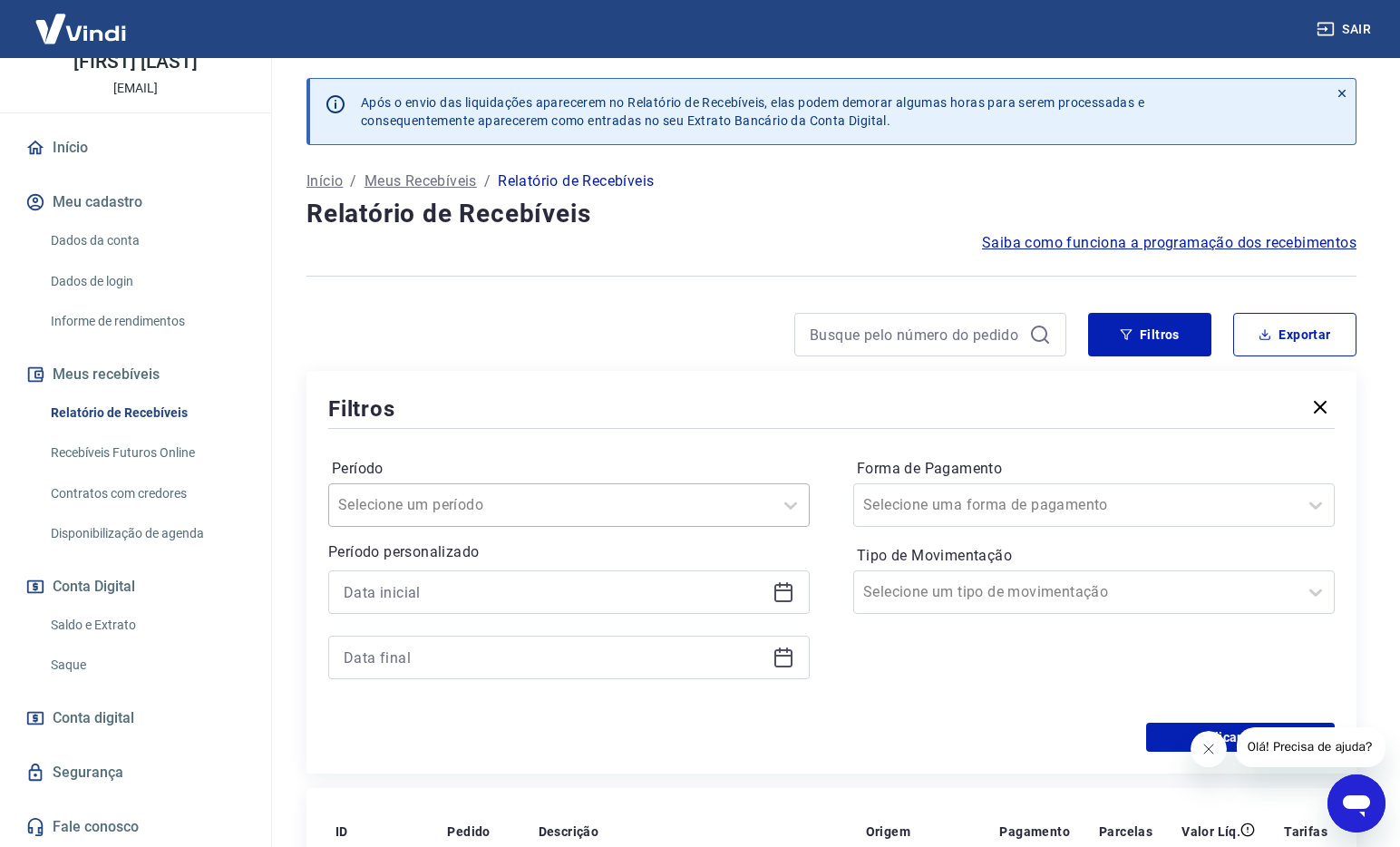 click at bounding box center (550, 505) 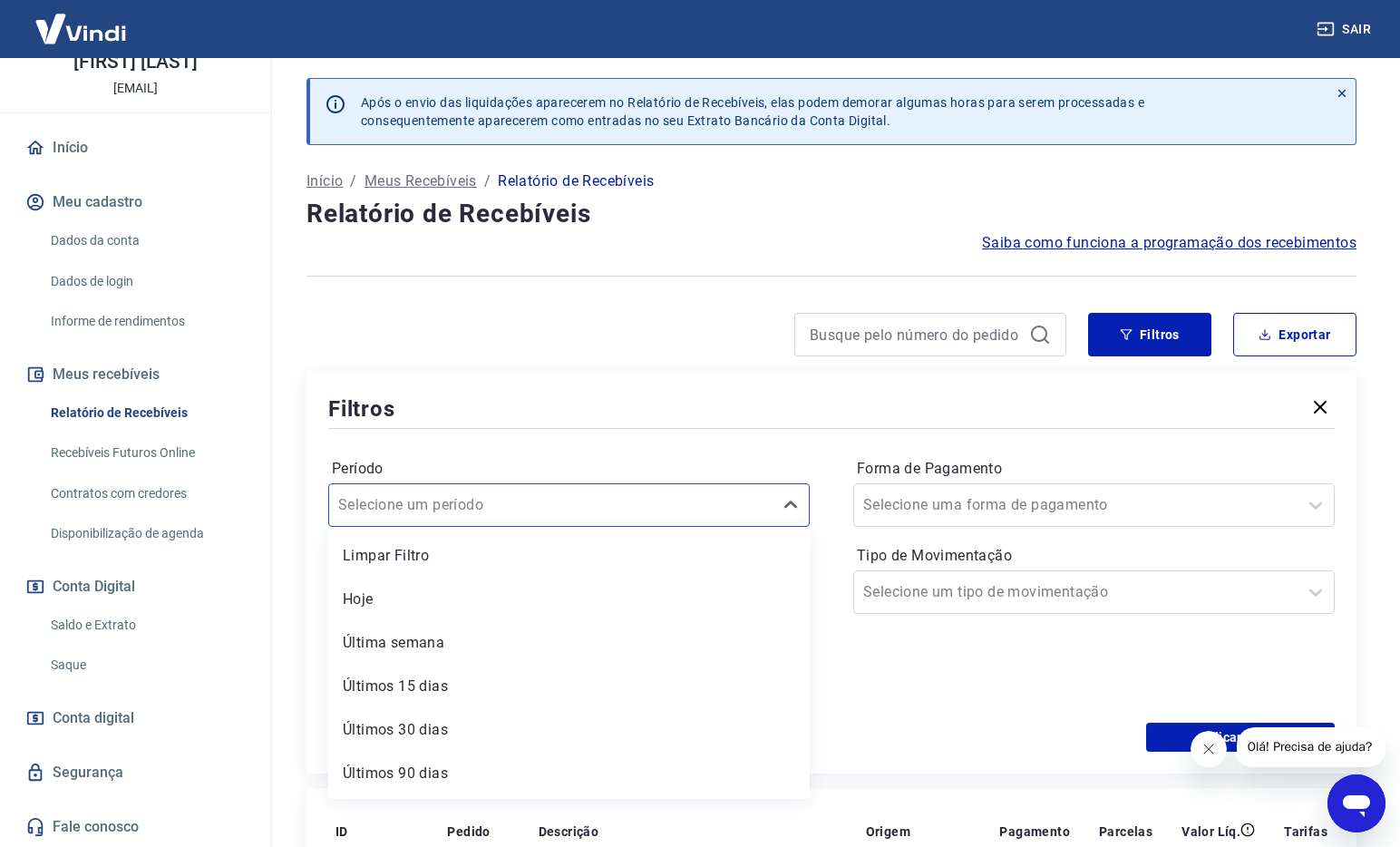 click at bounding box center (831, 428) 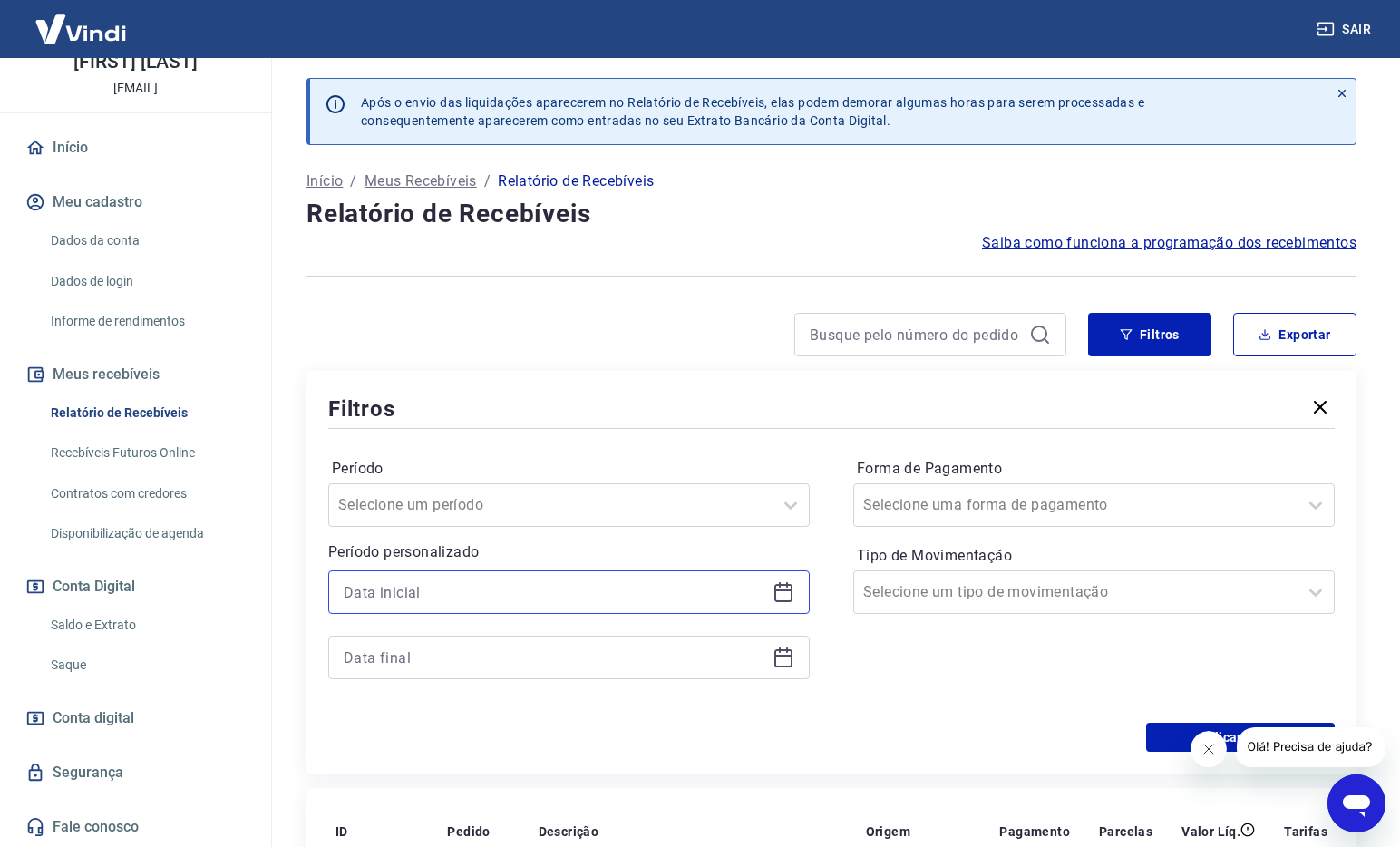 click at bounding box center [554, 592] 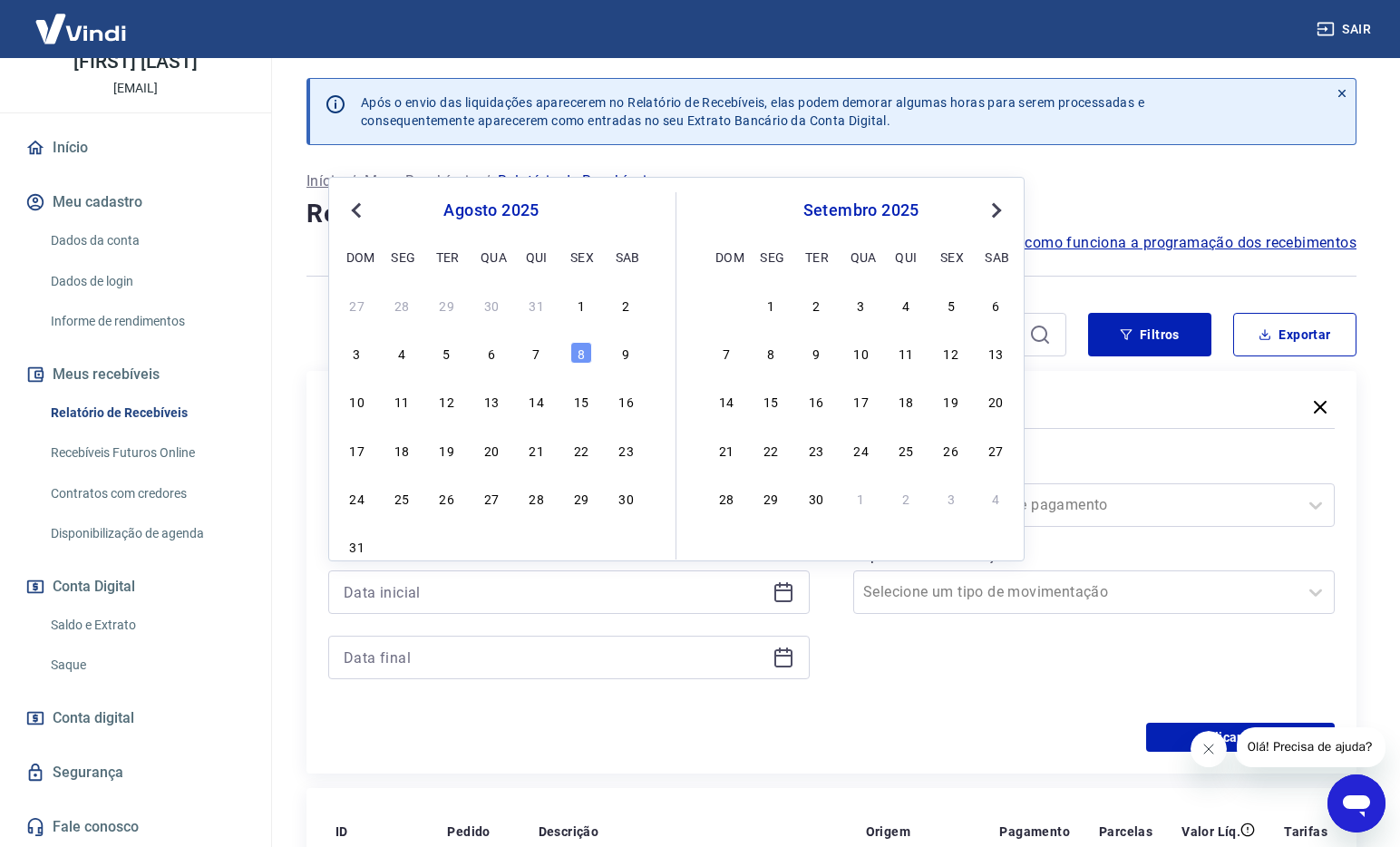 click on "3 4 5 6 7 8 9" at bounding box center (491, 353) 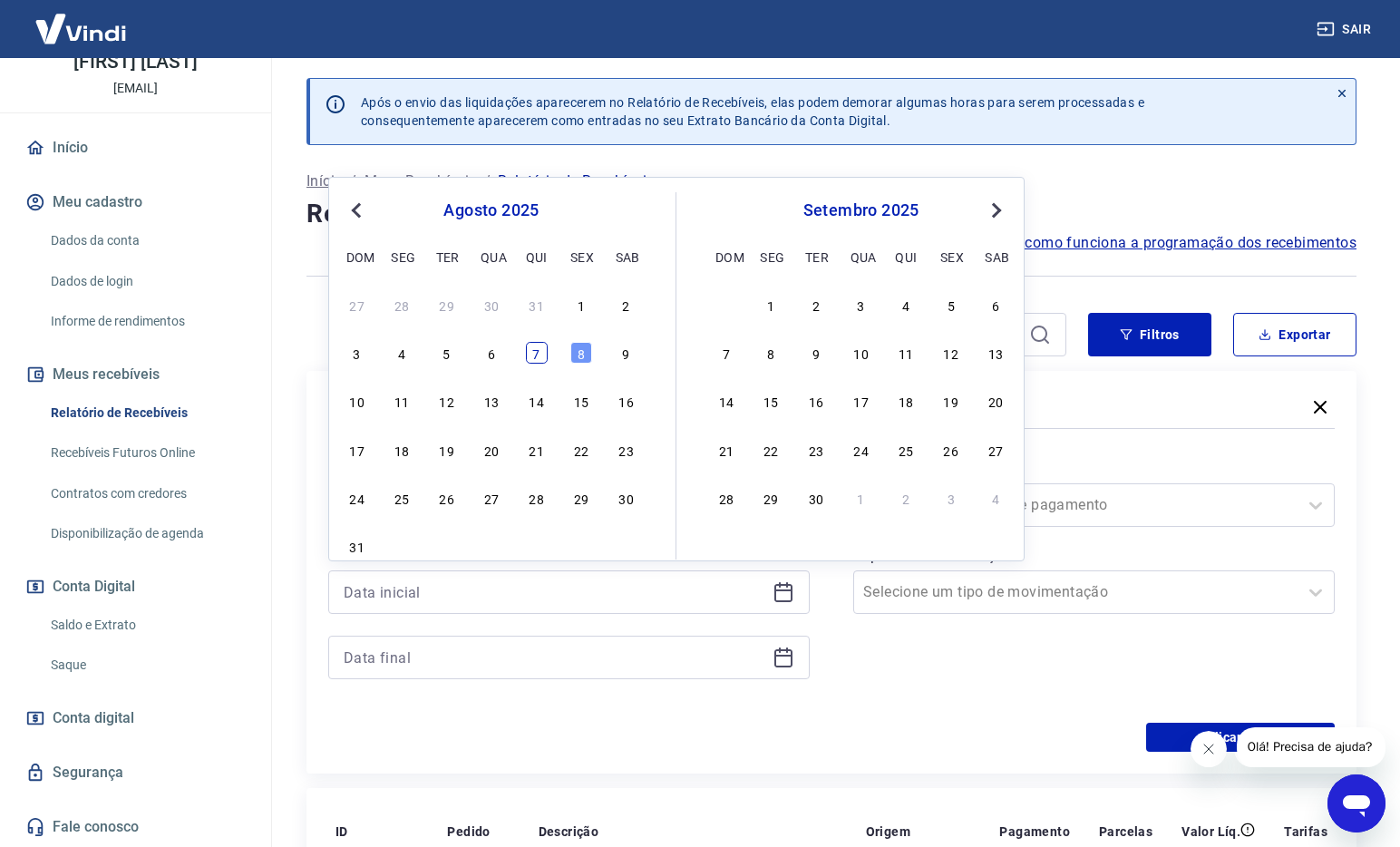 click on "7" at bounding box center (537, 353) 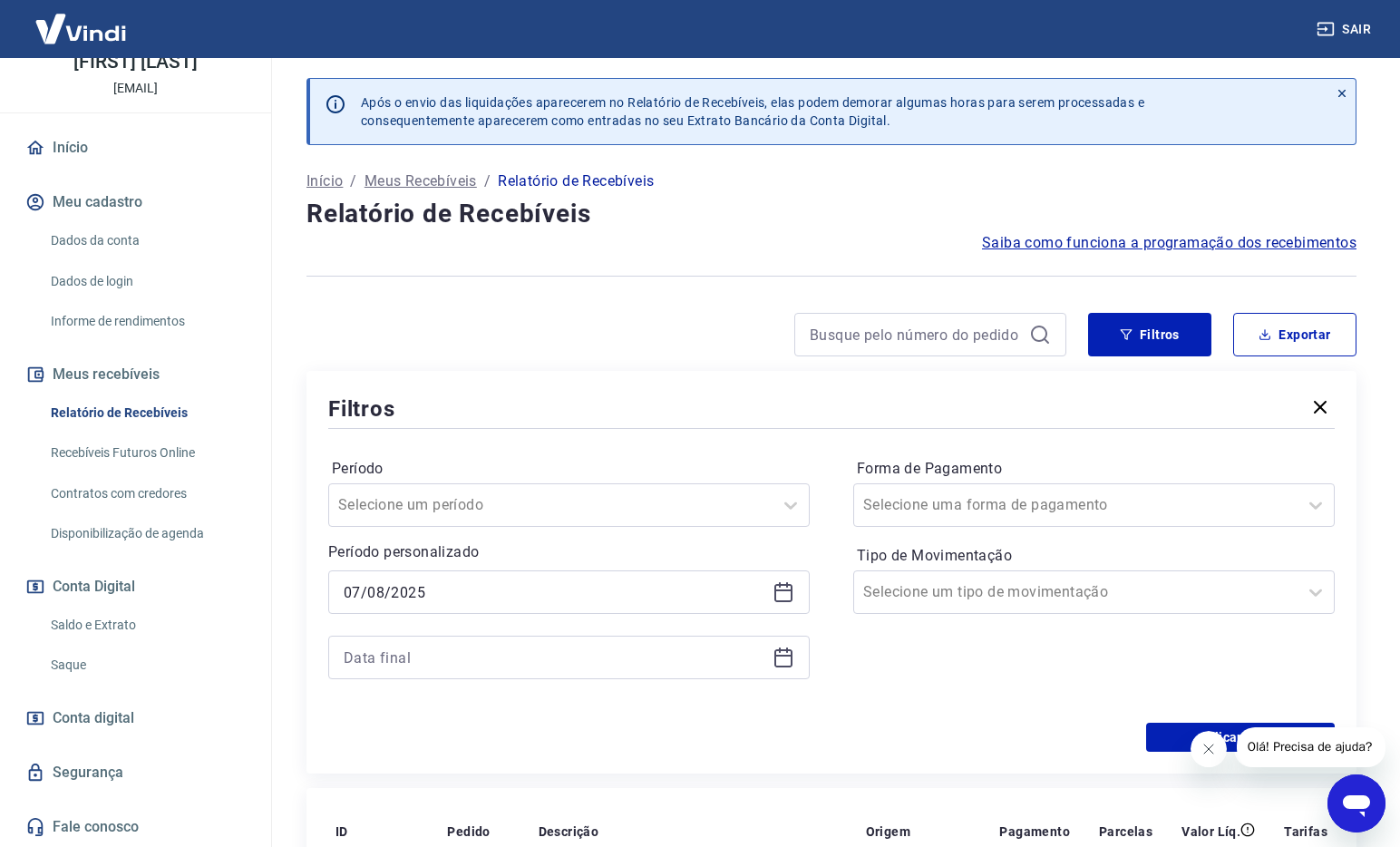 click at bounding box center [569, 657] 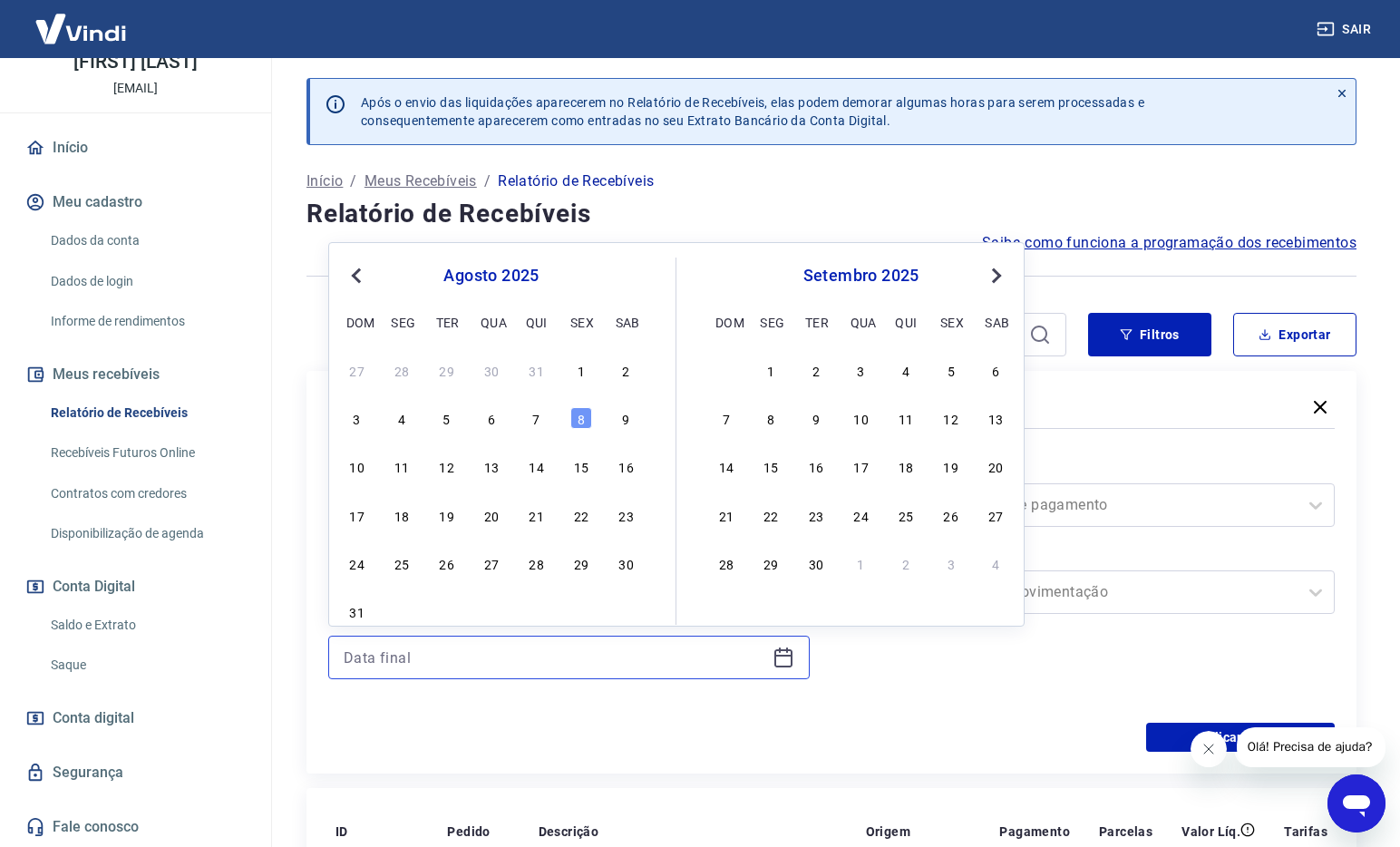 click at bounding box center (554, 657) 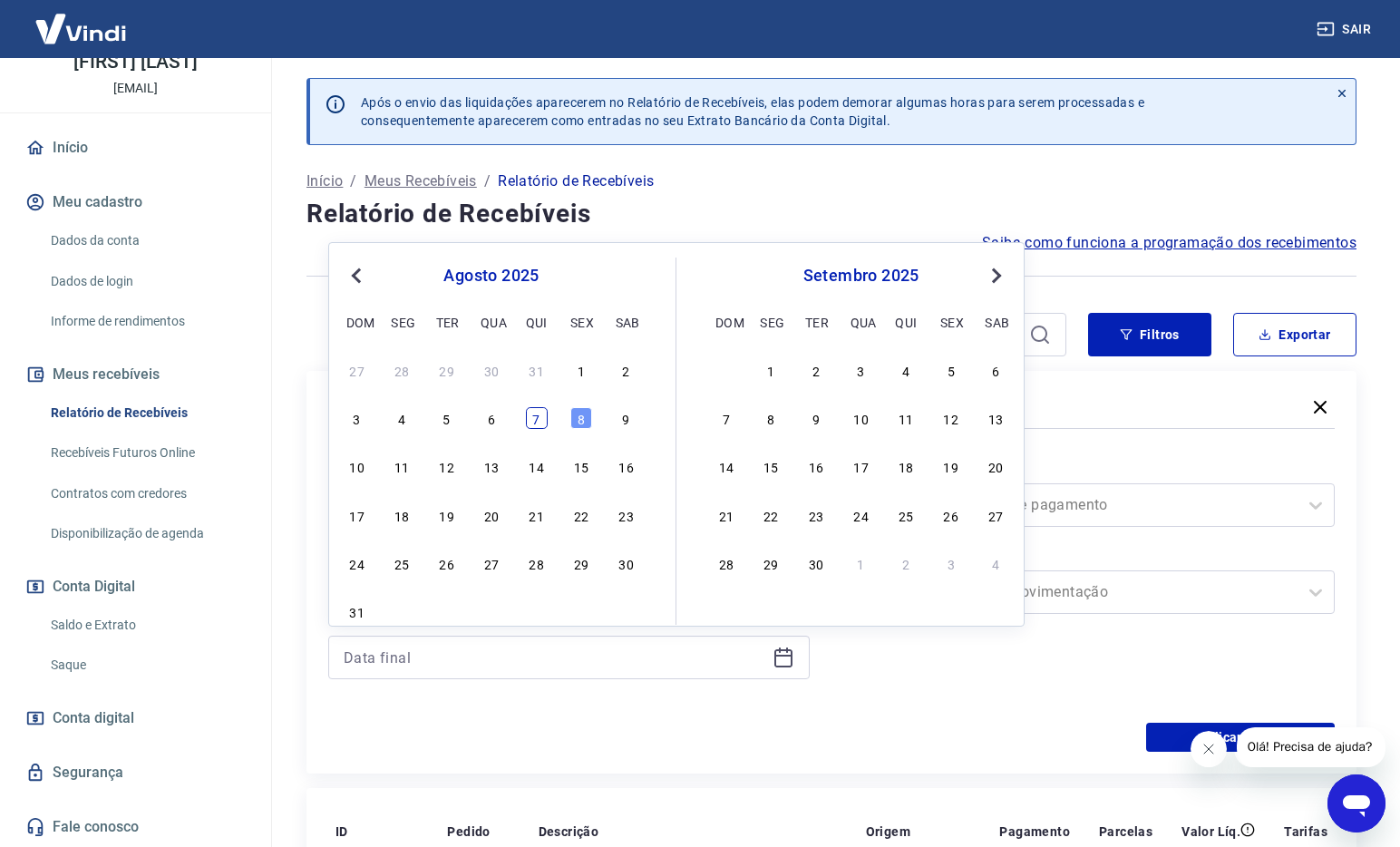 click on "7" at bounding box center (537, 418) 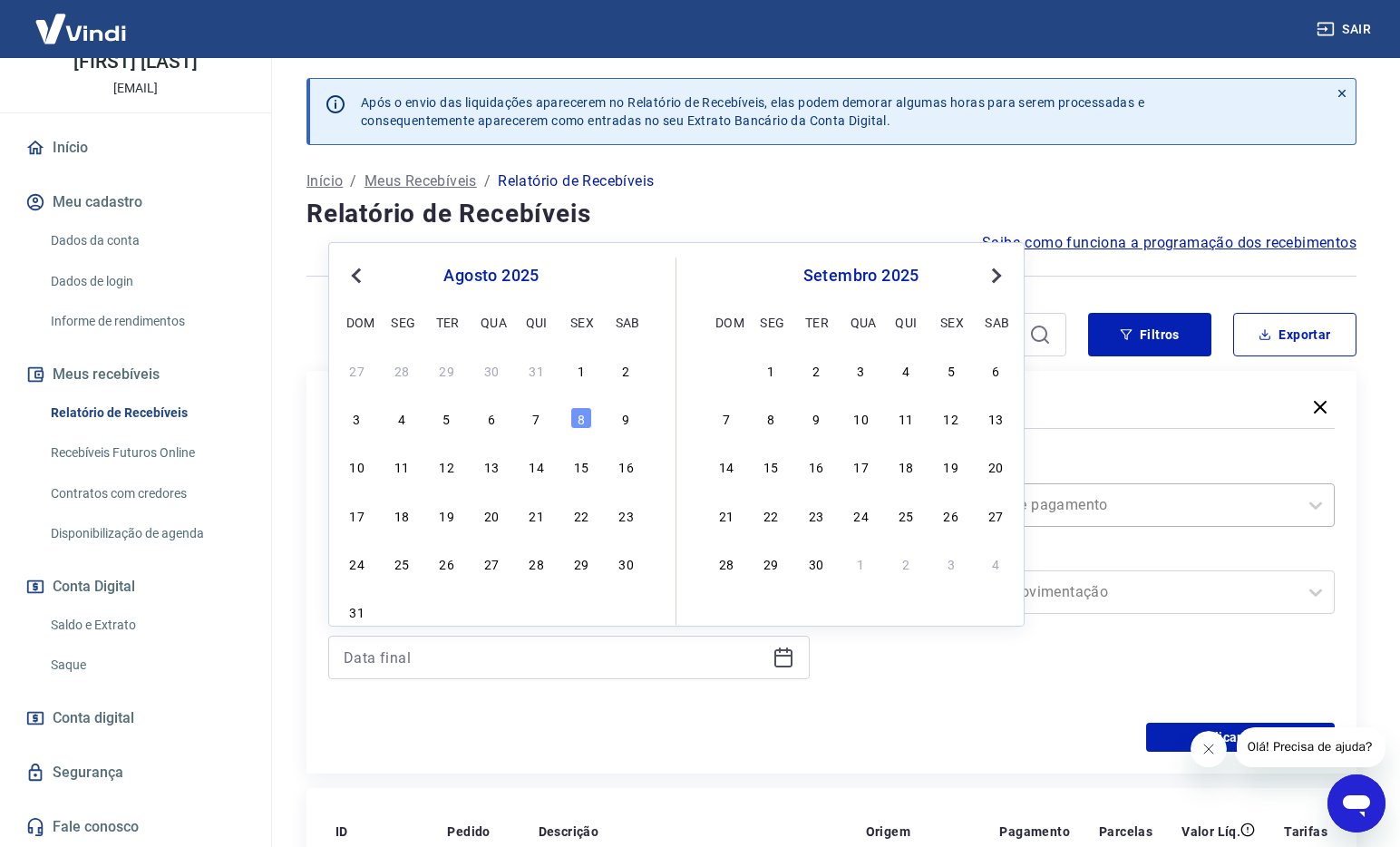 type on "07/08/2025" 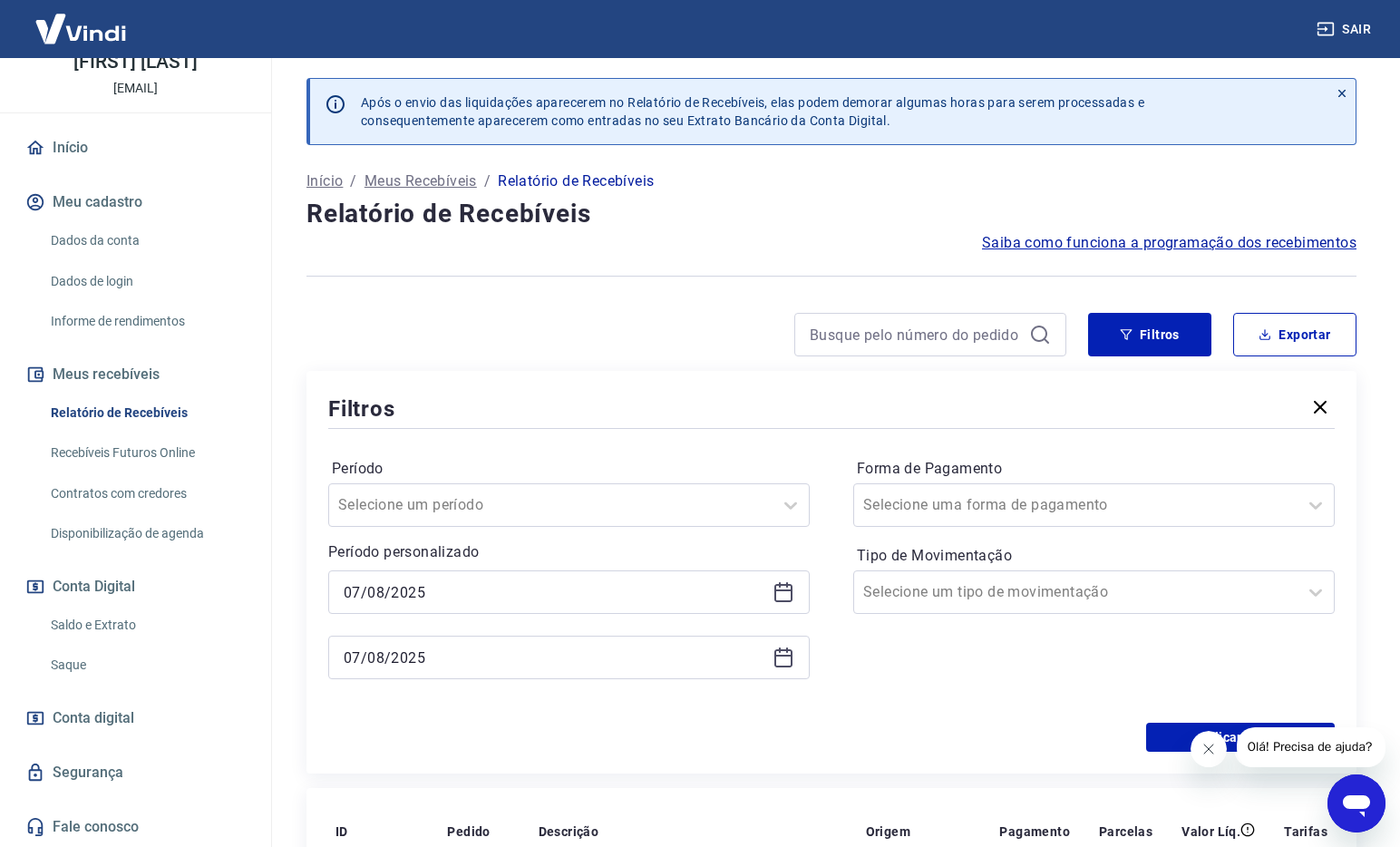 click on "Período Selecione um período Período personalizado Selected date: [DATE] [DATE] Forma de Pagamento Selecione uma forma de pagamento Tipo de Movimentação Selecione um tipo de movimentação" at bounding box center [831, 578] 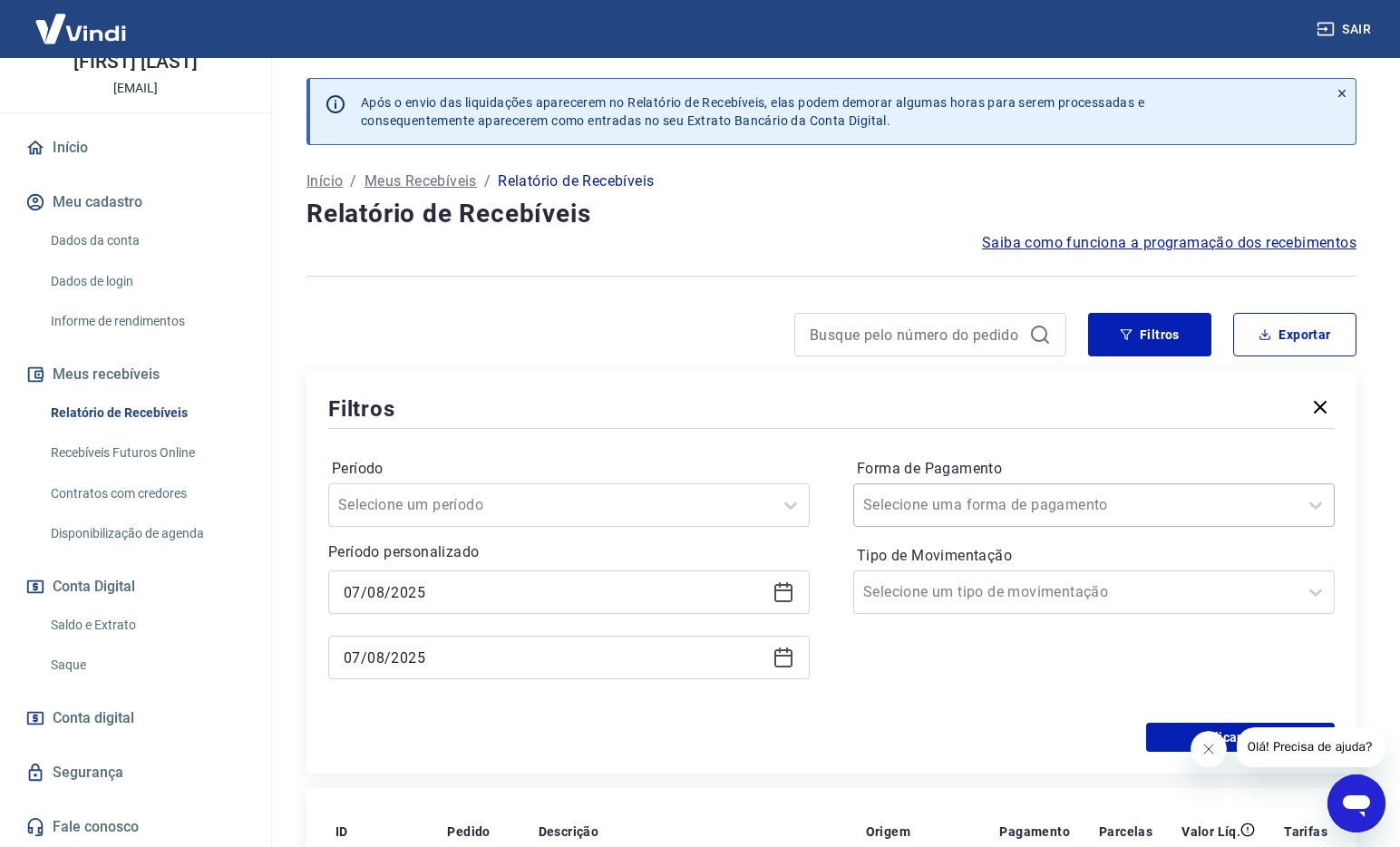 click on "Selecione uma forma de pagamento" at bounding box center (1075, 505) 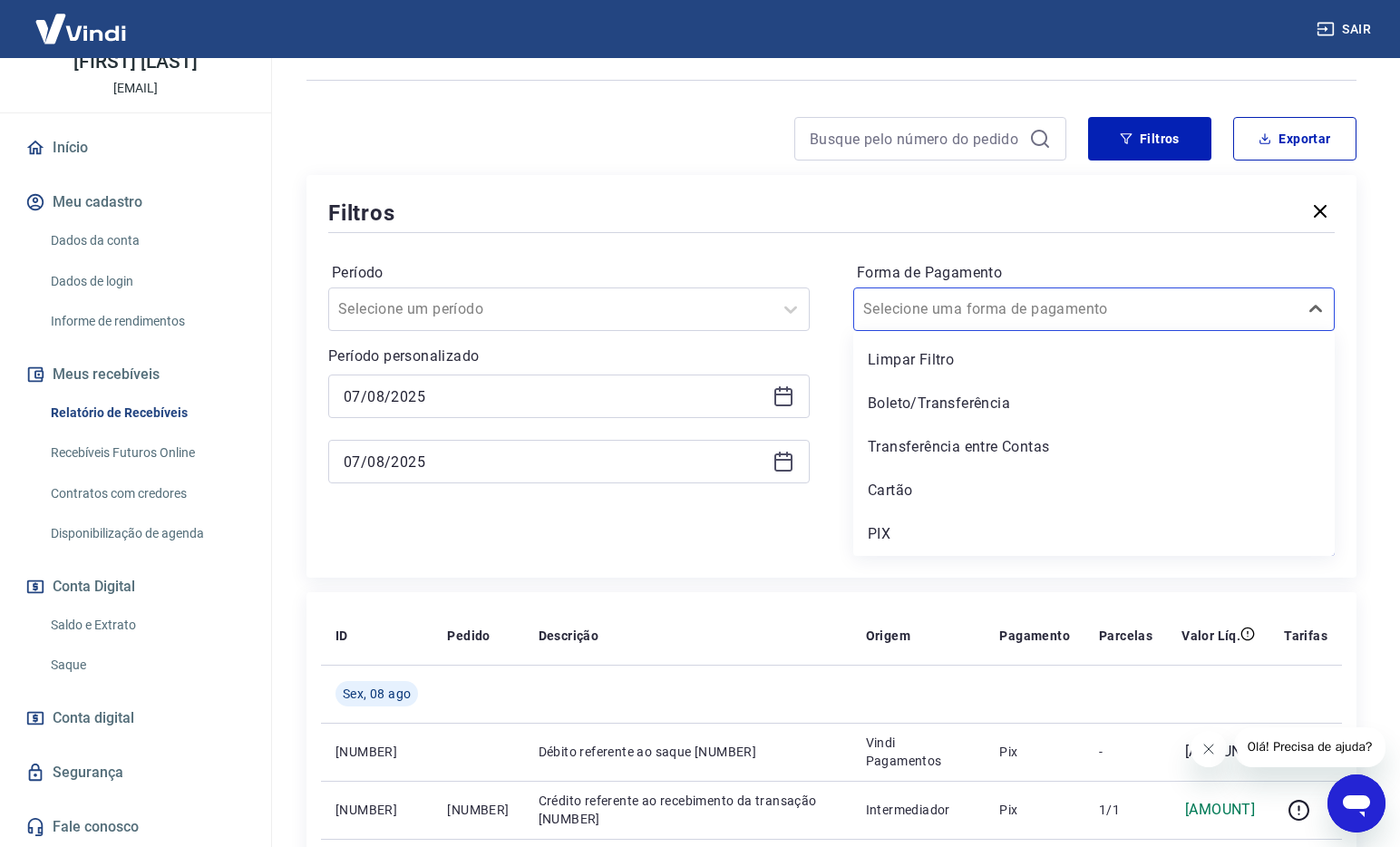 scroll, scrollTop: 202, scrollLeft: 0, axis: vertical 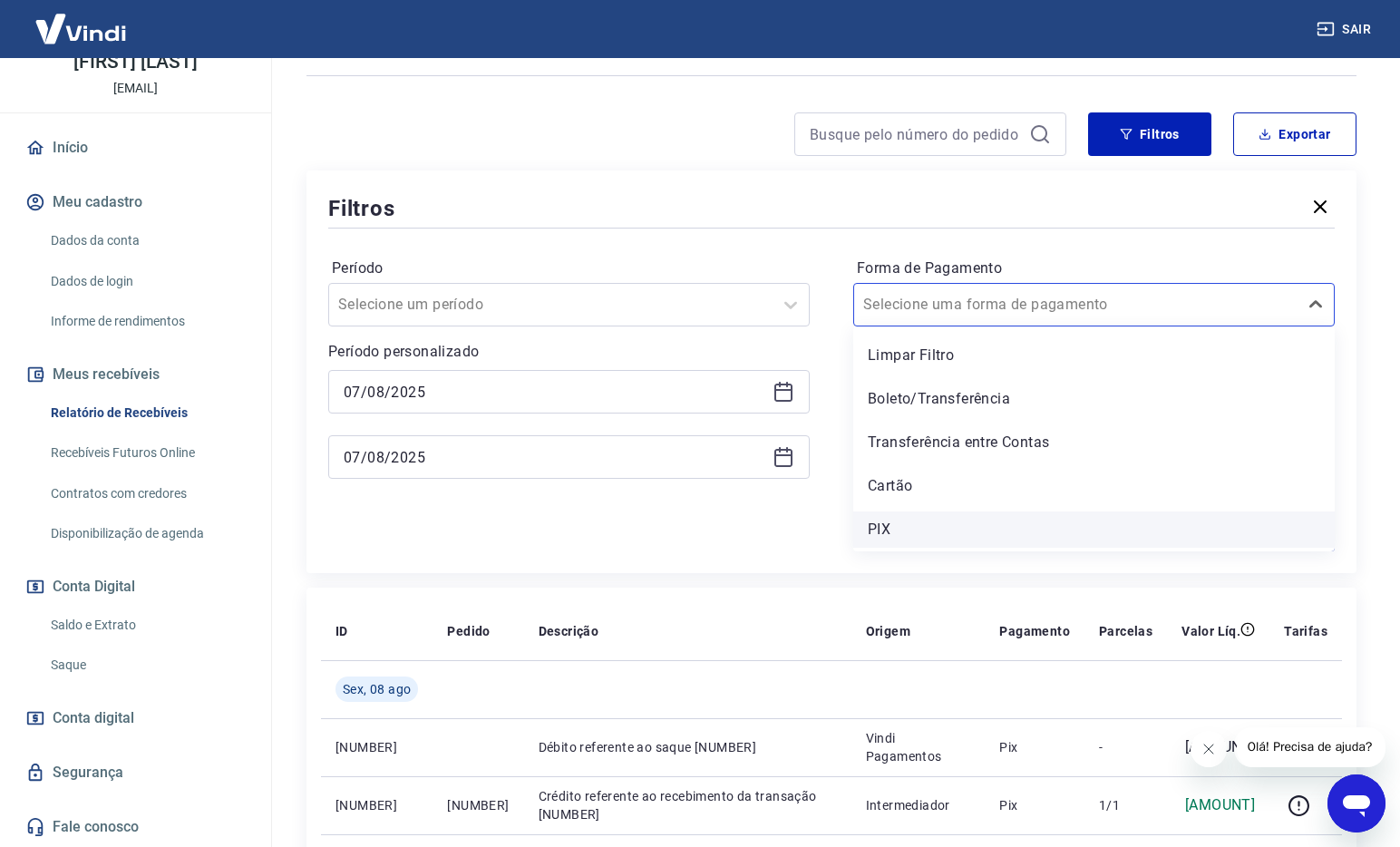 click on "PIX" at bounding box center (1094, 530) 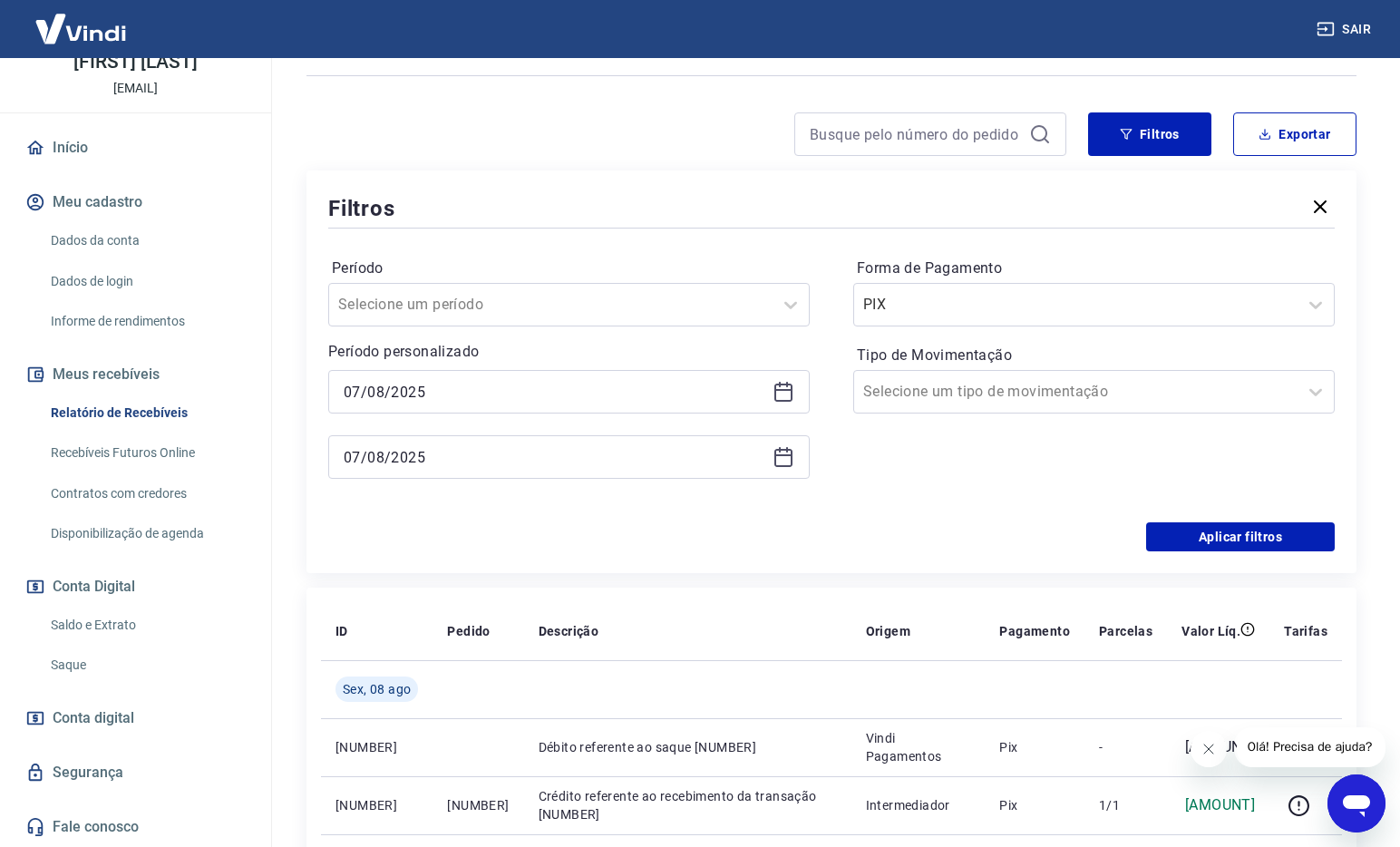 click on "Forma de Pagamento PIX Tipo de Movimentação Selecione um tipo de movimentação" at bounding box center [1094, 377] 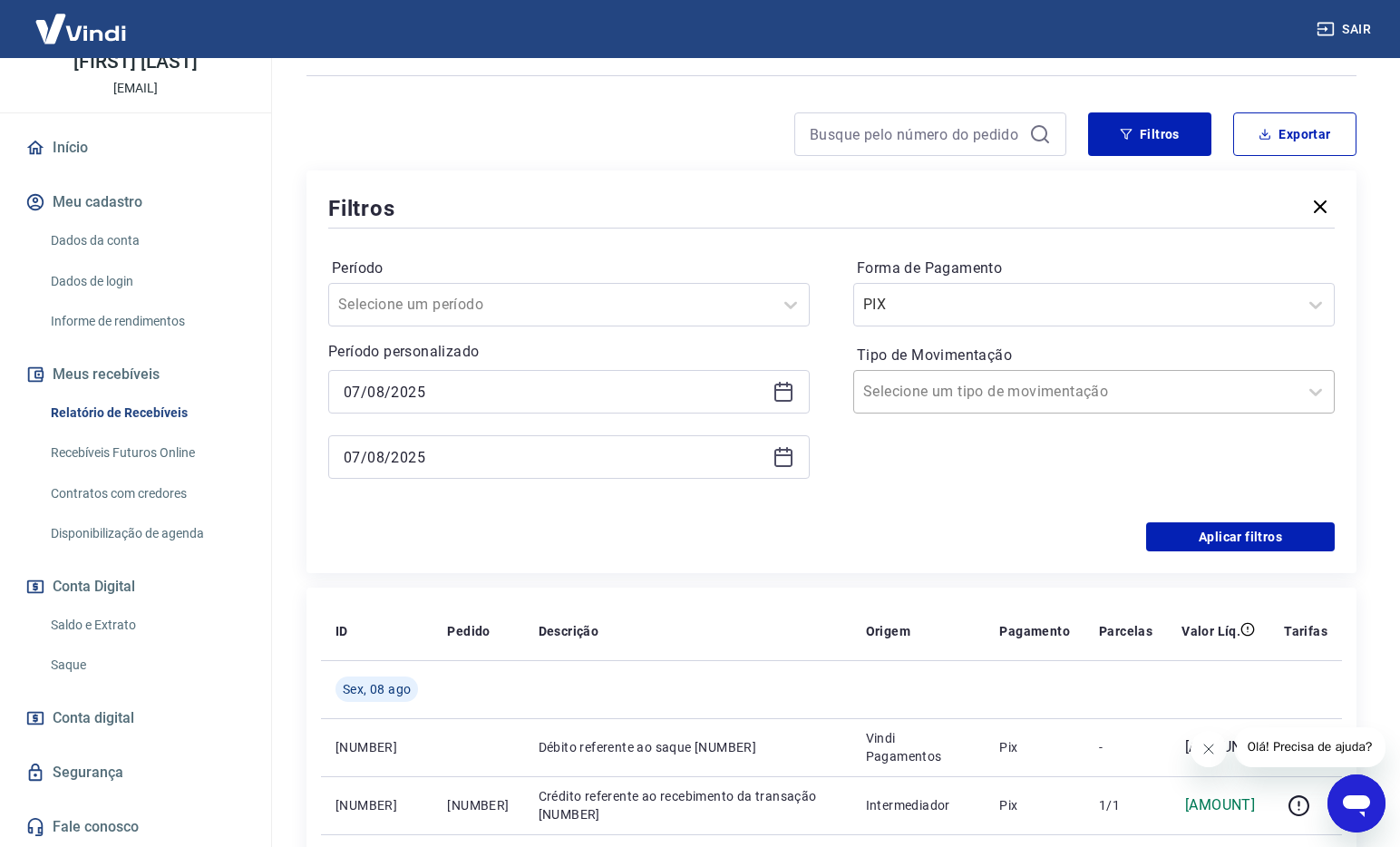 click on "Tipo de Movimentação" at bounding box center (955, 392) 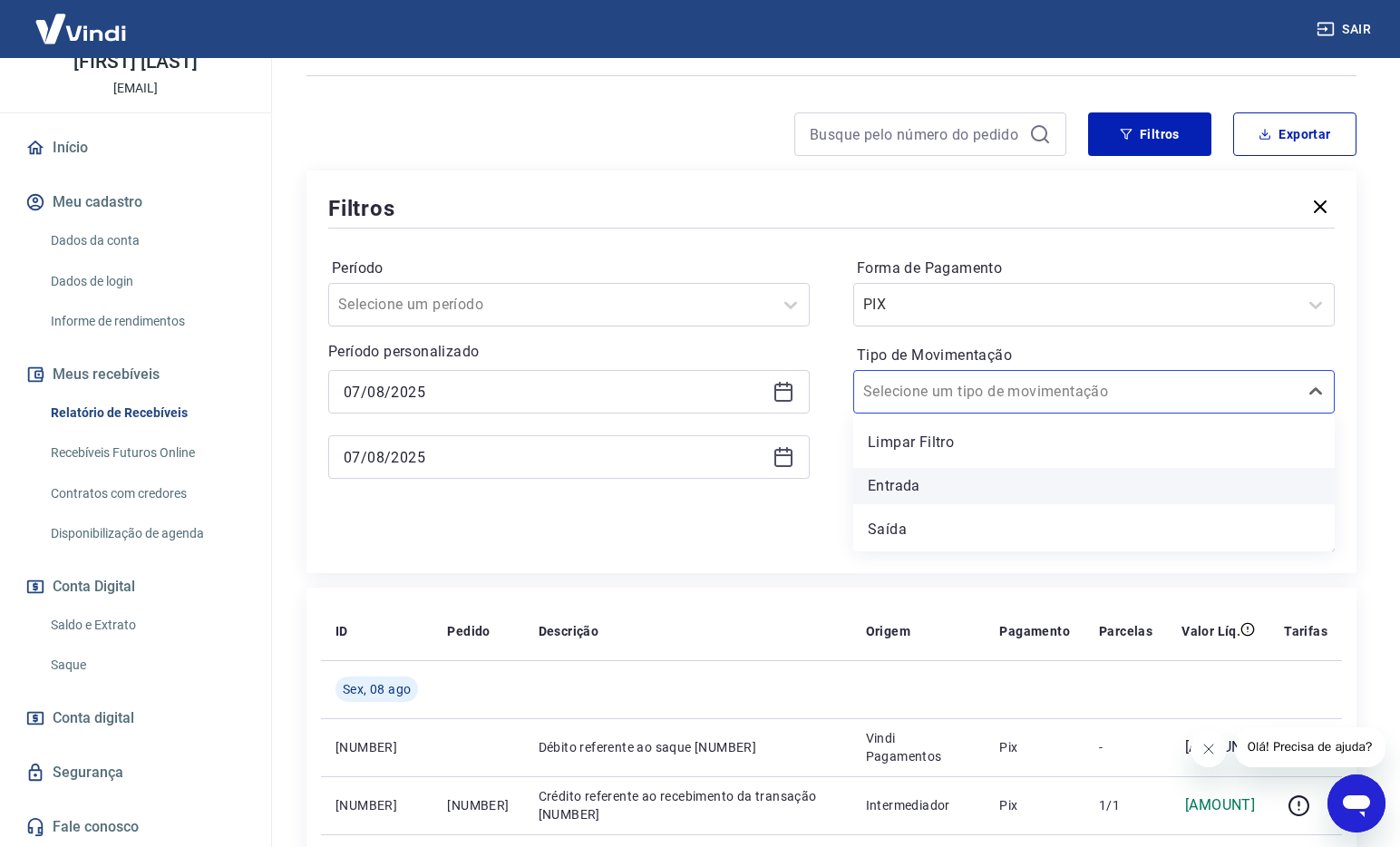 click on "Entrada" at bounding box center [1094, 486] 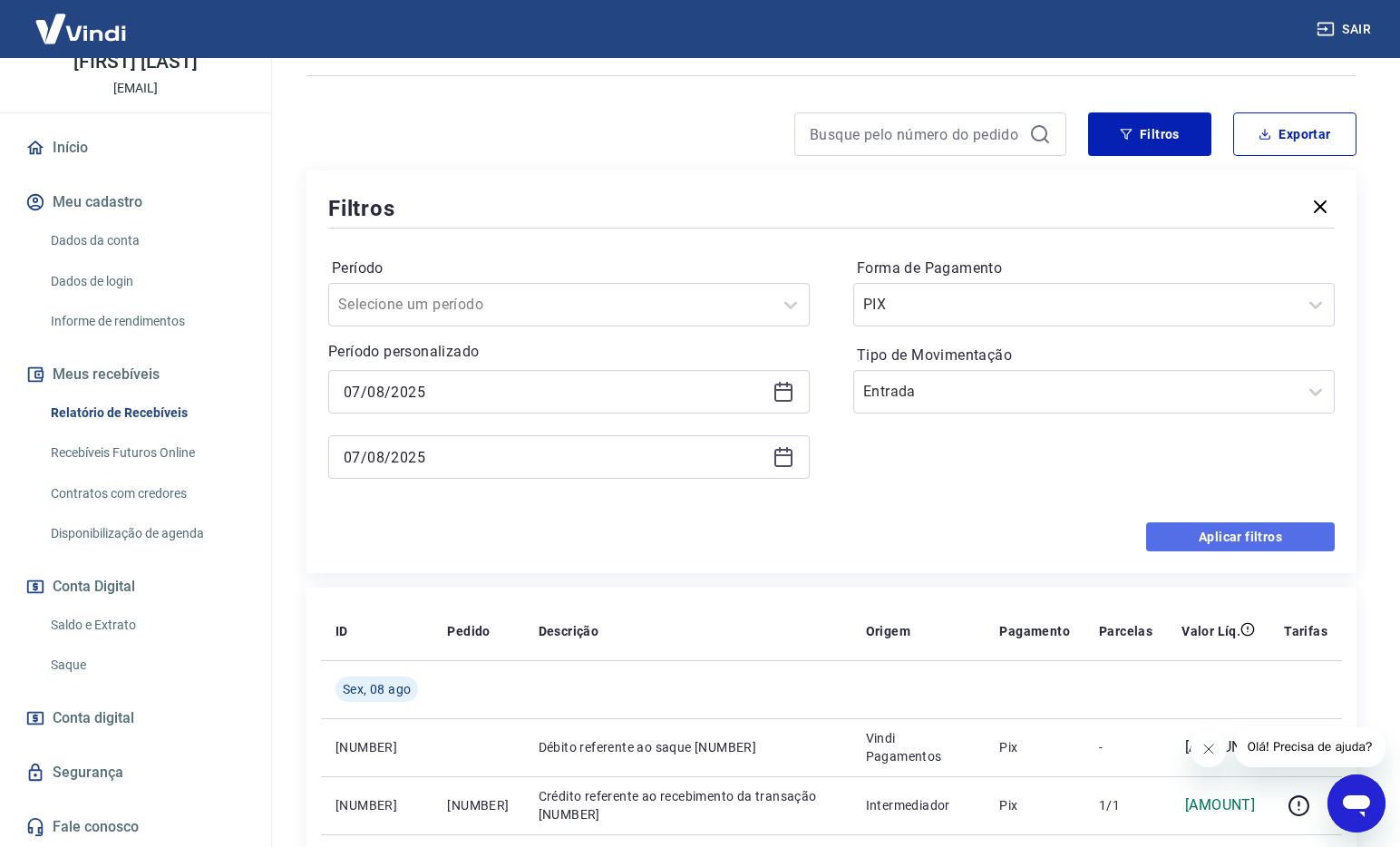 click on "Aplicar filtros" at bounding box center [1240, 537] 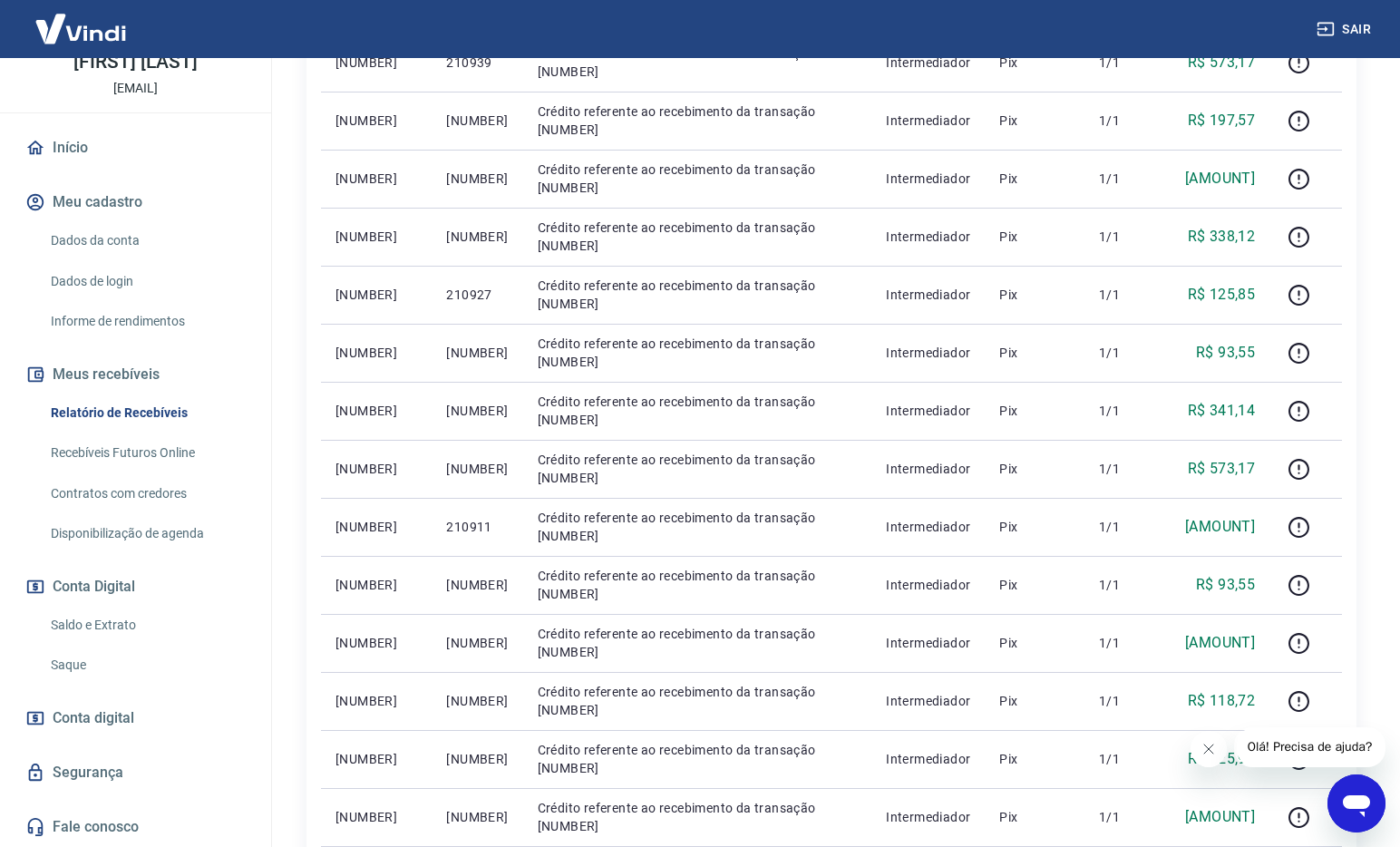 scroll, scrollTop: 0, scrollLeft: 0, axis: both 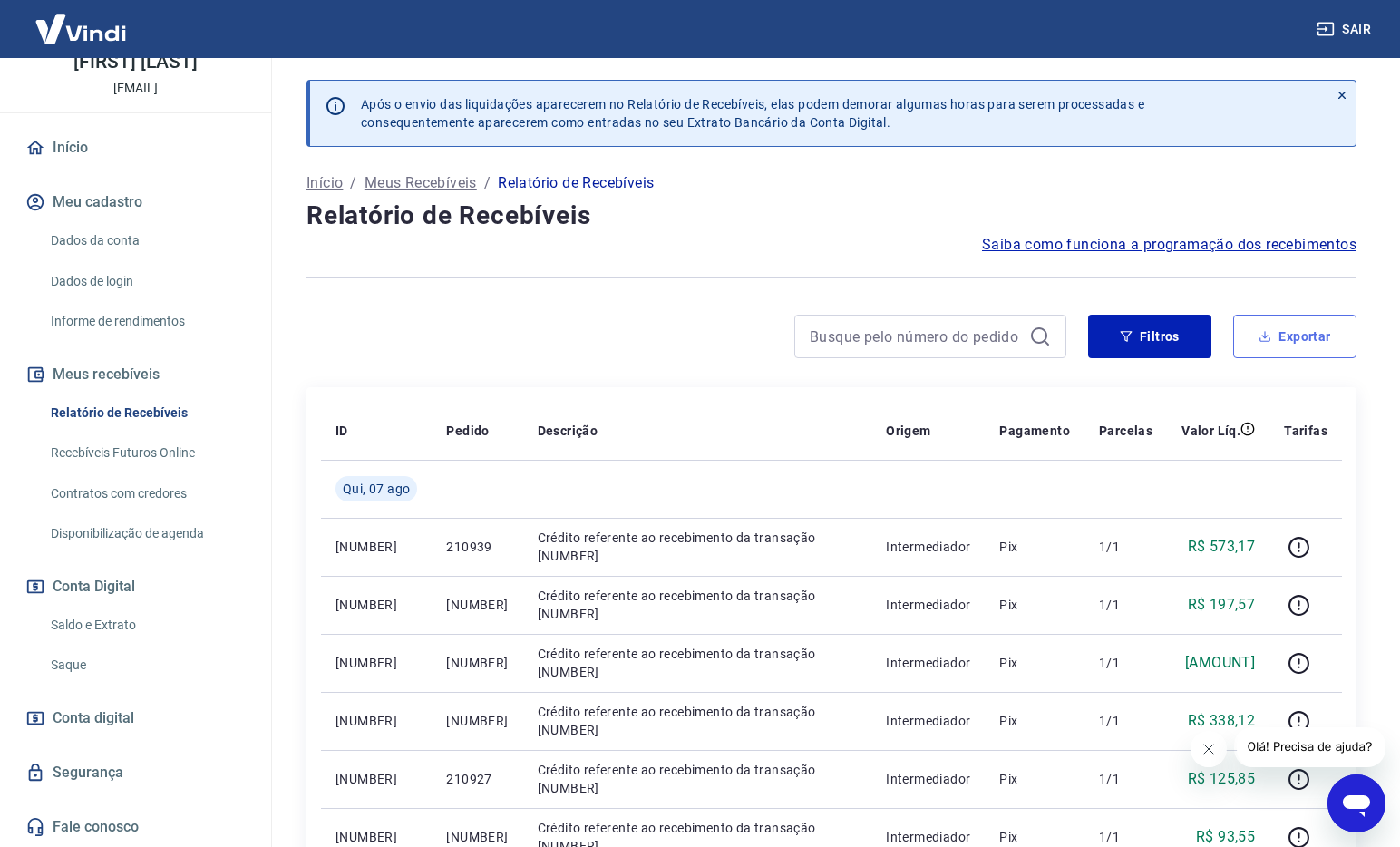 click on "Exportar" at bounding box center (1295, 336) 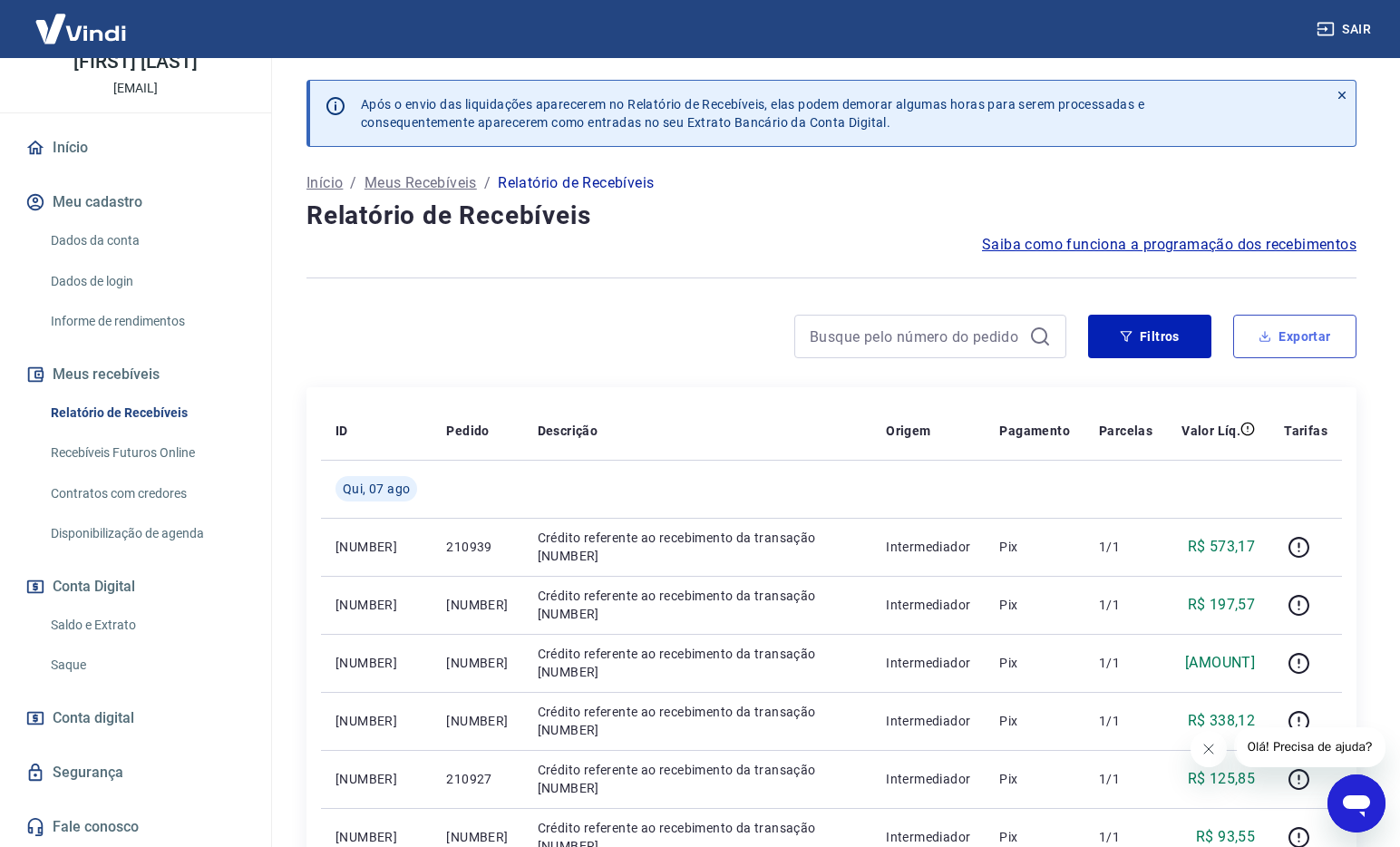 type on "07/08/2025" 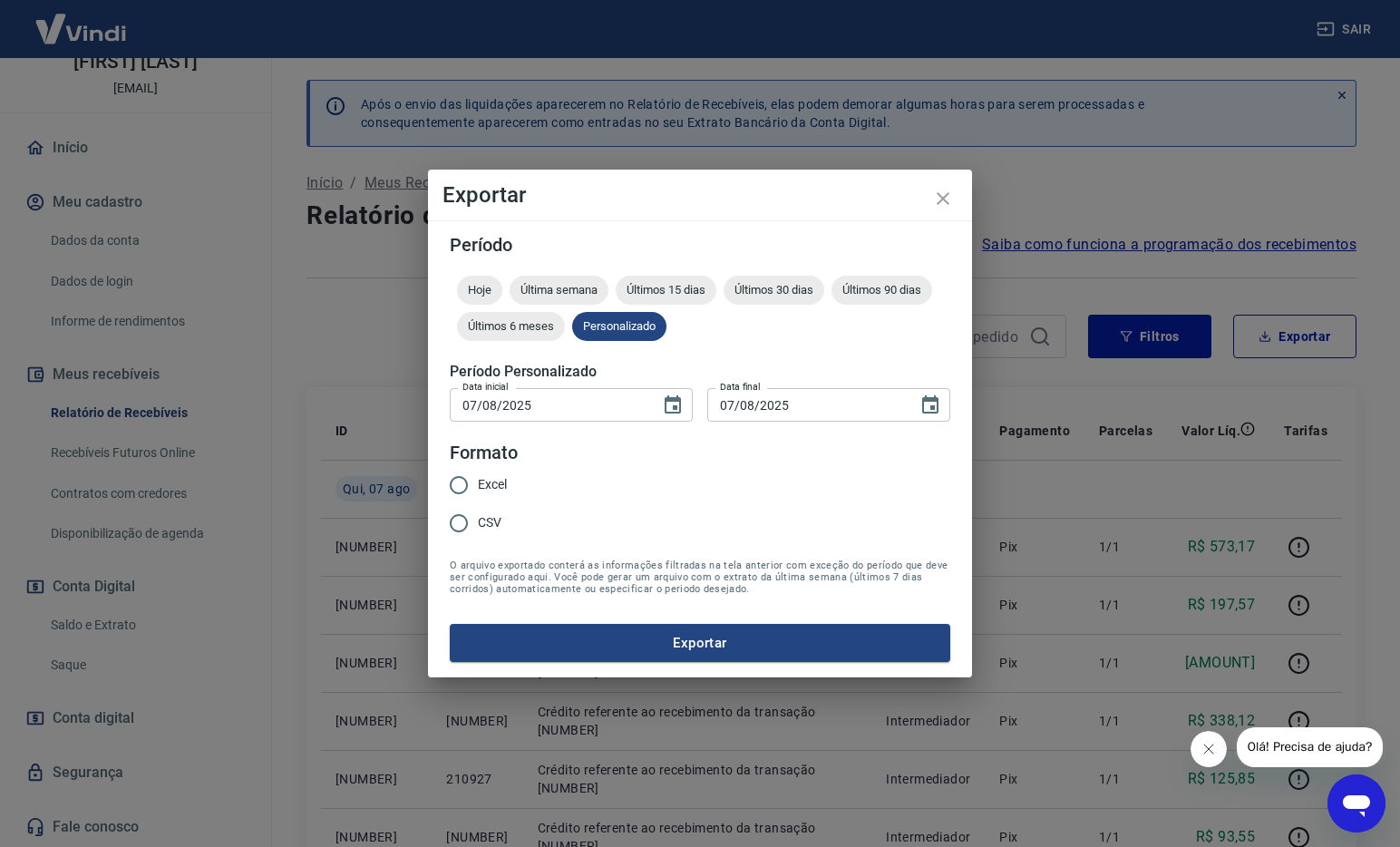 click on "Excel" at bounding box center (492, 484) 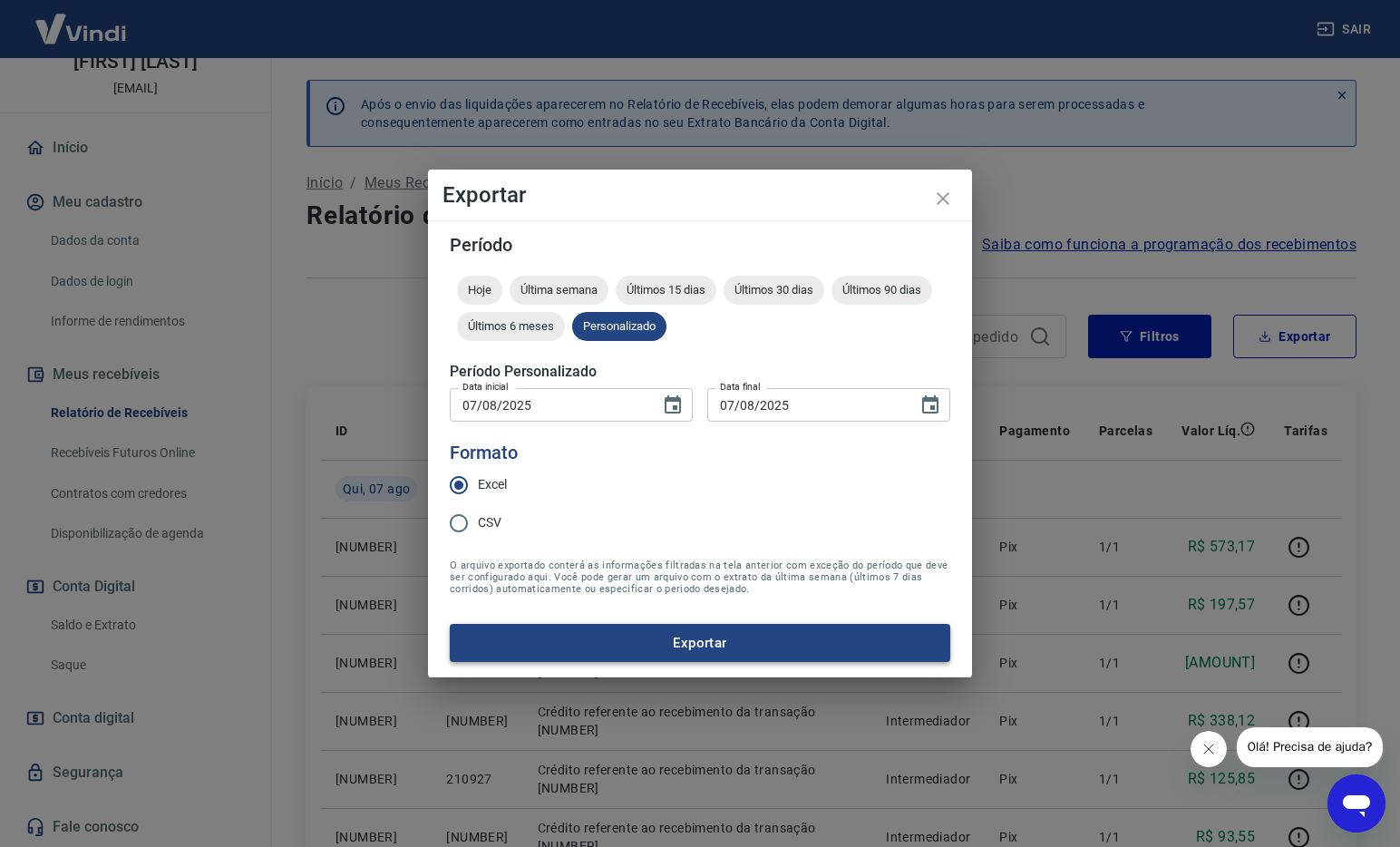 click on "Exportar" at bounding box center [700, 643] 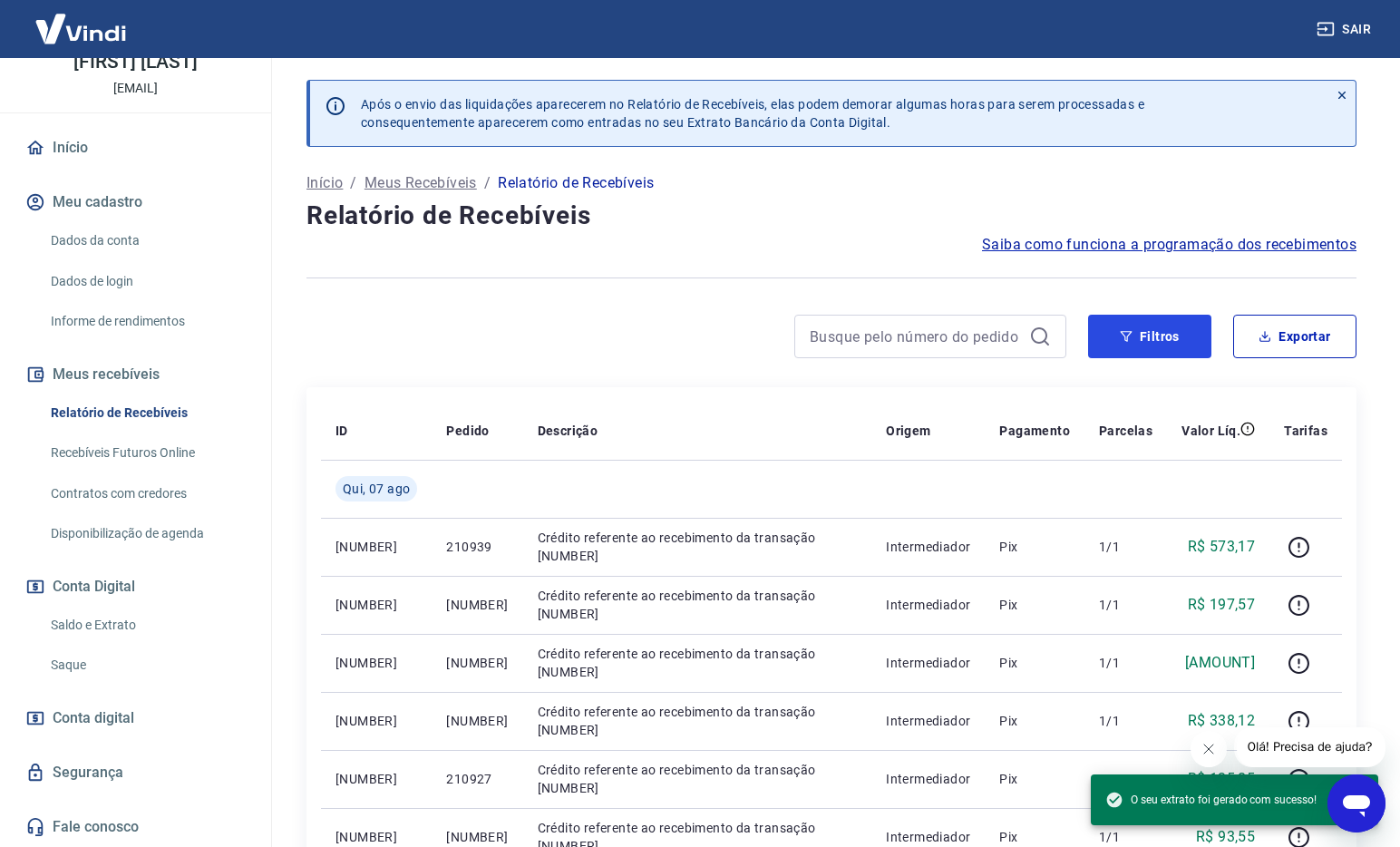 drag, startPoint x: 1107, startPoint y: 330, endPoint x: 1024, endPoint y: 330, distance: 83 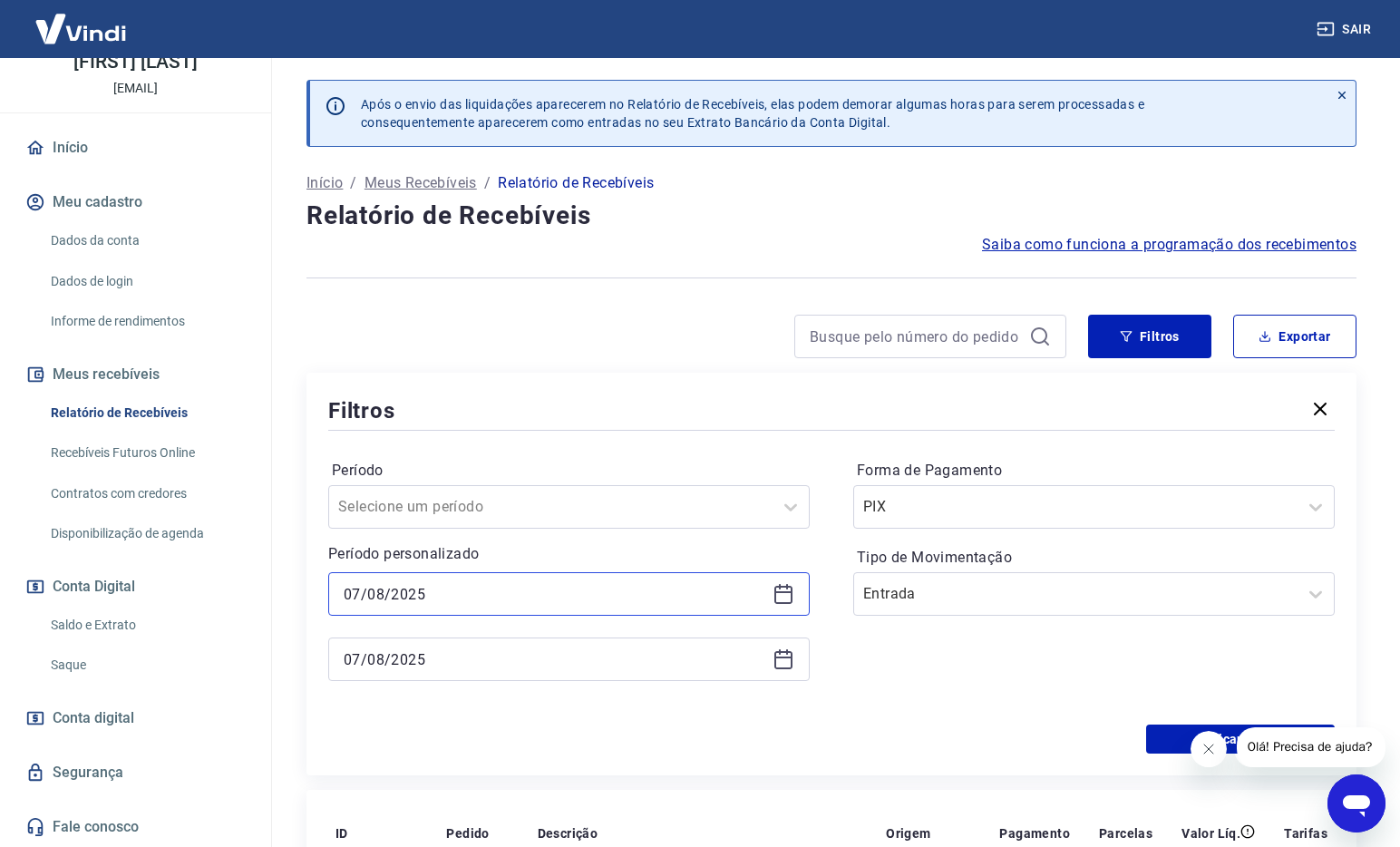 click on "07/08/2025" at bounding box center [554, 594] 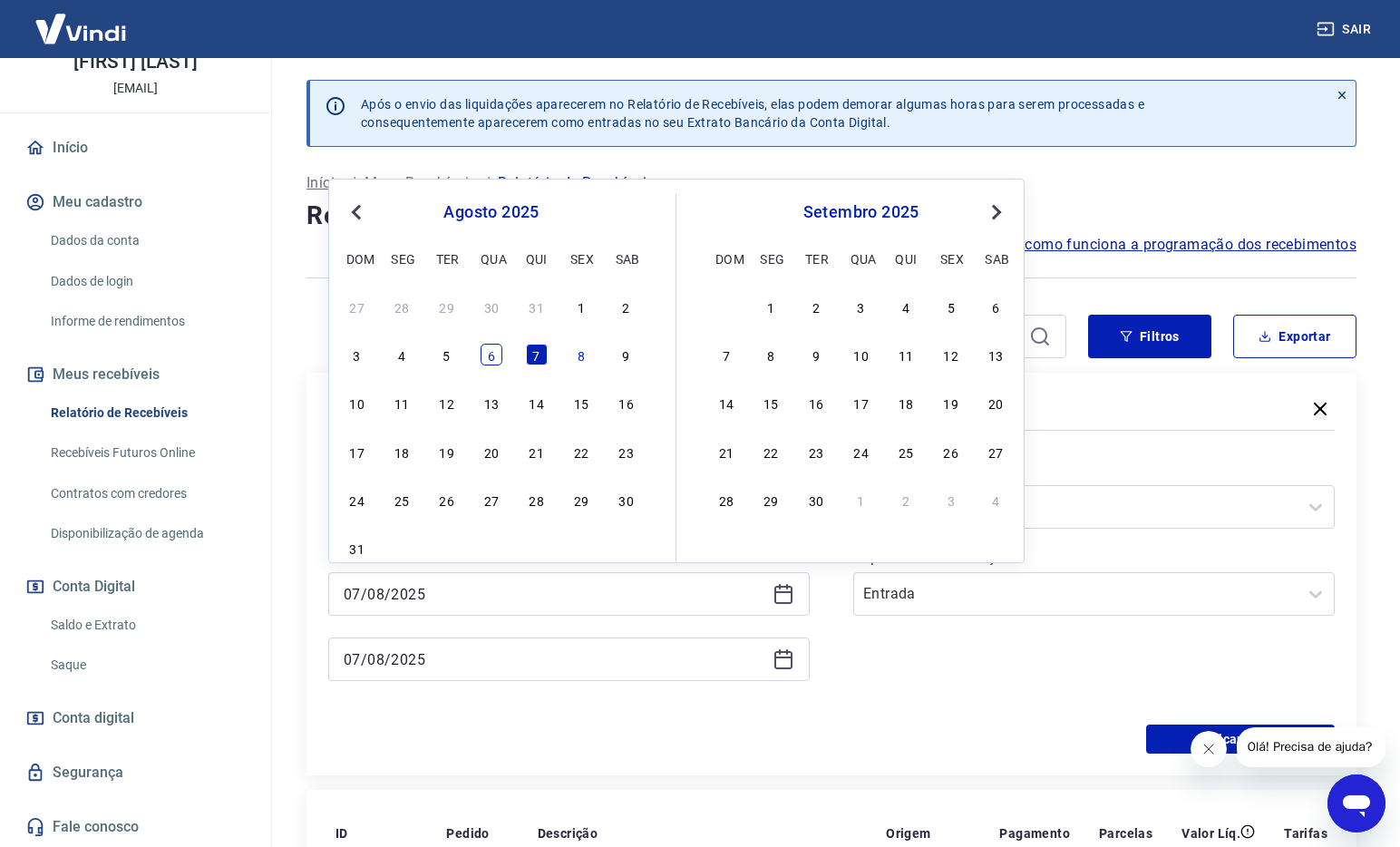 click on "6" at bounding box center [491, 355] 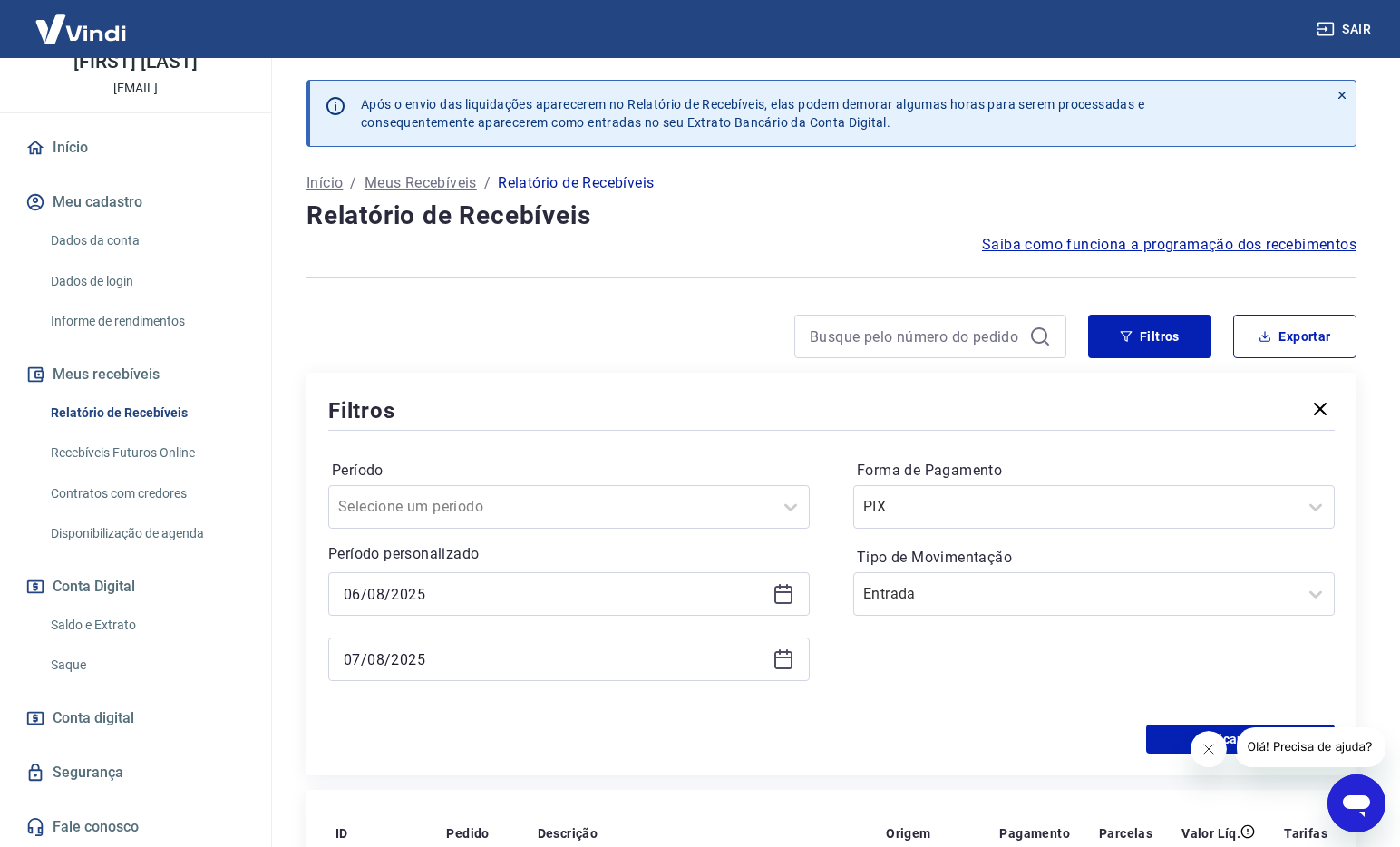 click on "Filtros Período Selecione um período Período personalizado Selected date: [DATE] [DATE] Forma de Pagamento PIX Tipo de Movimentação Entrada Aplicar filtros" at bounding box center (831, 574) 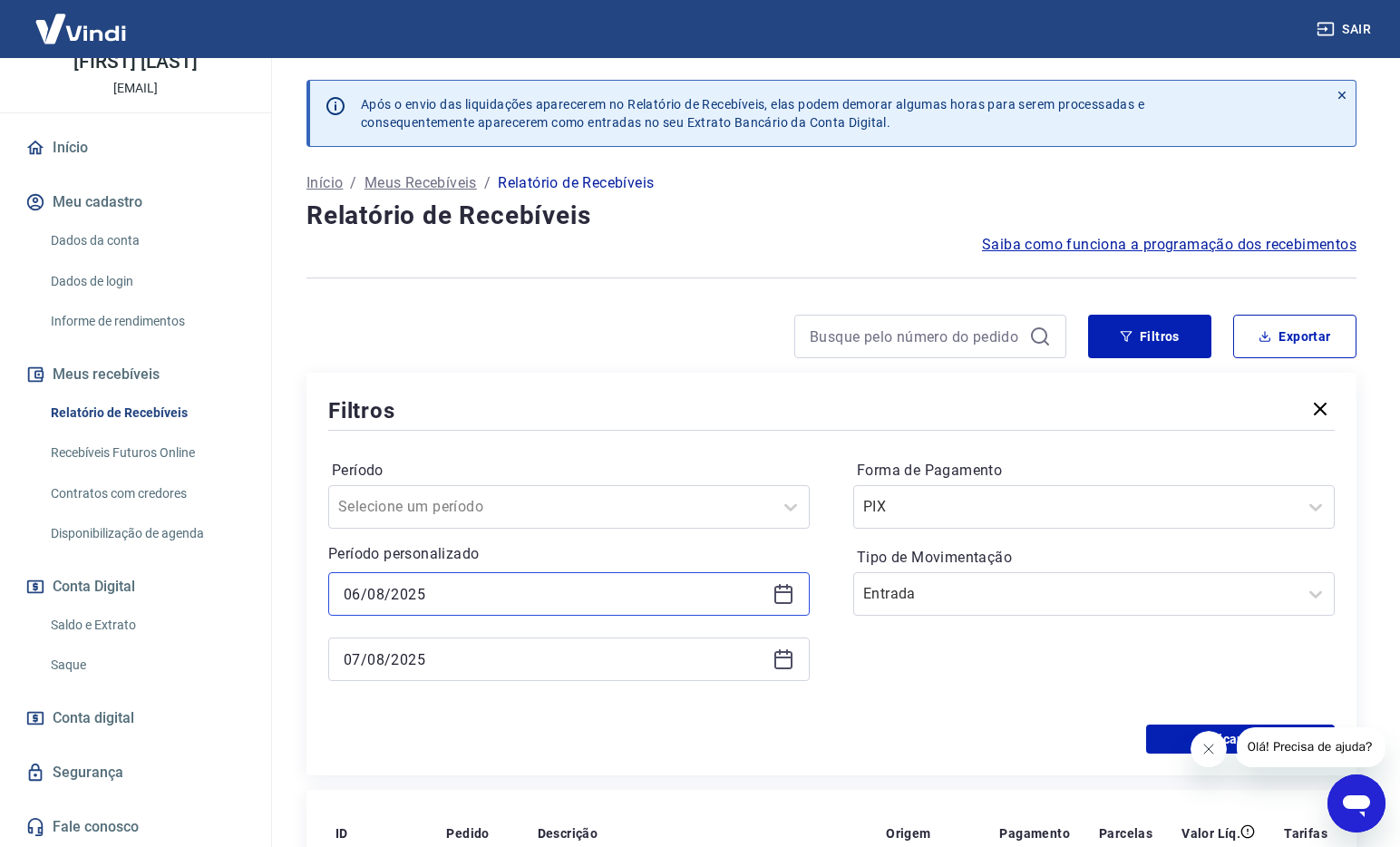 click on "06/08/2025" at bounding box center (554, 594) 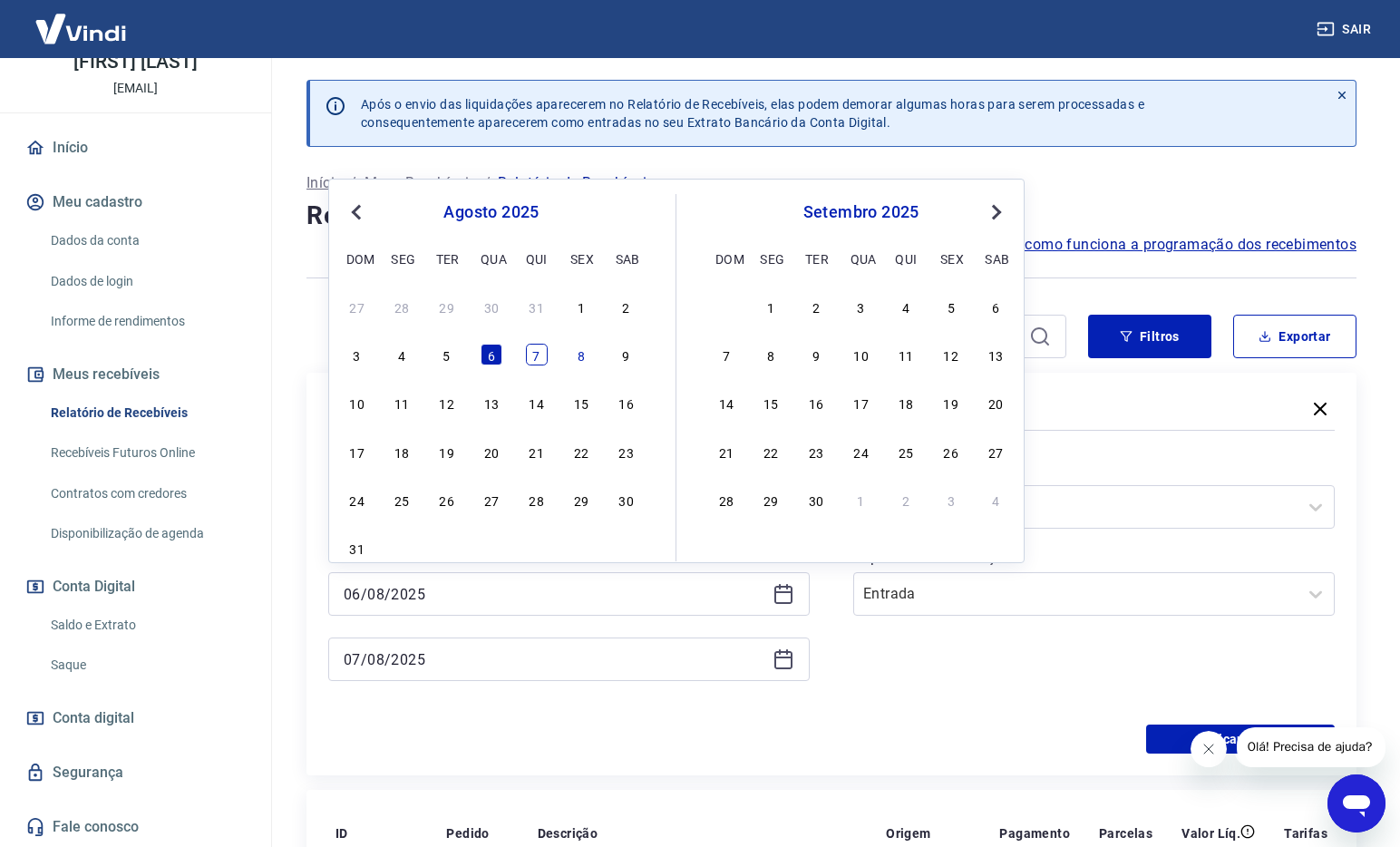 click on "7" at bounding box center [537, 355] 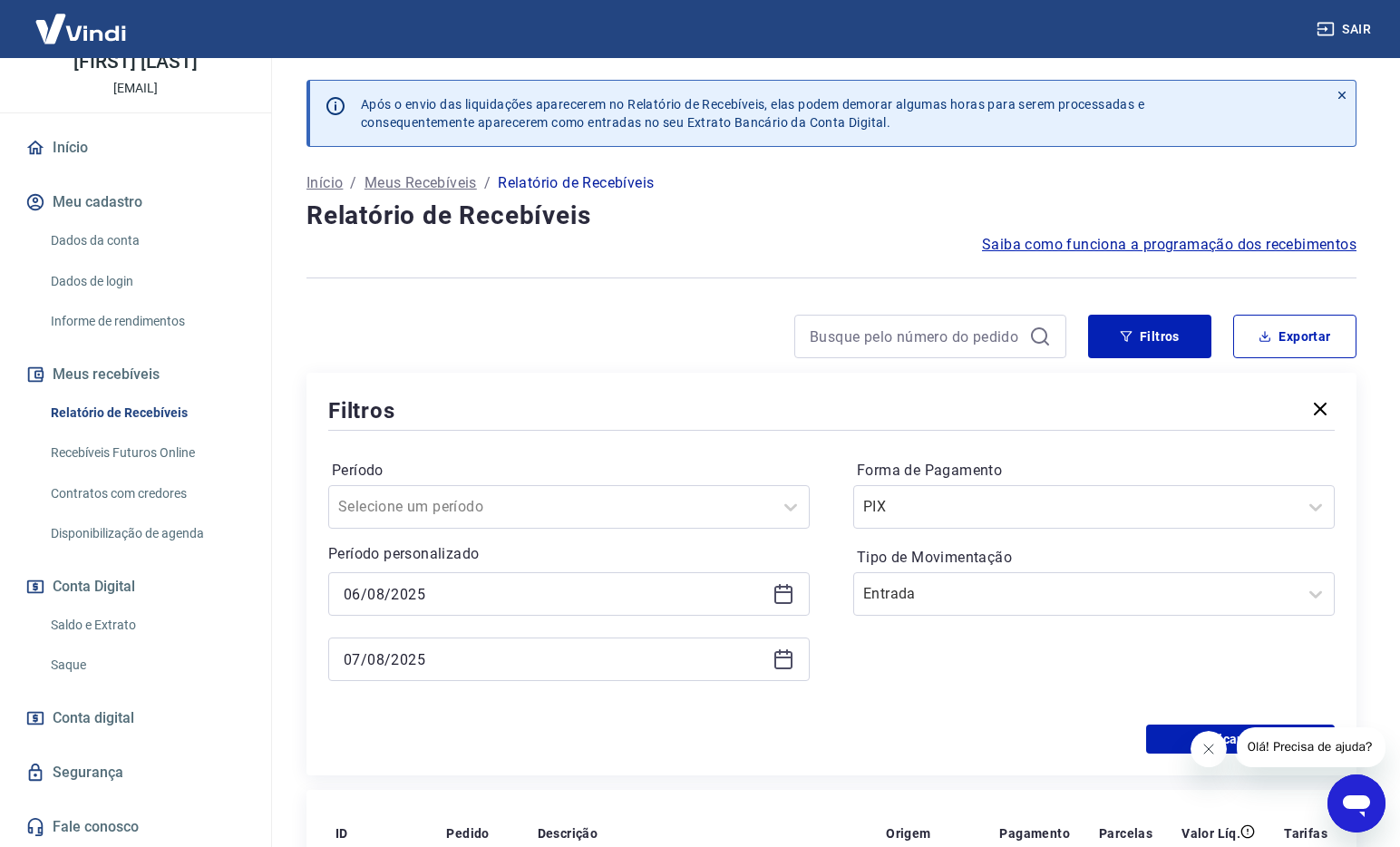 type on "07/08/2025" 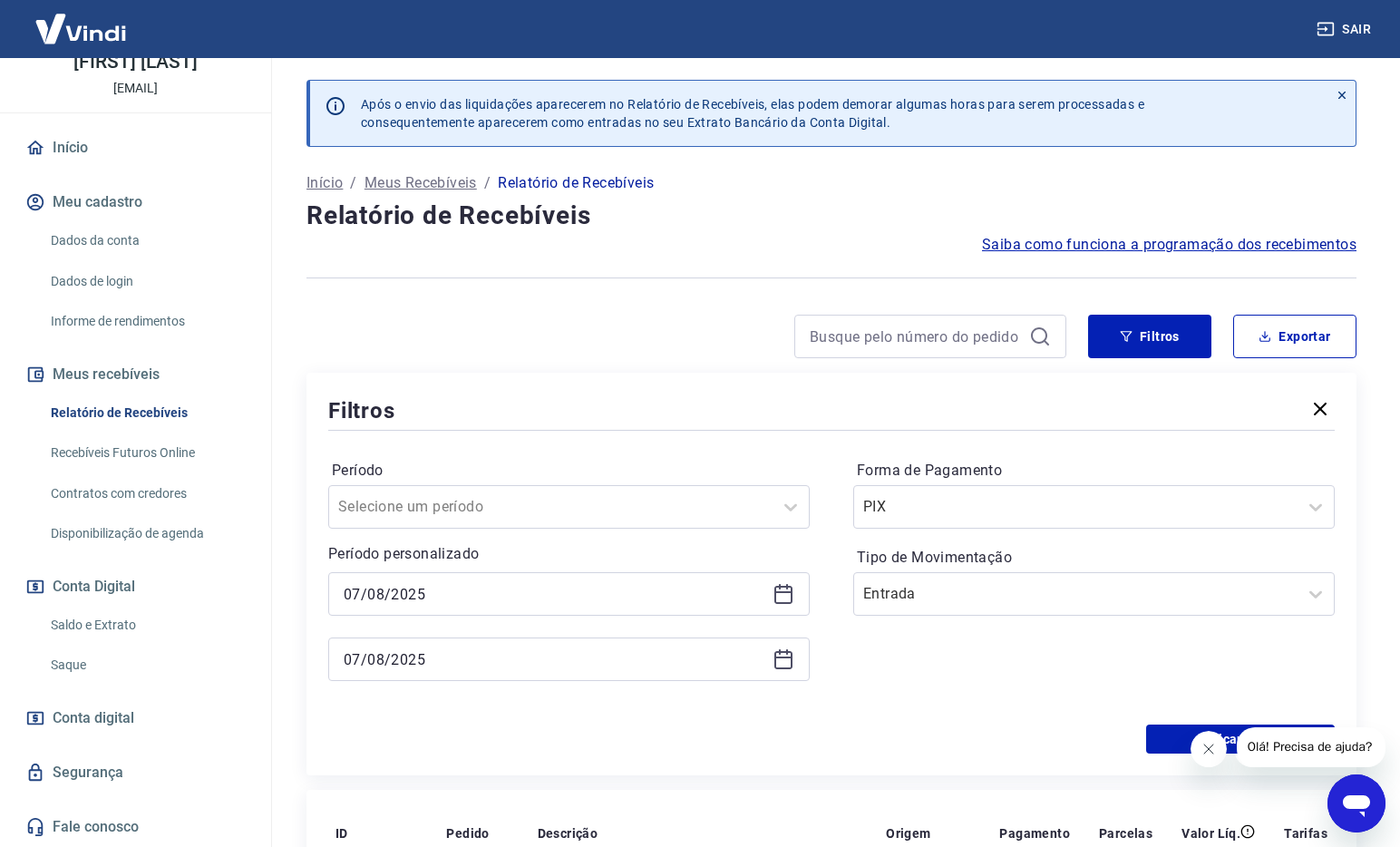 click on "Forma de Pagamento" at bounding box center (1094, 471) 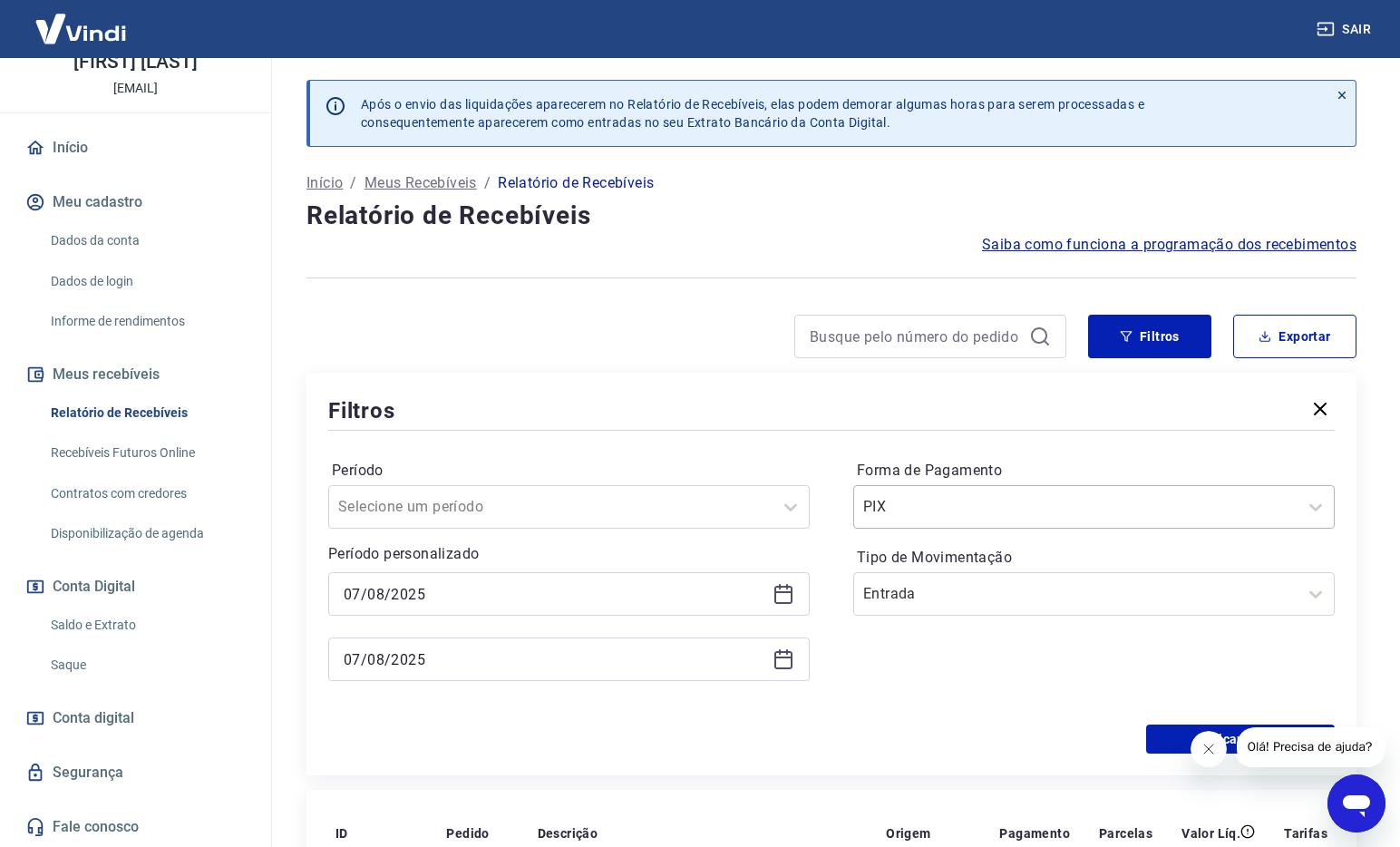 click on "PIX" at bounding box center [1094, 507] 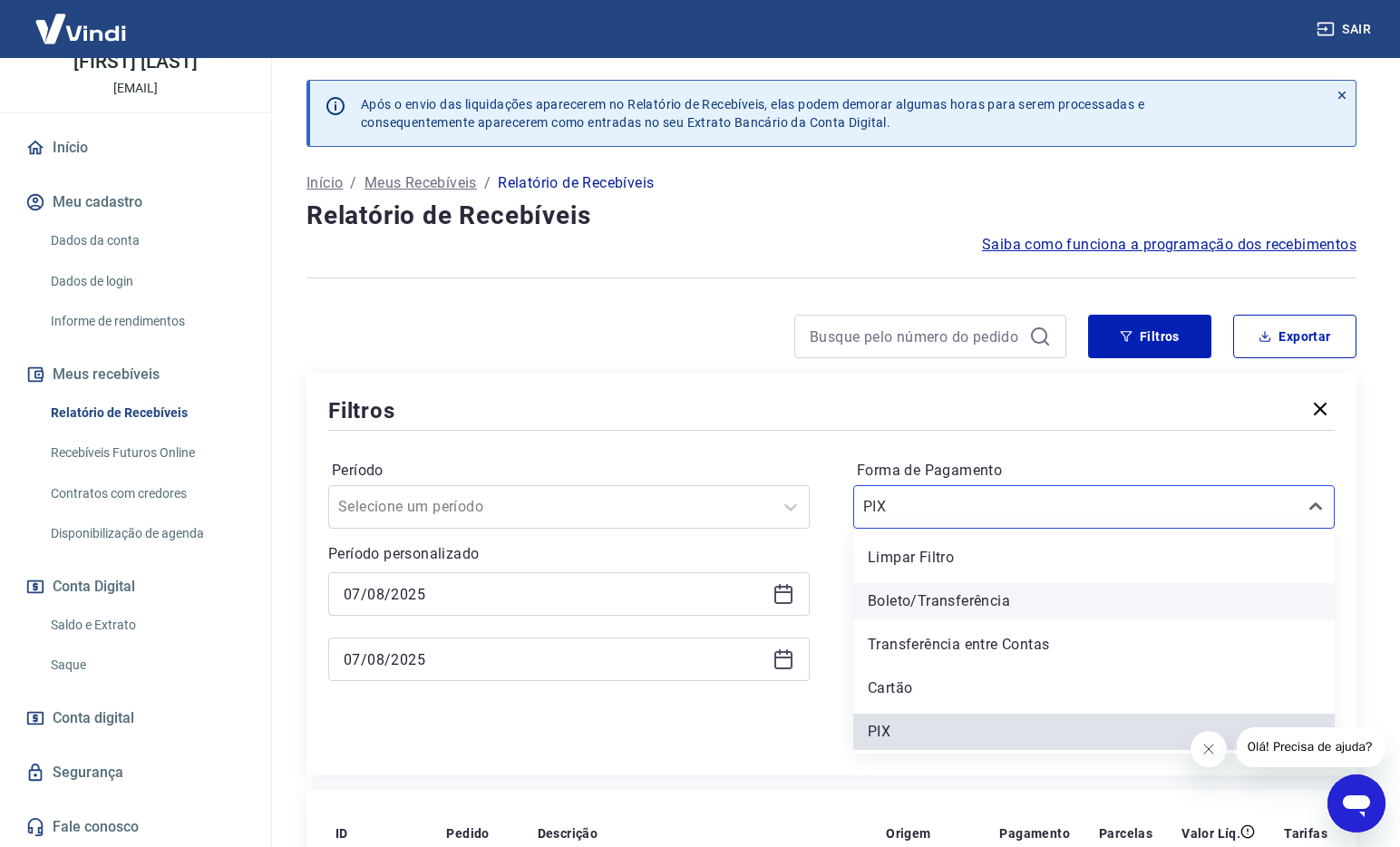 click on "Boleto/Transferência" at bounding box center (1094, 601) 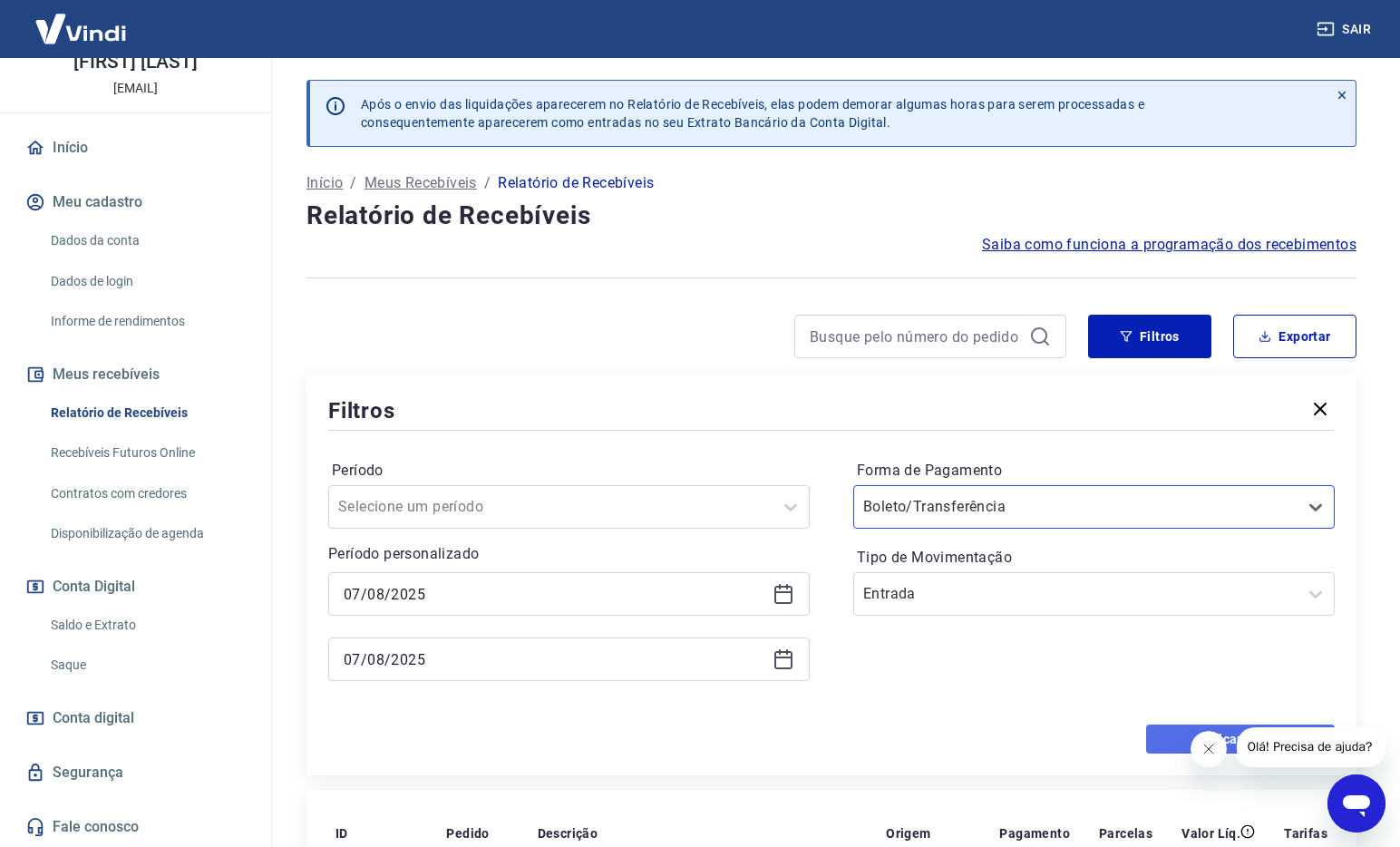 click on "Aplicar filtros" at bounding box center (1240, 739) 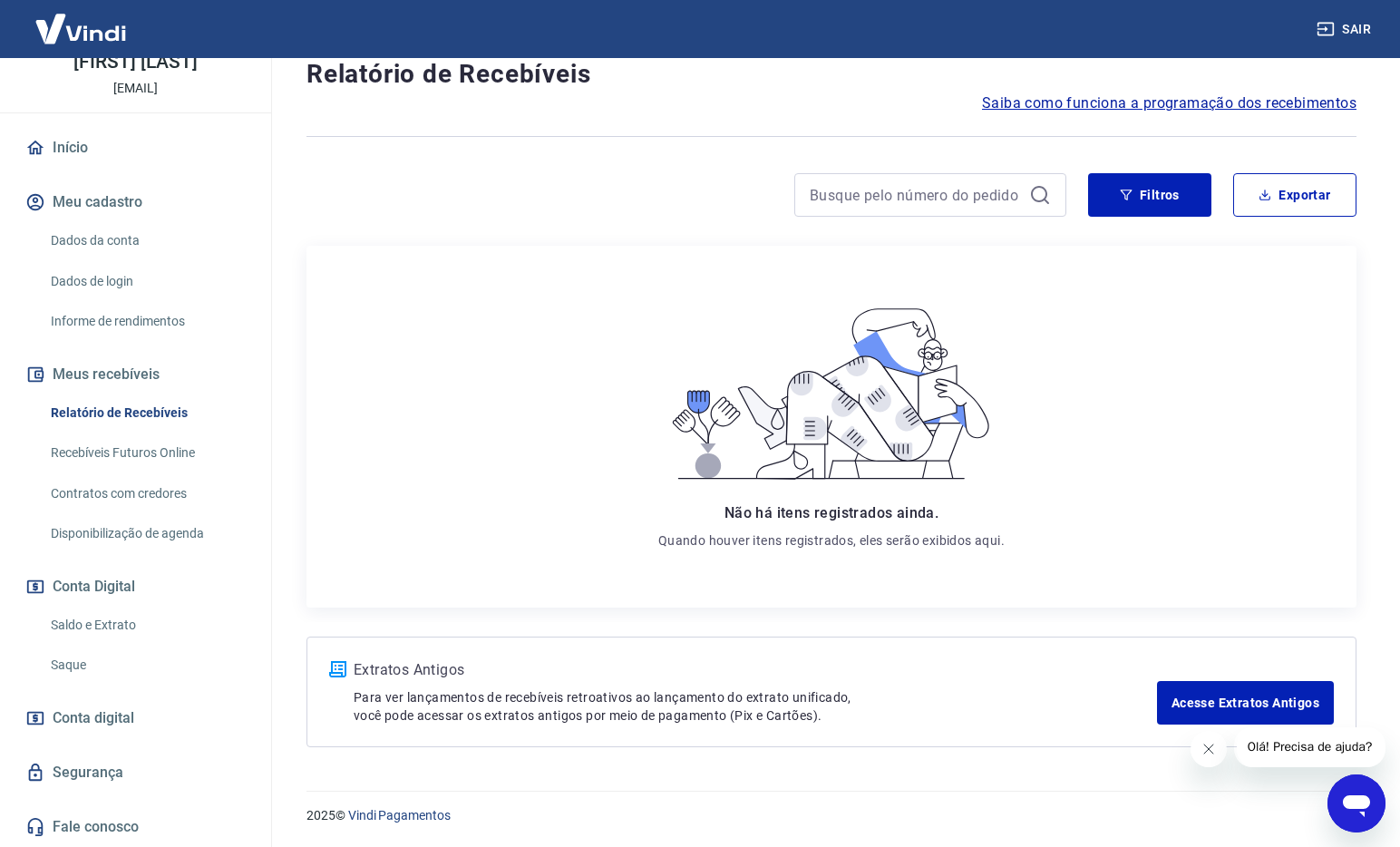 scroll, scrollTop: 0, scrollLeft: 0, axis: both 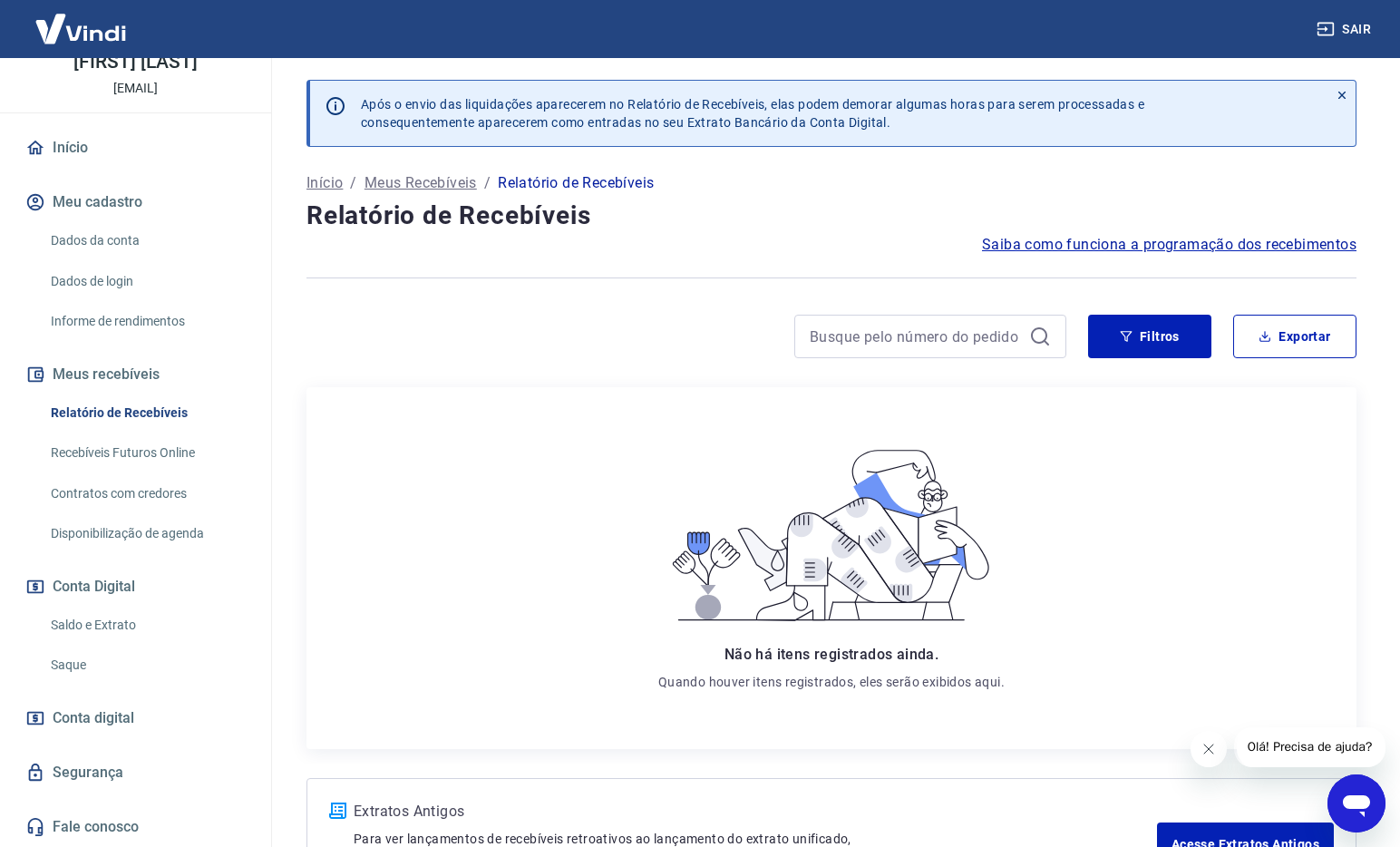 click on "Após o envio das liquidações aparecerem no Relatório de Recebíveis, elas podem demorar algumas horas para serem processadas e consequentemente aparecerem como entradas no seu Extrato Bancário da Conta Digital. Início / Meus Recebíveis / Relatório de Recebíveis Relatório de Recebíveis Saiba como funciona a programação dos recebimentos Saiba como funciona a programação dos recebimentos Filtros Exportar Não há itens registrados ainda. Quando houver itens registrados, eles serão exibidos aqui. Extratos Antigos Para ver lançamentos de recebíveis retroativos ao lançamento do extrato unificado, você pode acessar os extratos antigos por meio de pagamento (Pix e Cartões). Acesse Extratos Antigos" at bounding box center [831, 484] 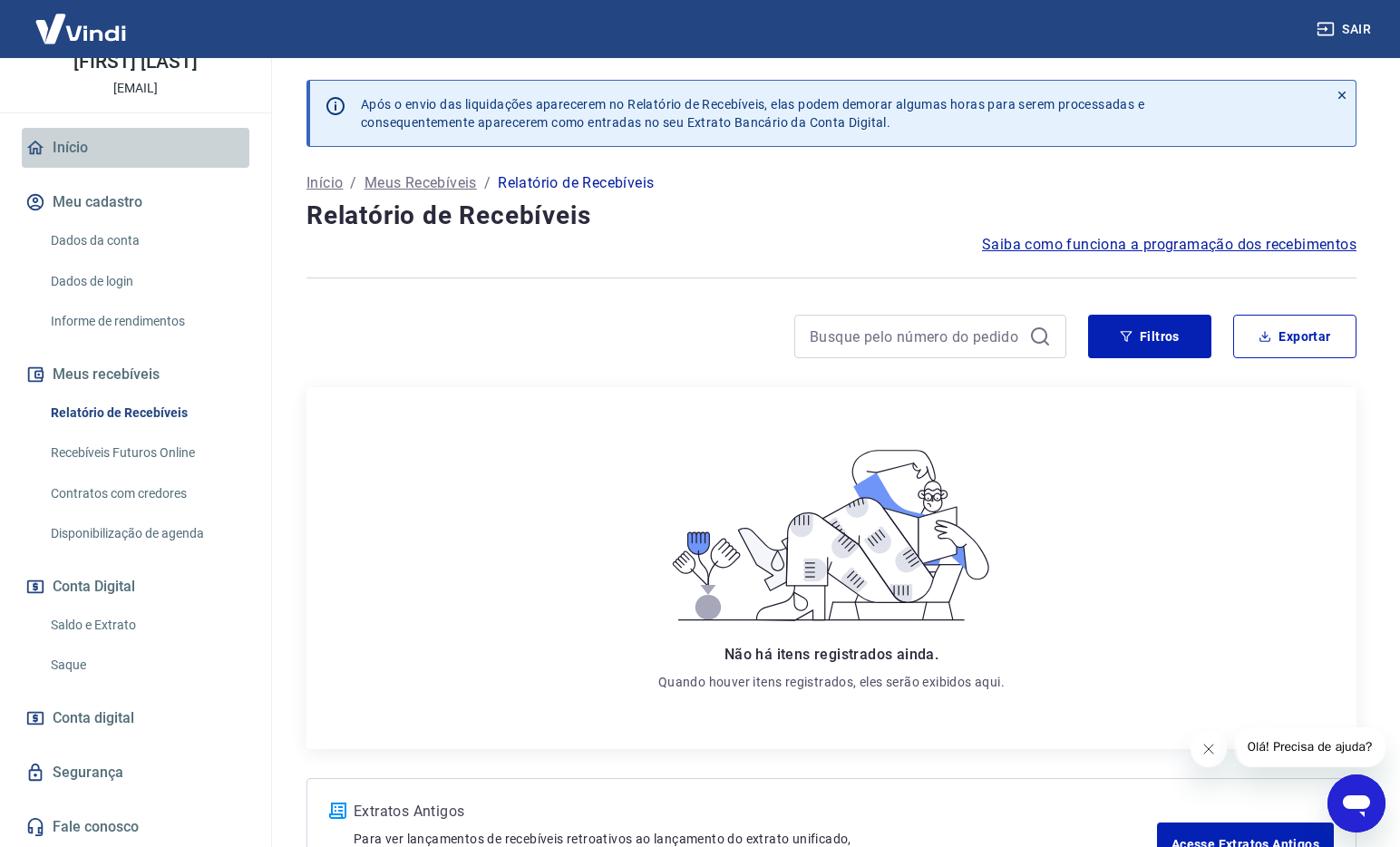 click on "Início" at bounding box center (135, 148) 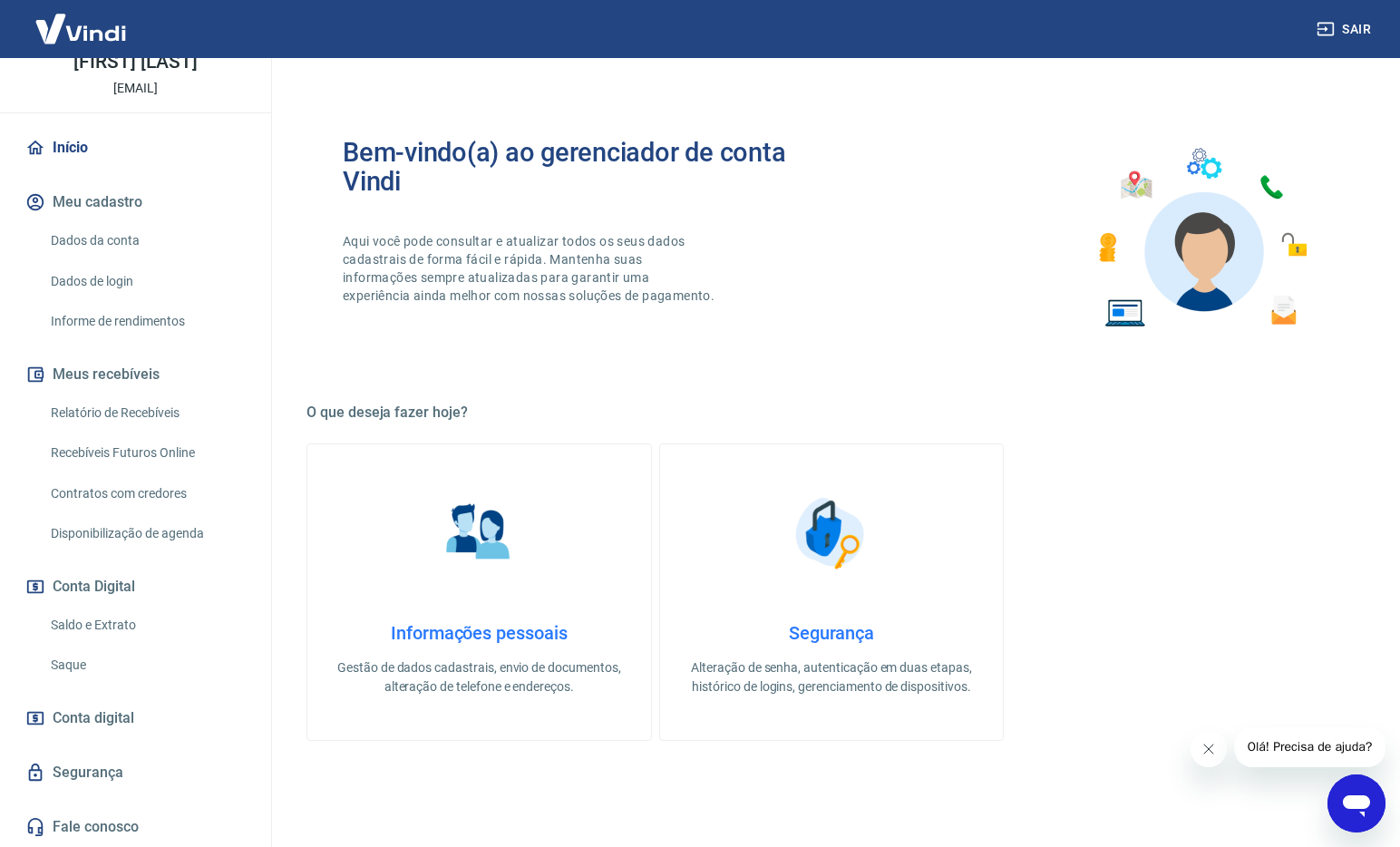 click on "Saldo e Extrato" at bounding box center (146, 625) 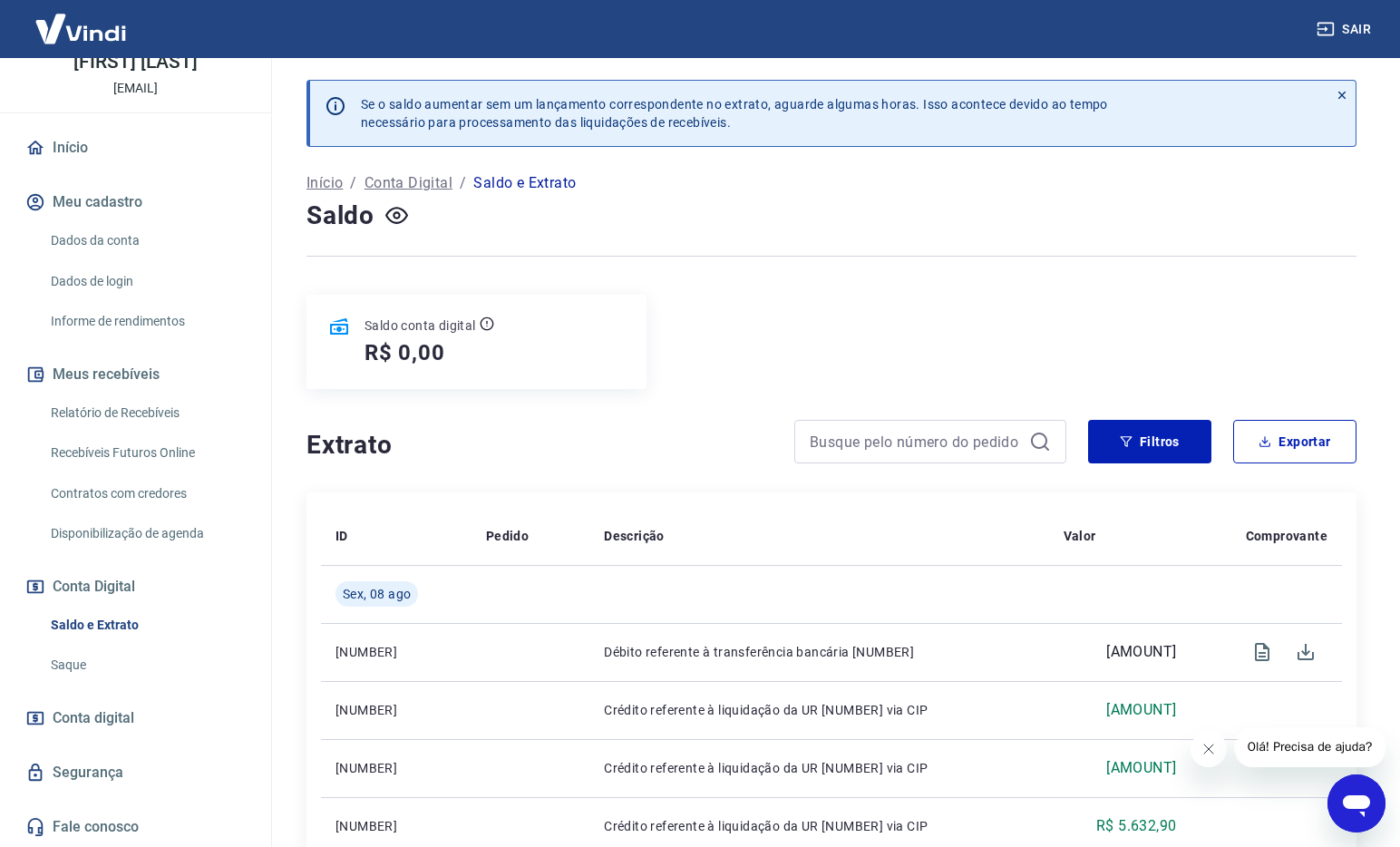 scroll, scrollTop: 6, scrollLeft: 0, axis: vertical 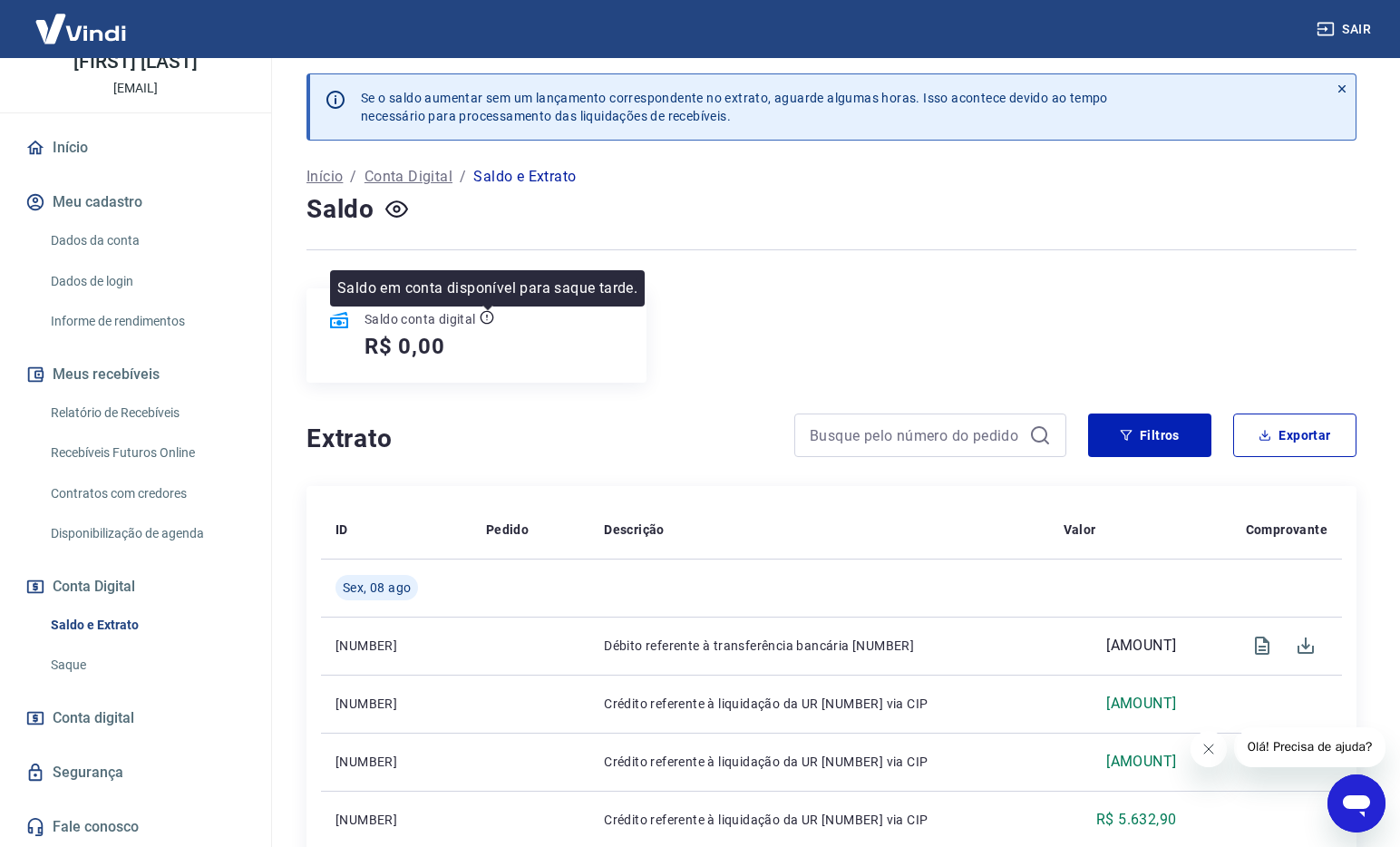 click 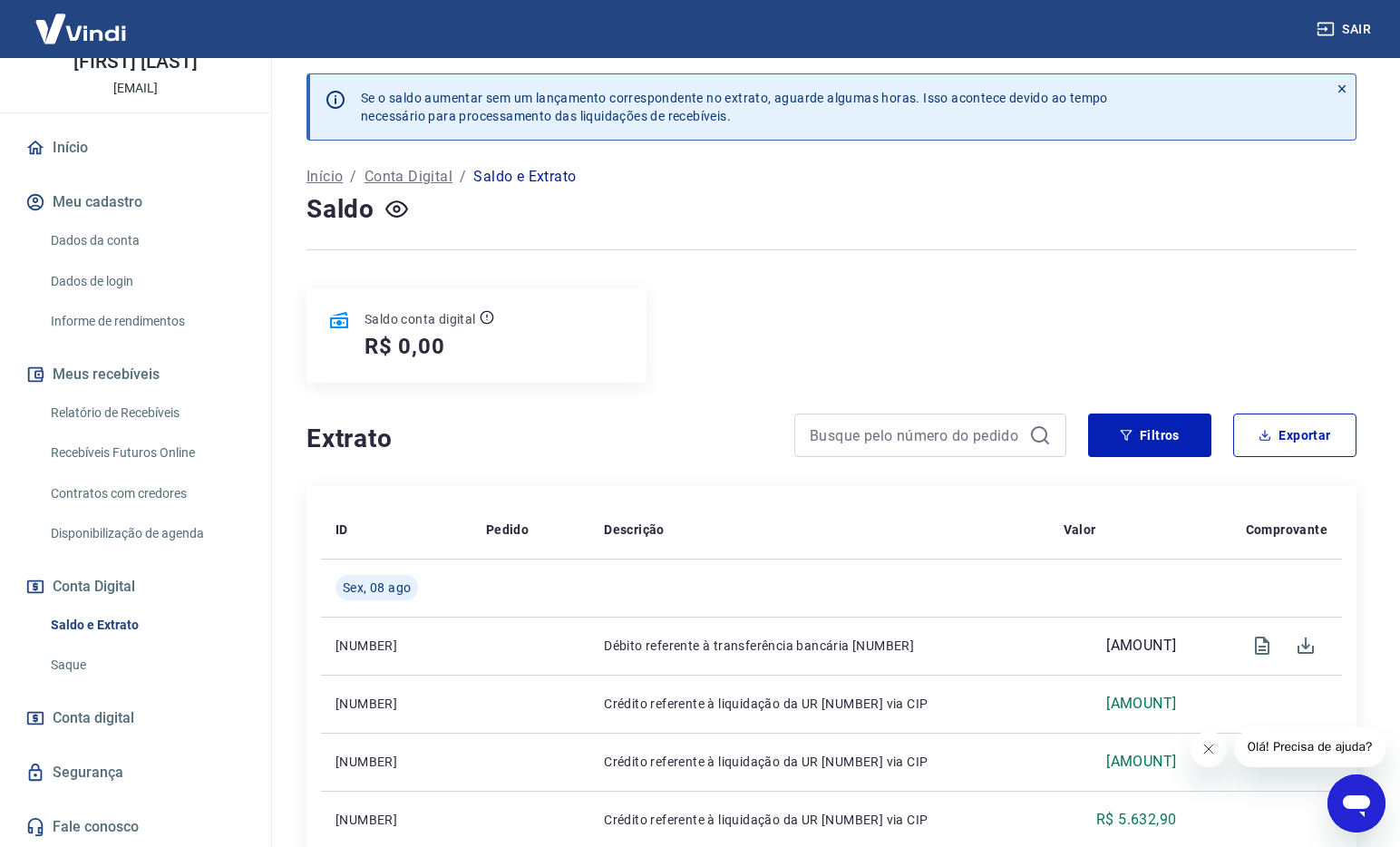 click on "Extrato" at bounding box center (540, 439) 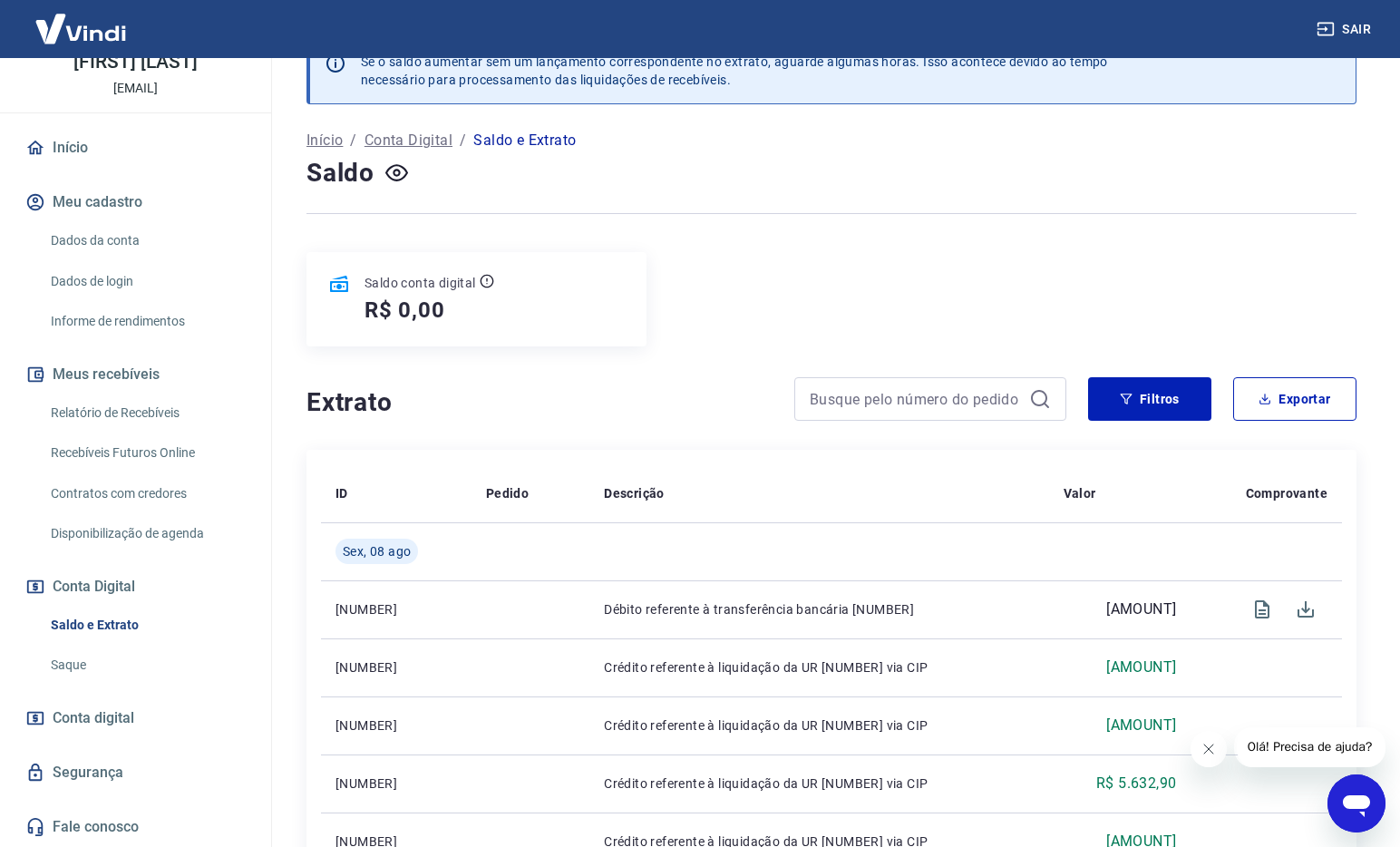scroll, scrollTop: 0, scrollLeft: 0, axis: both 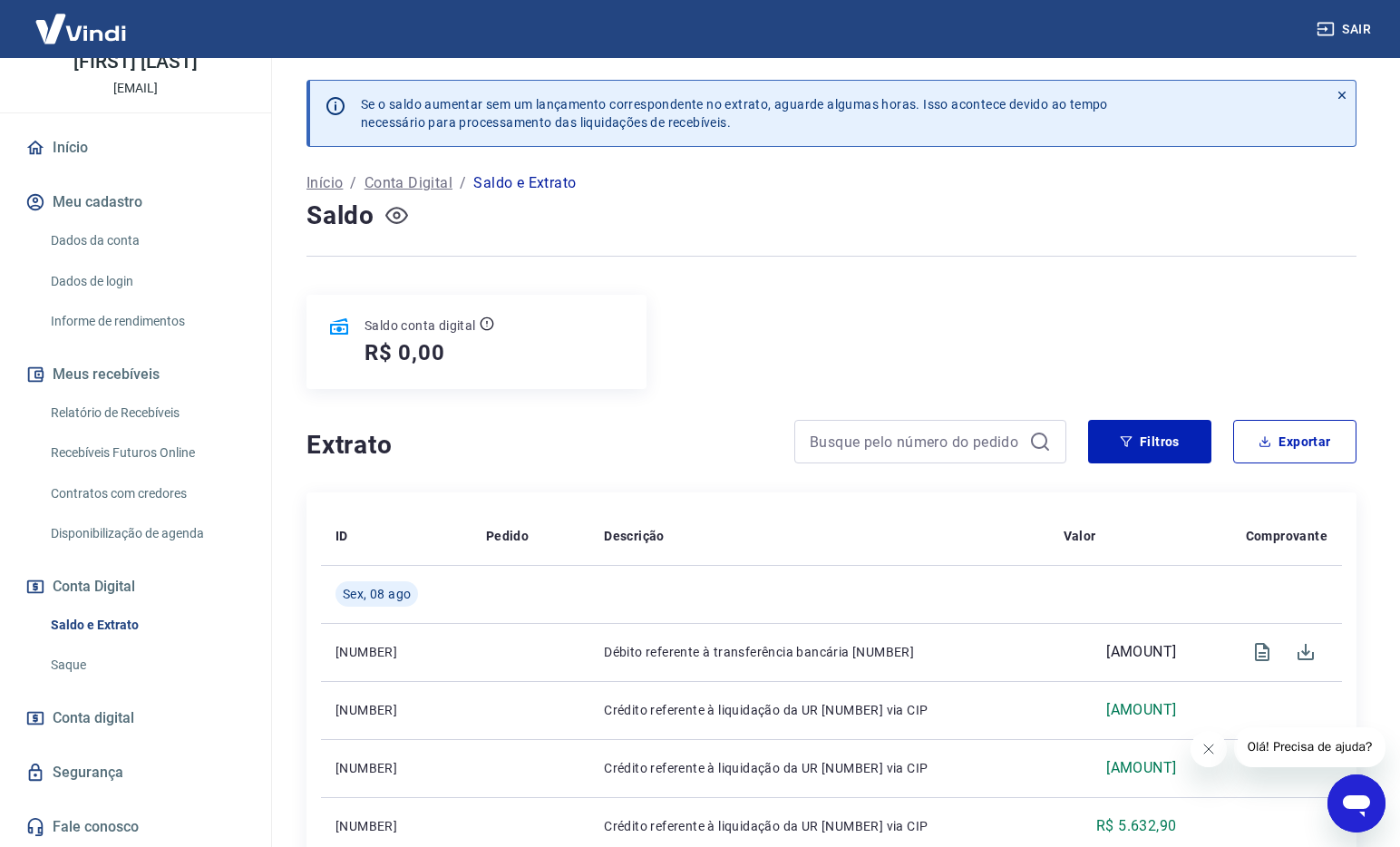 click 